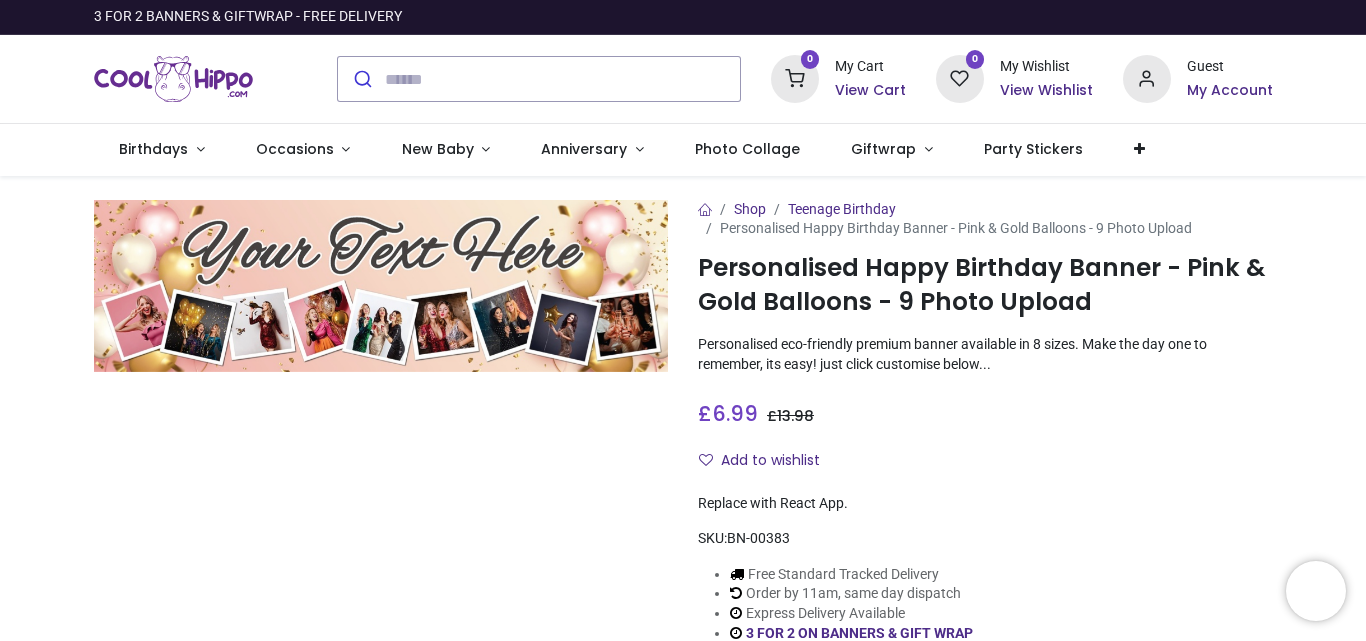 scroll, scrollTop: 0, scrollLeft: 0, axis: both 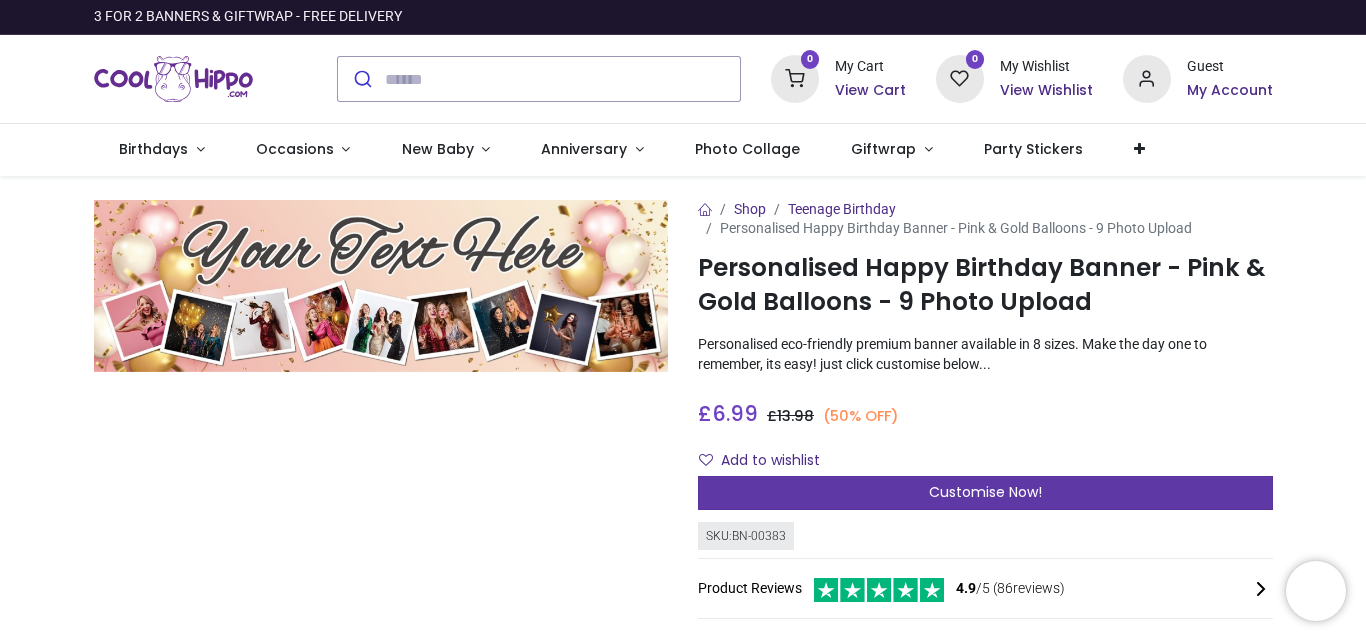 click on "Customise Now!" at bounding box center (985, 492) 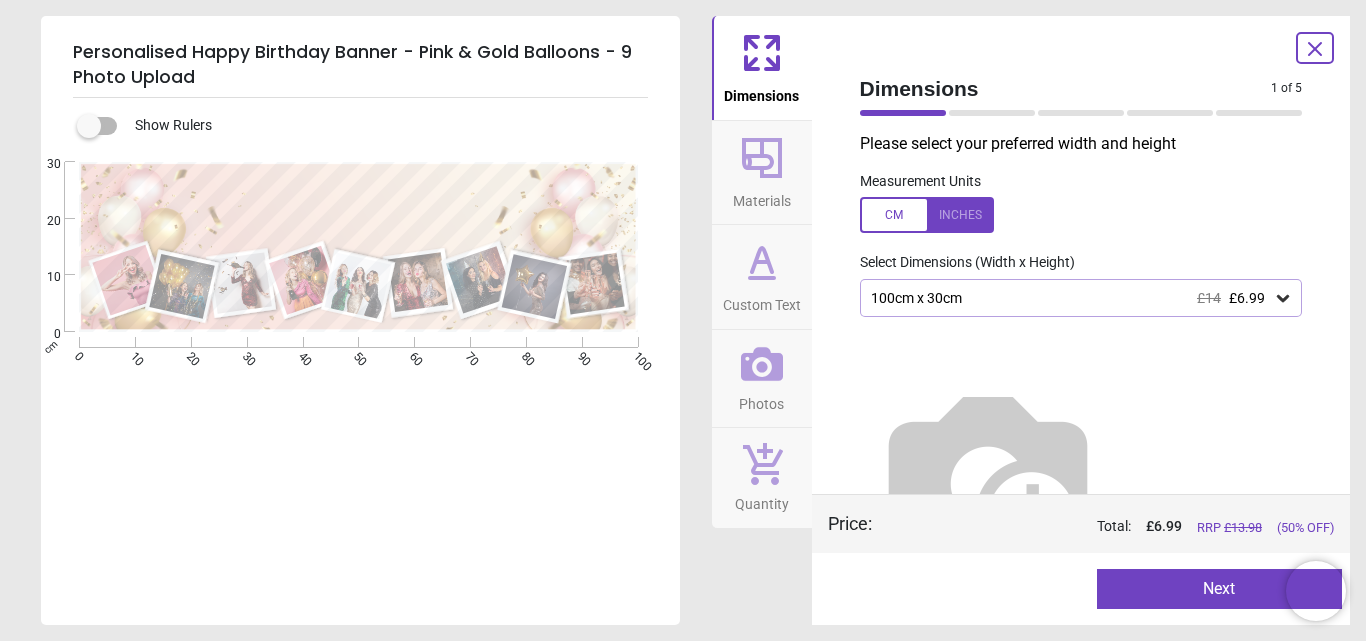 click 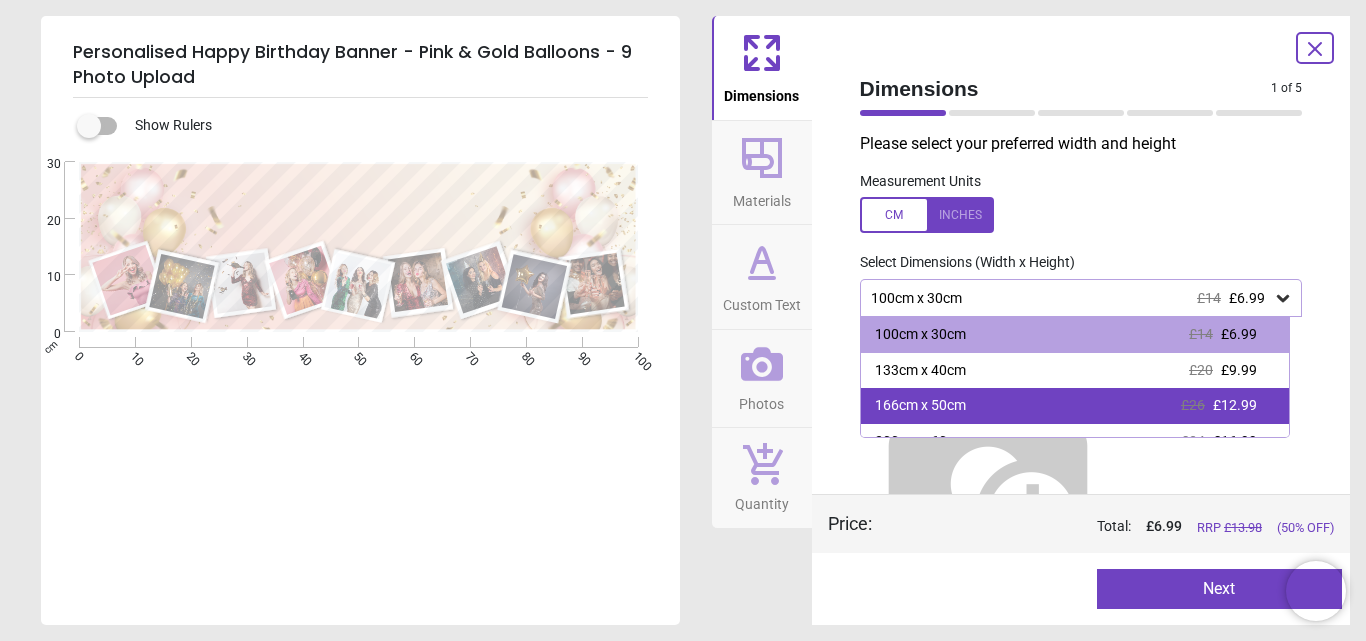 click on "166cm  x  50cm" at bounding box center (920, 406) 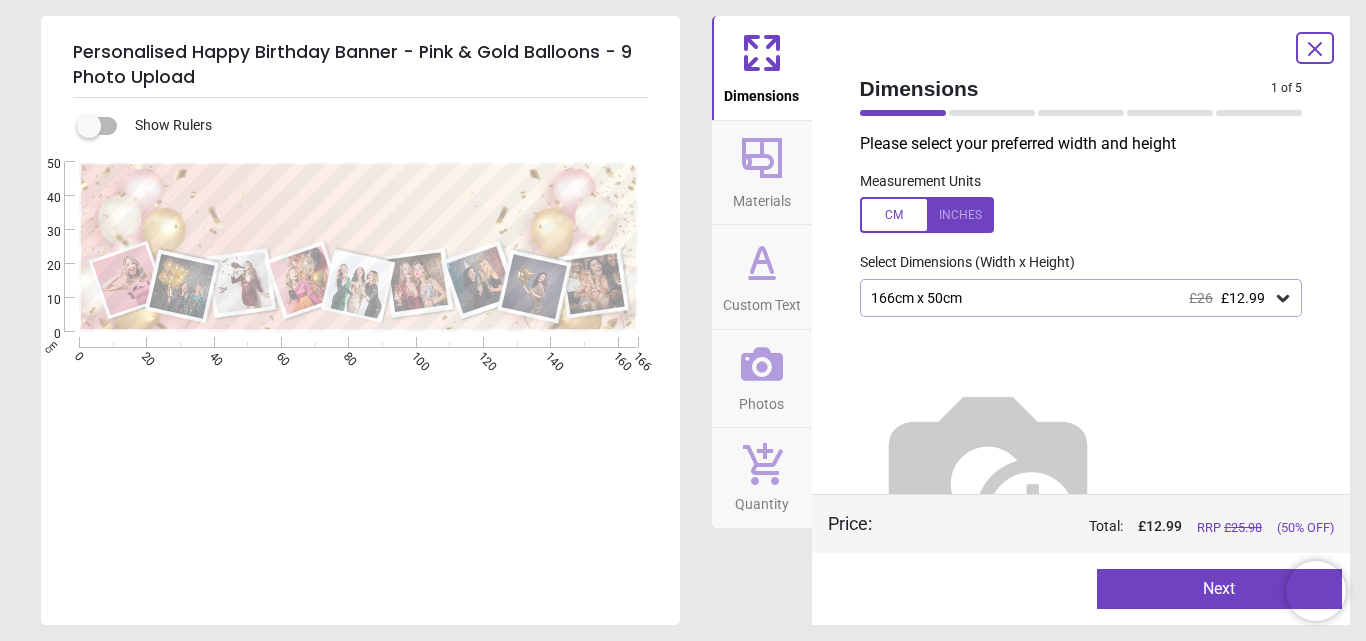 click on "Next" at bounding box center (1219, 589) 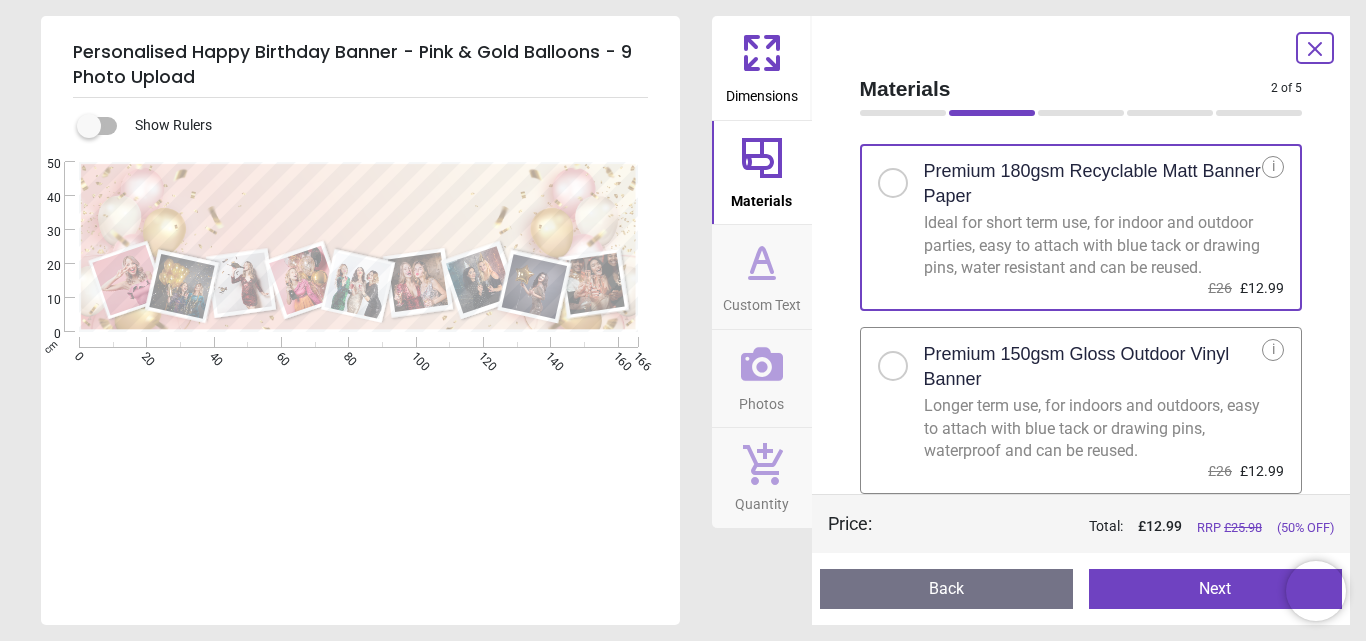 scroll, scrollTop: 50, scrollLeft: 0, axis: vertical 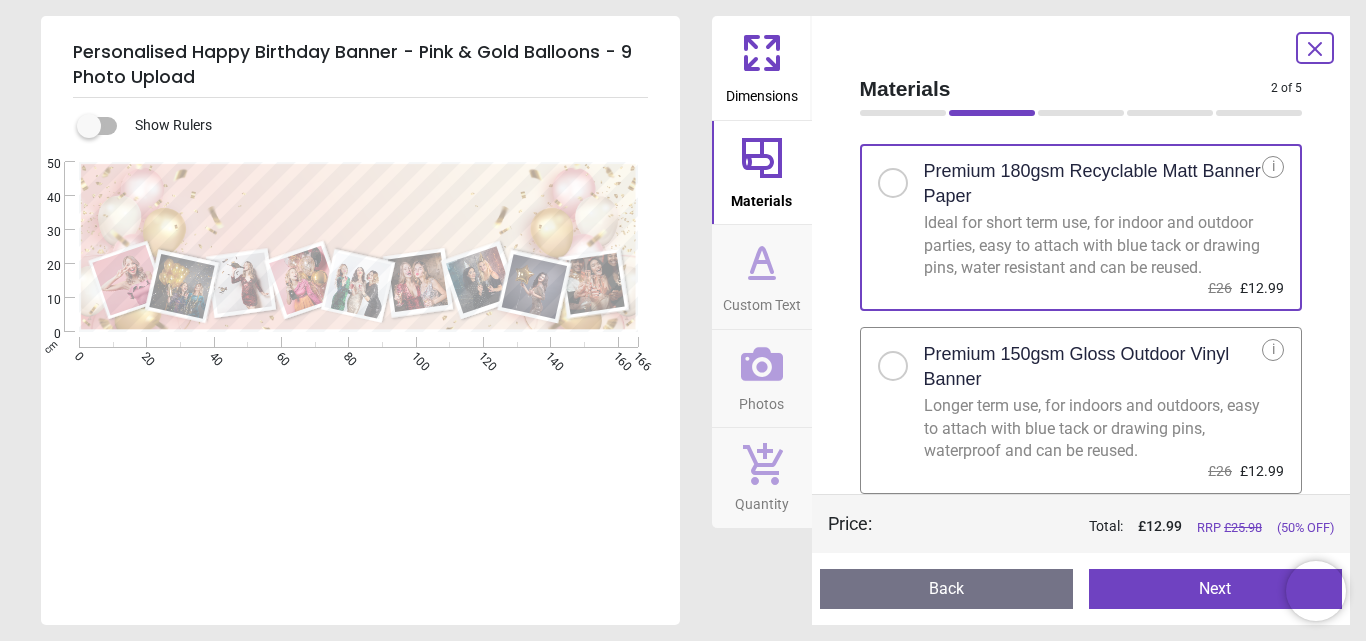 click at bounding box center [893, 366] 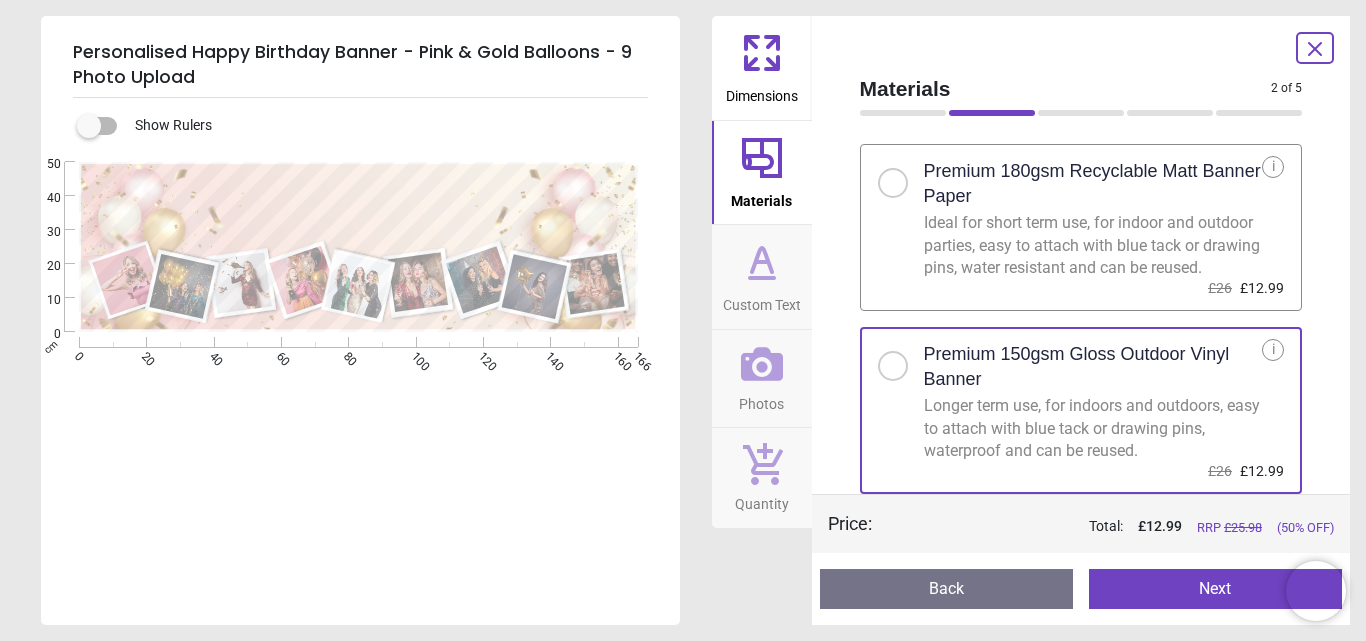 click on "Next" at bounding box center (1215, 589) 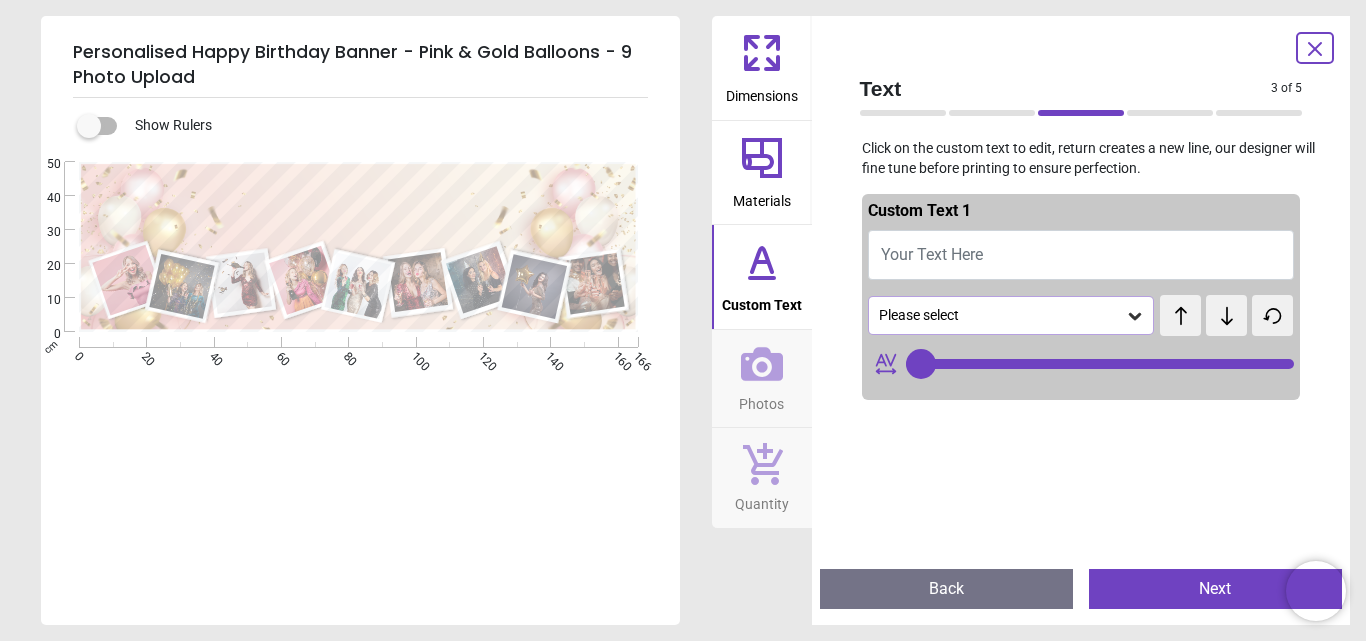 type on "**" 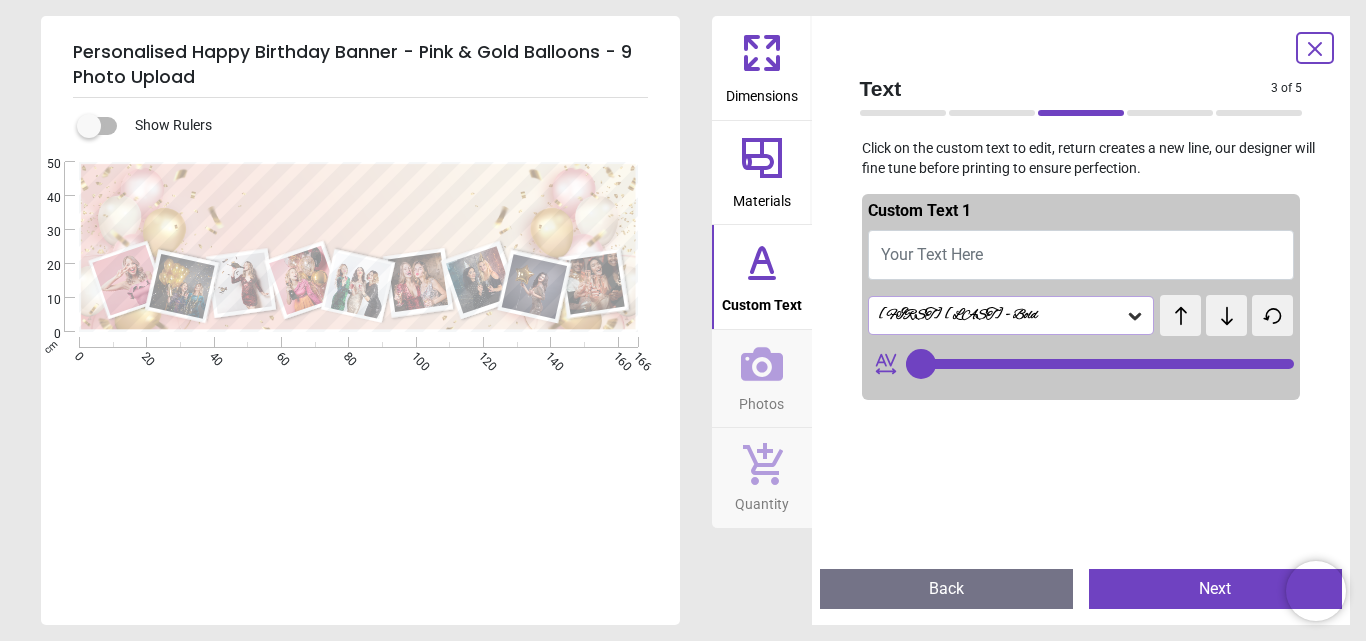 click on "Your Text Here" at bounding box center [1081, 255] 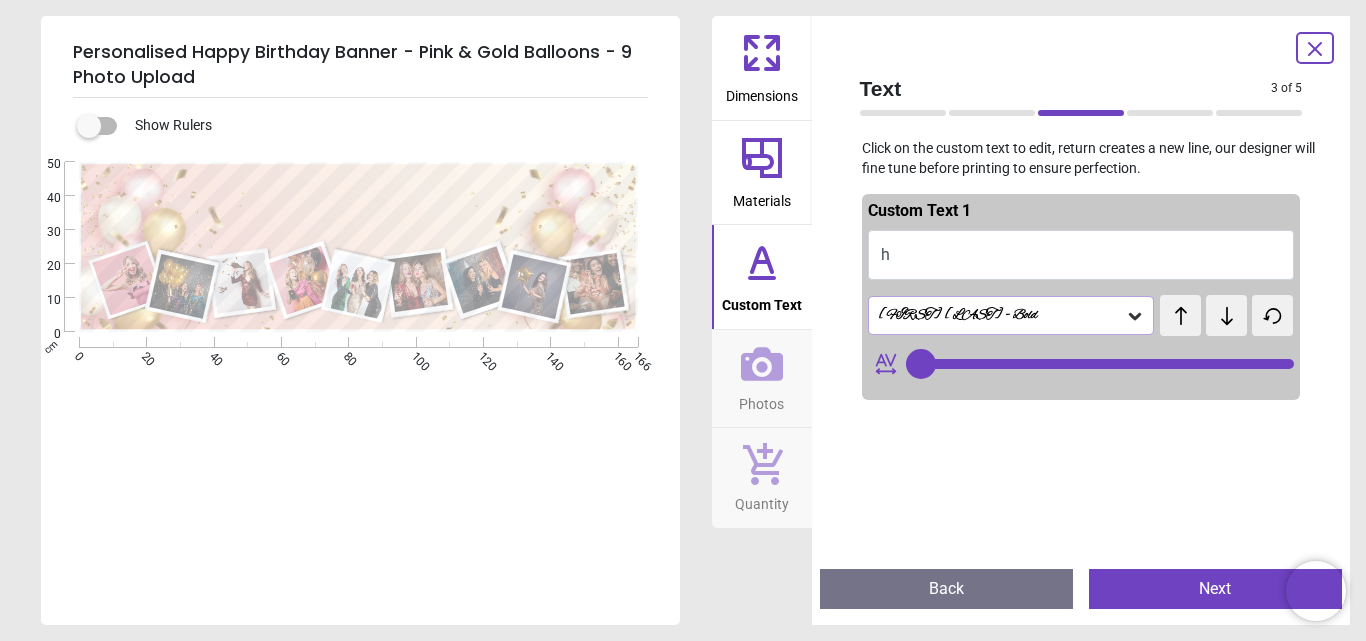 type 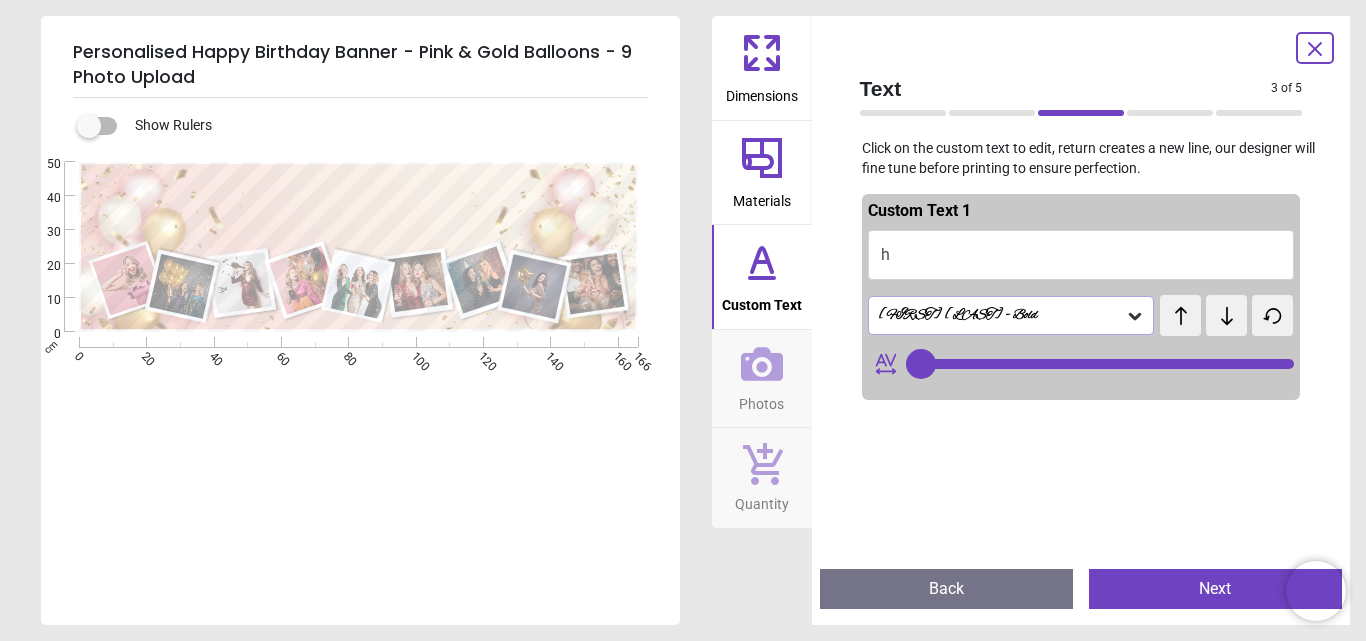 type on "**" 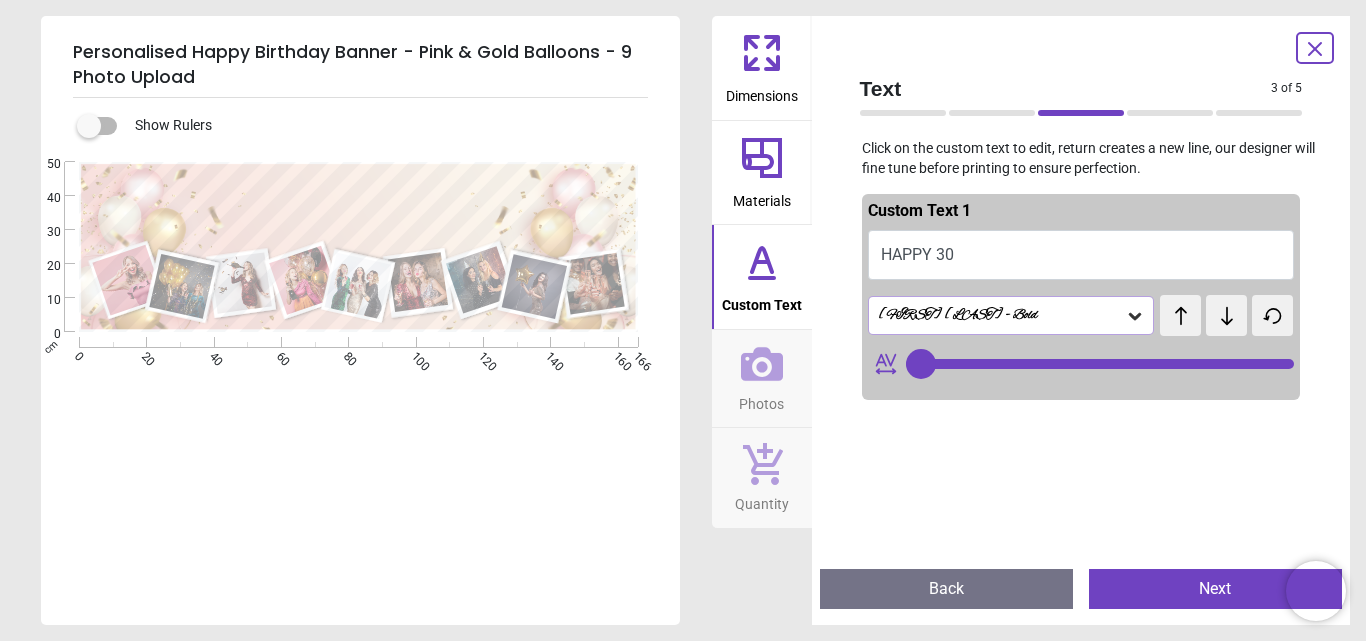 type on "*********" 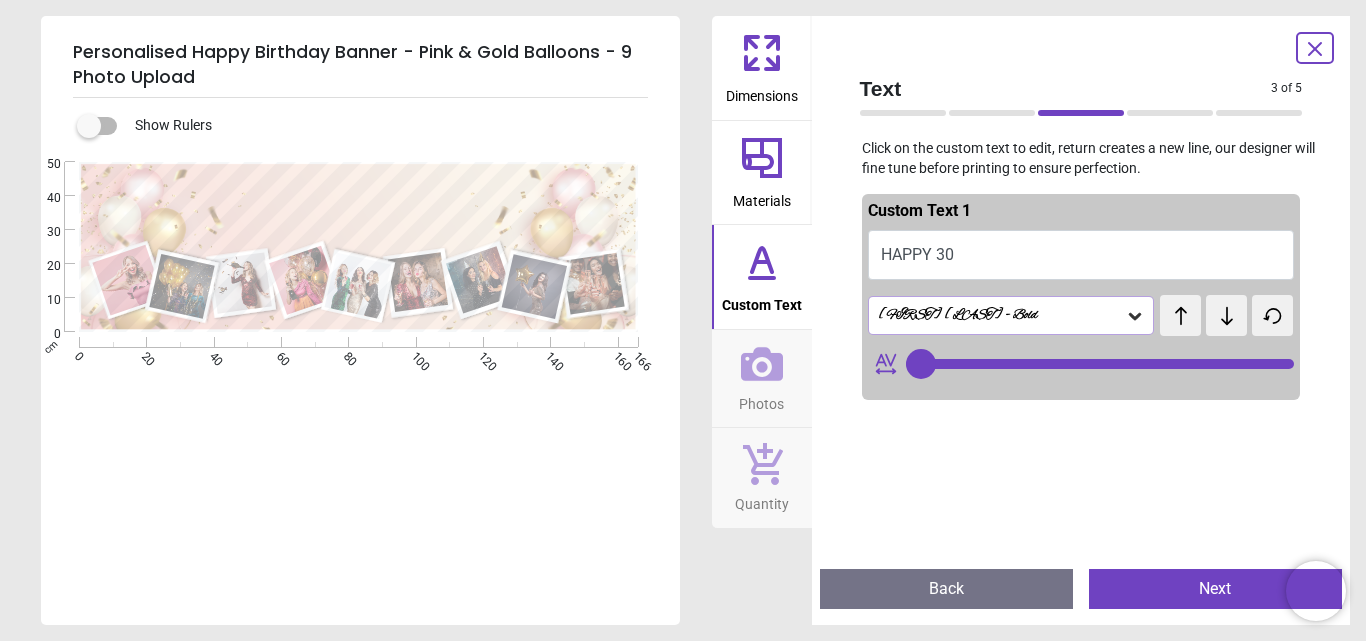 type on "**" 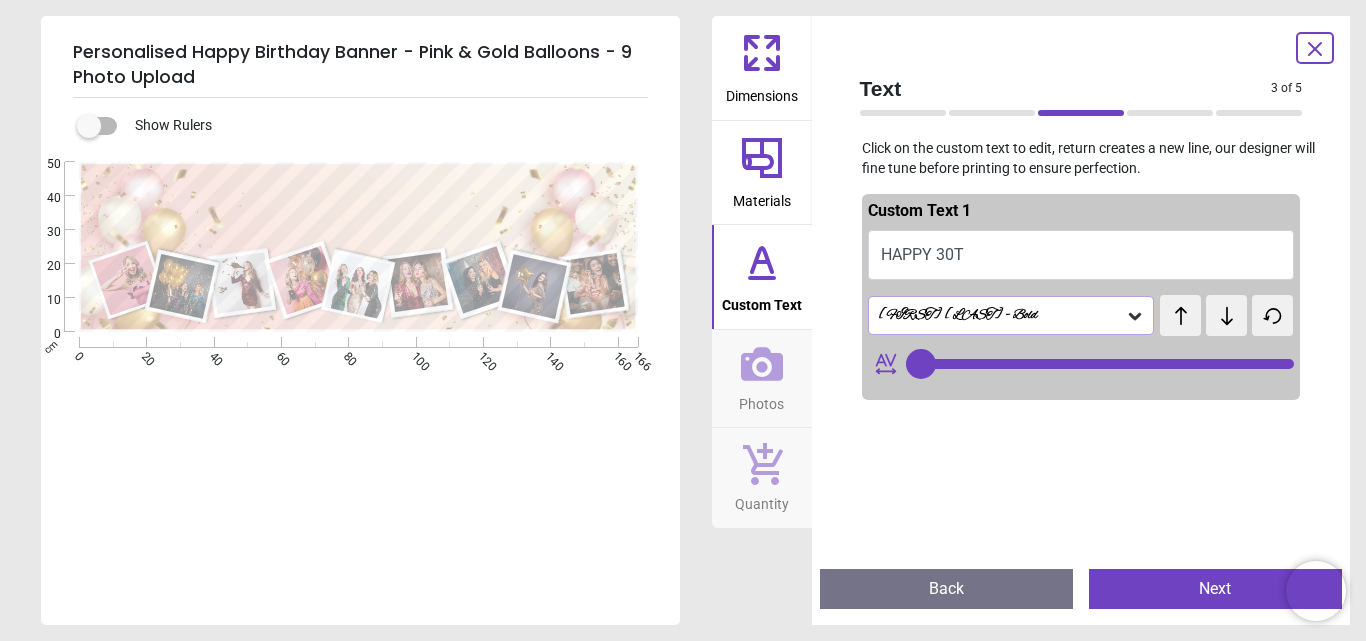 scroll, scrollTop: 3, scrollLeft: 0, axis: vertical 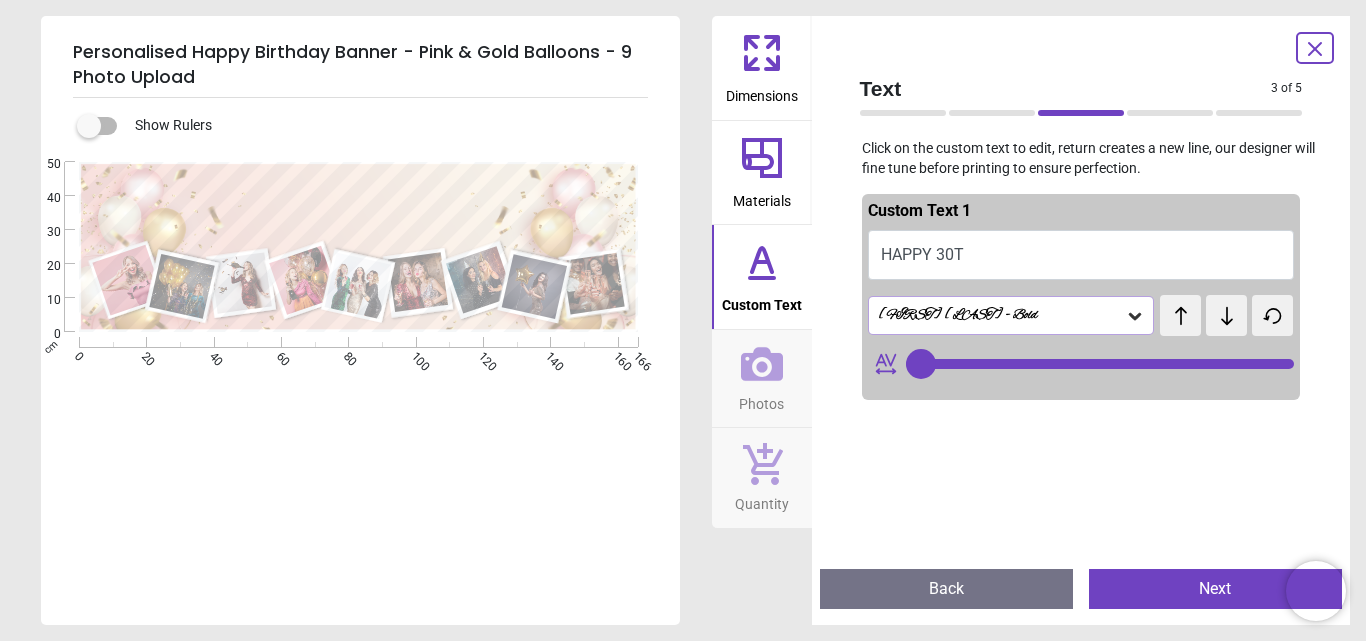 type on "**********" 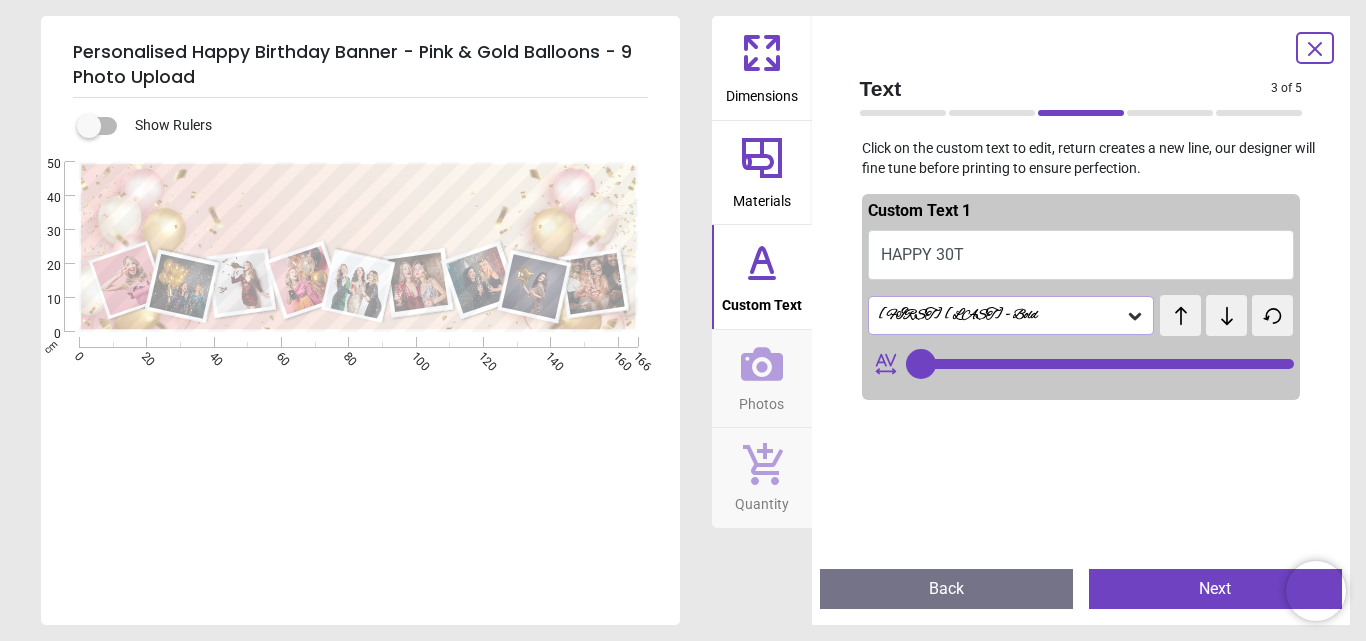 type on "**" 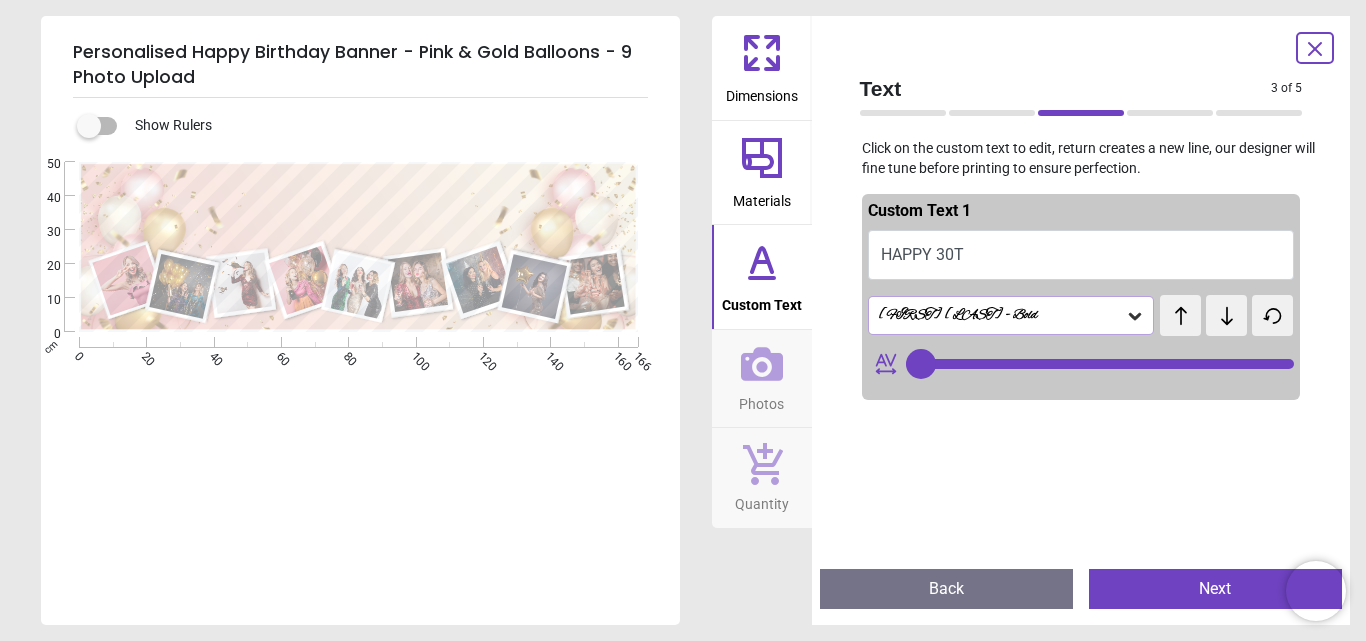 scroll, scrollTop: 0, scrollLeft: 0, axis: both 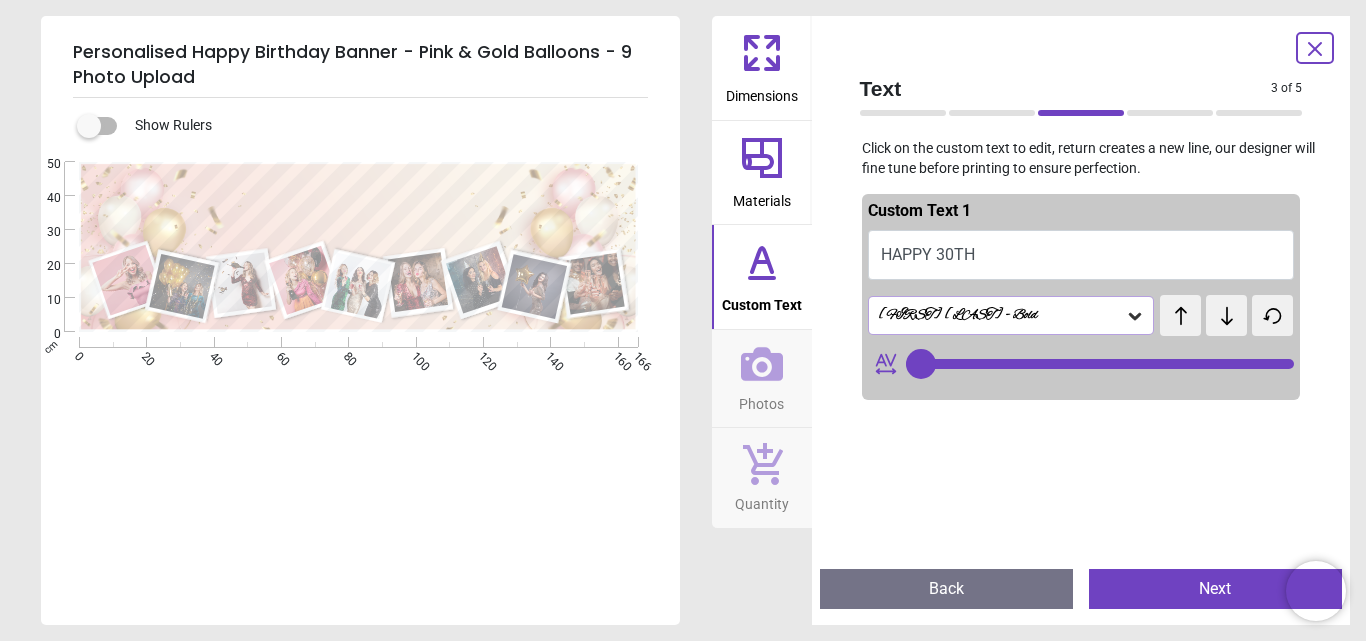 type on "**********" 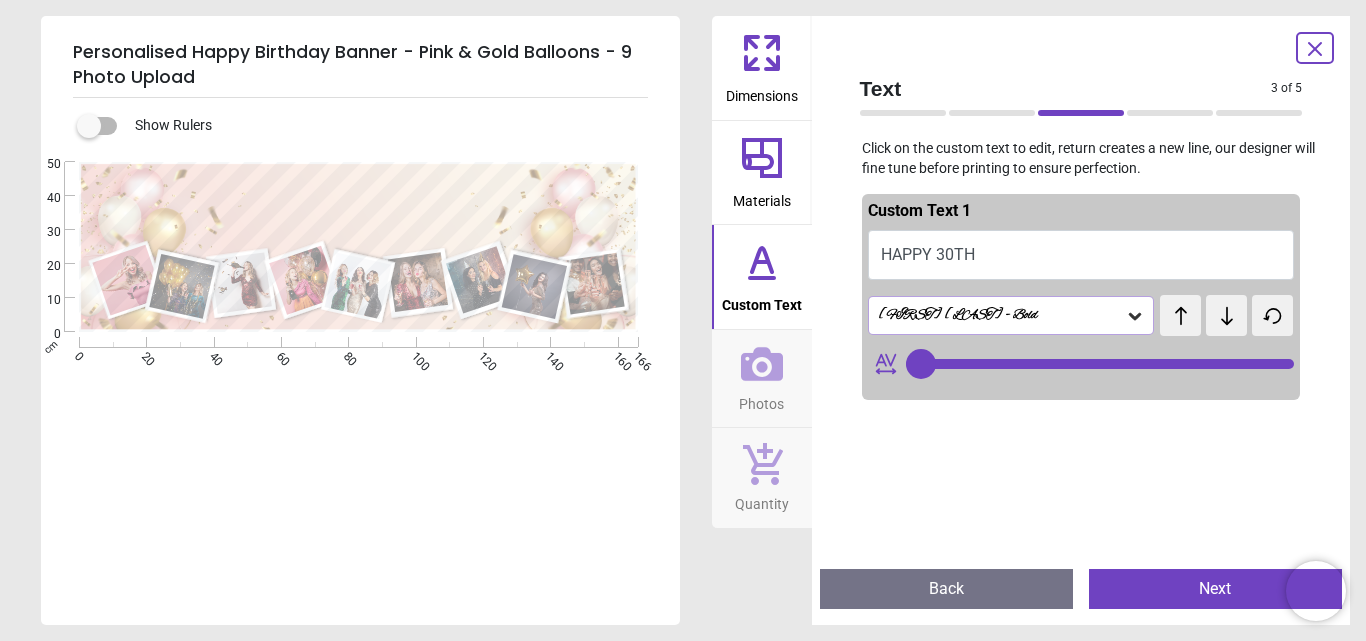 type on "**" 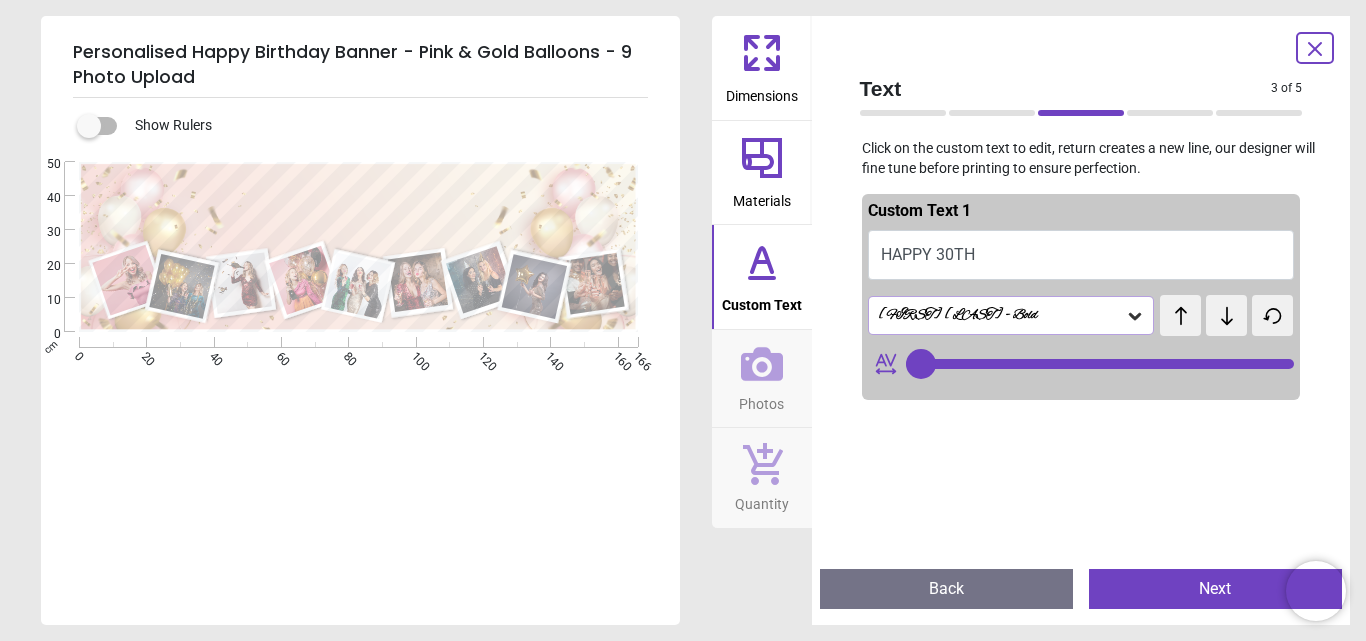 type on "**********" 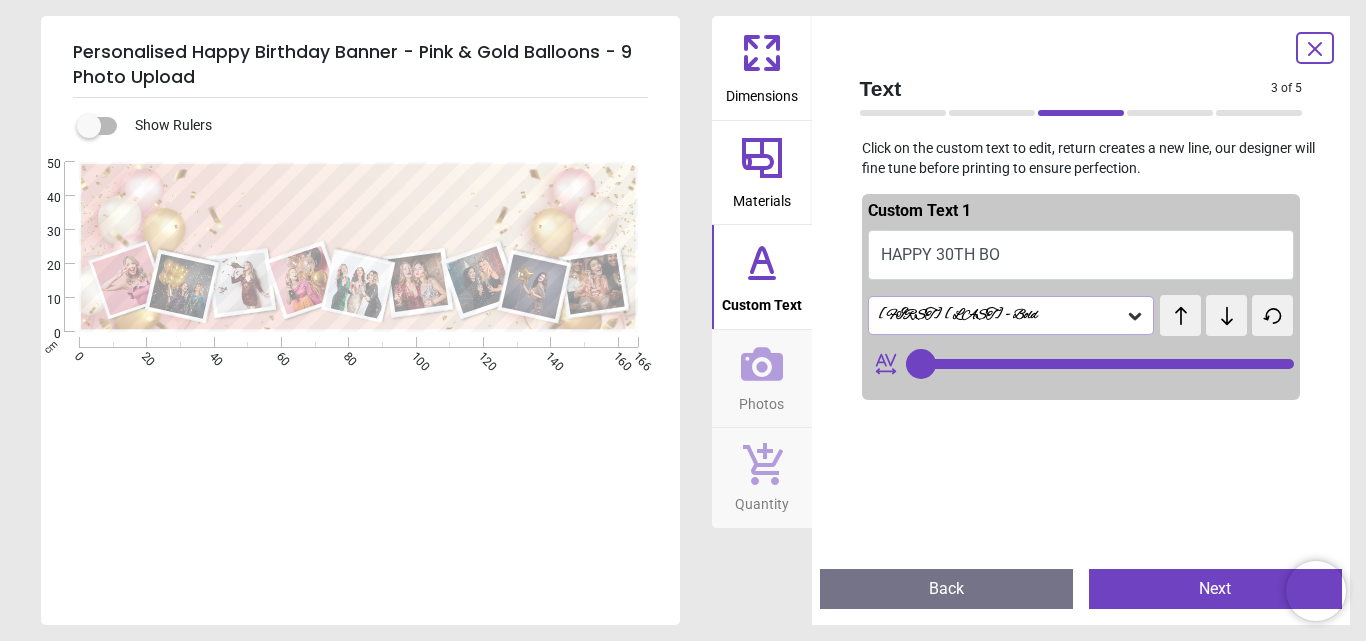 type on "**" 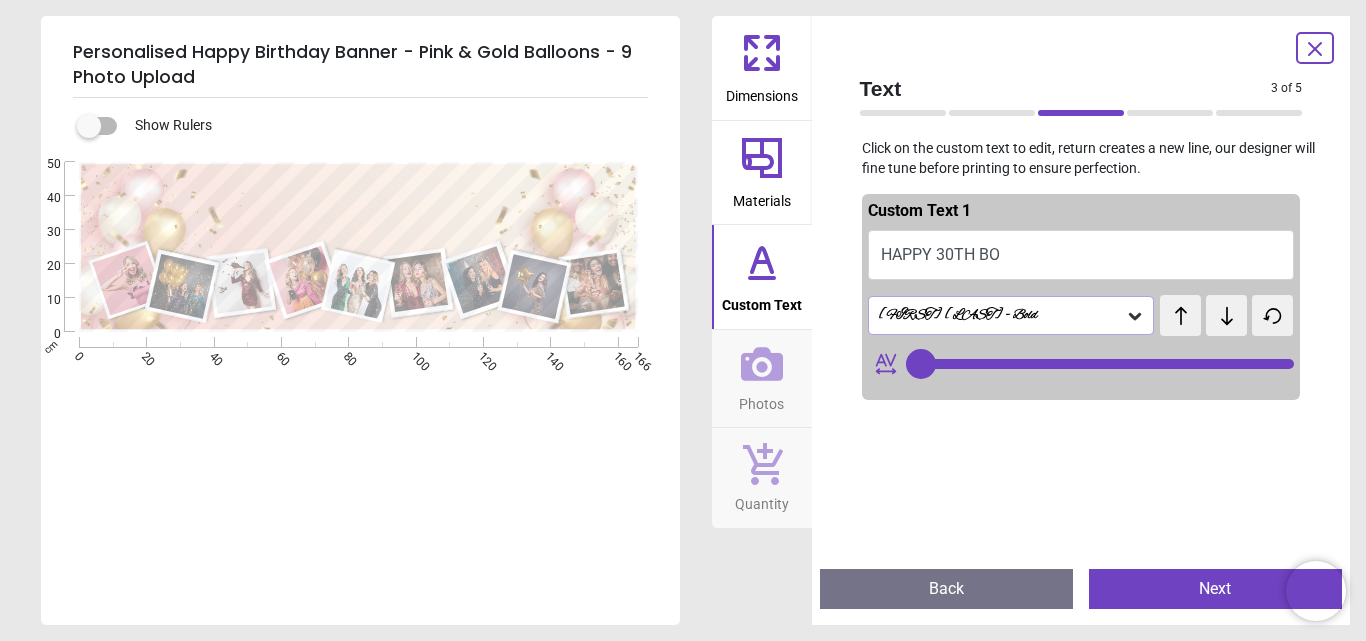 scroll, scrollTop: 1, scrollLeft: 0, axis: vertical 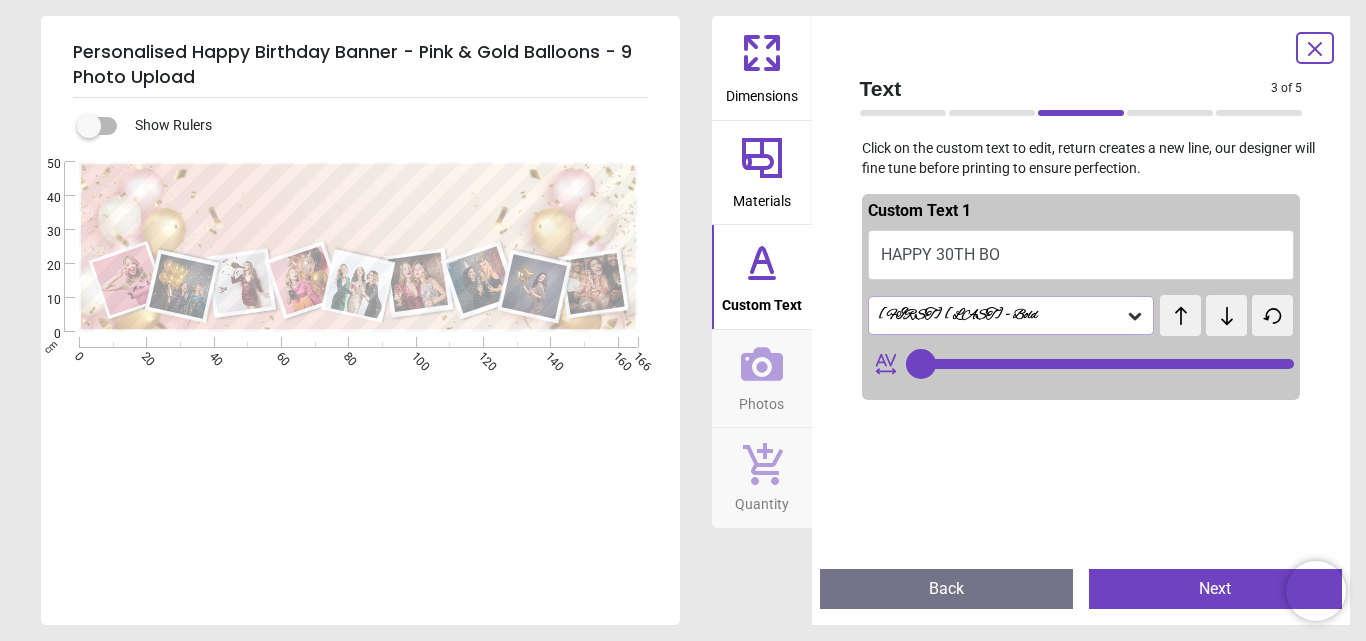 type on "**********" 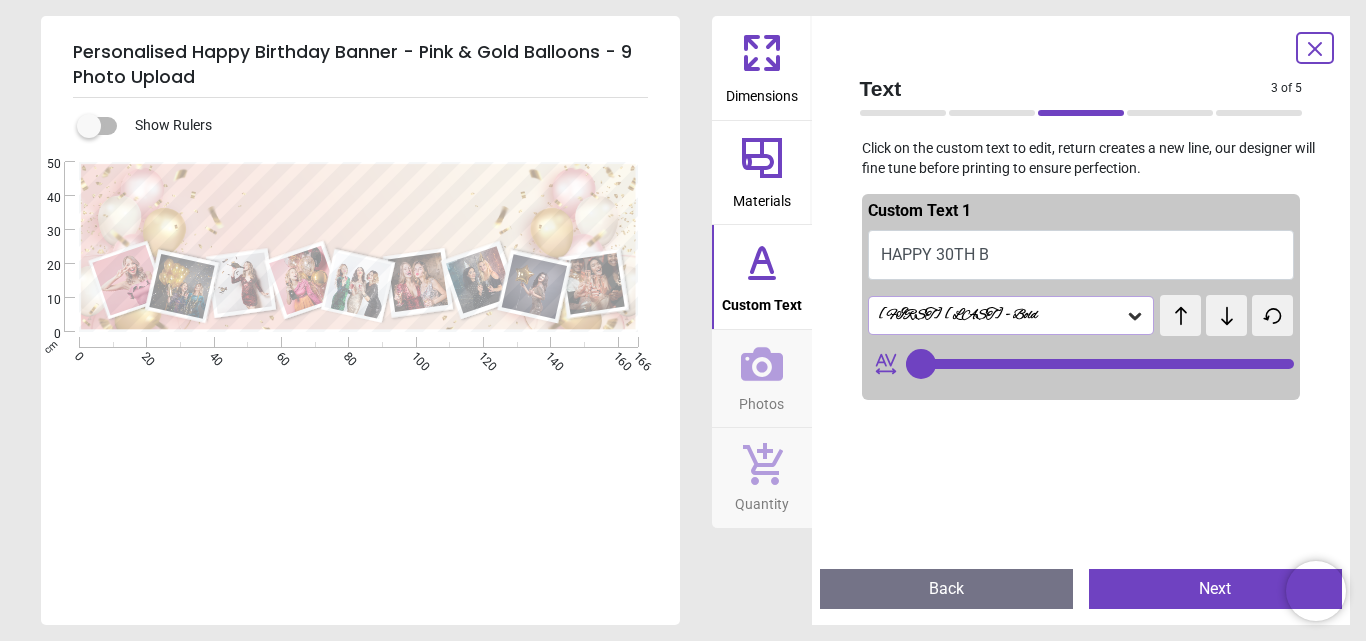 scroll, scrollTop: 0, scrollLeft: 0, axis: both 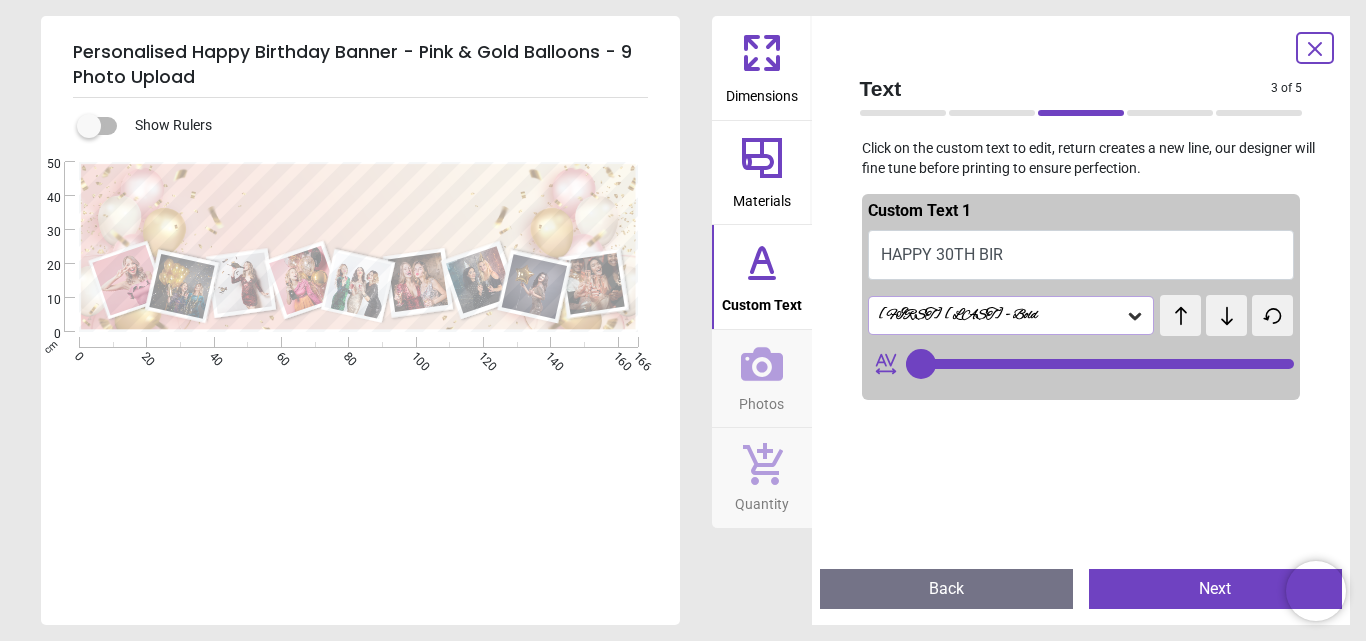 type on "**" 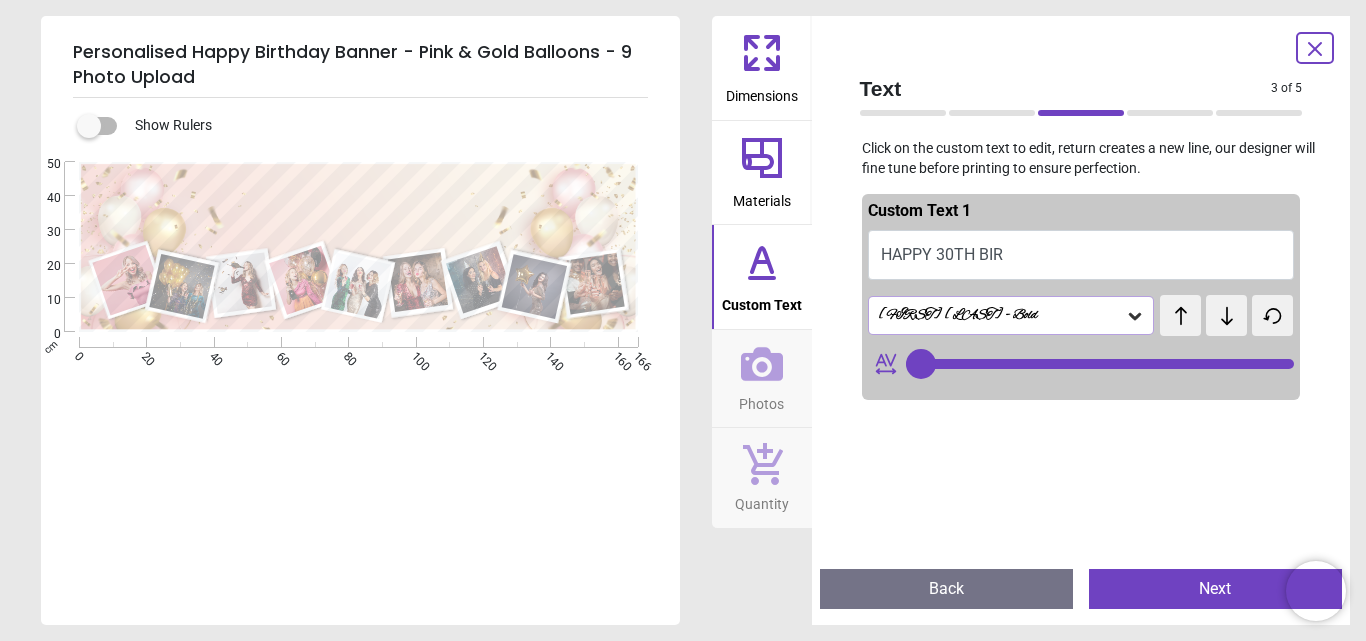 type on "**********" 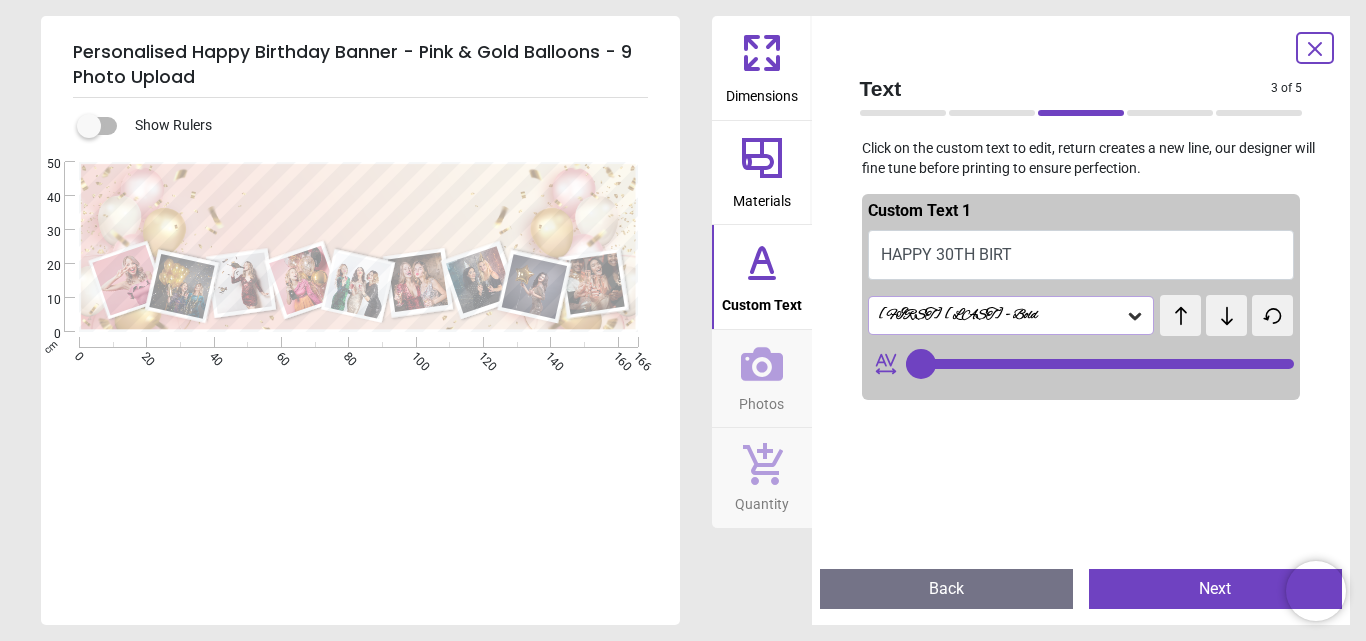 type on "**********" 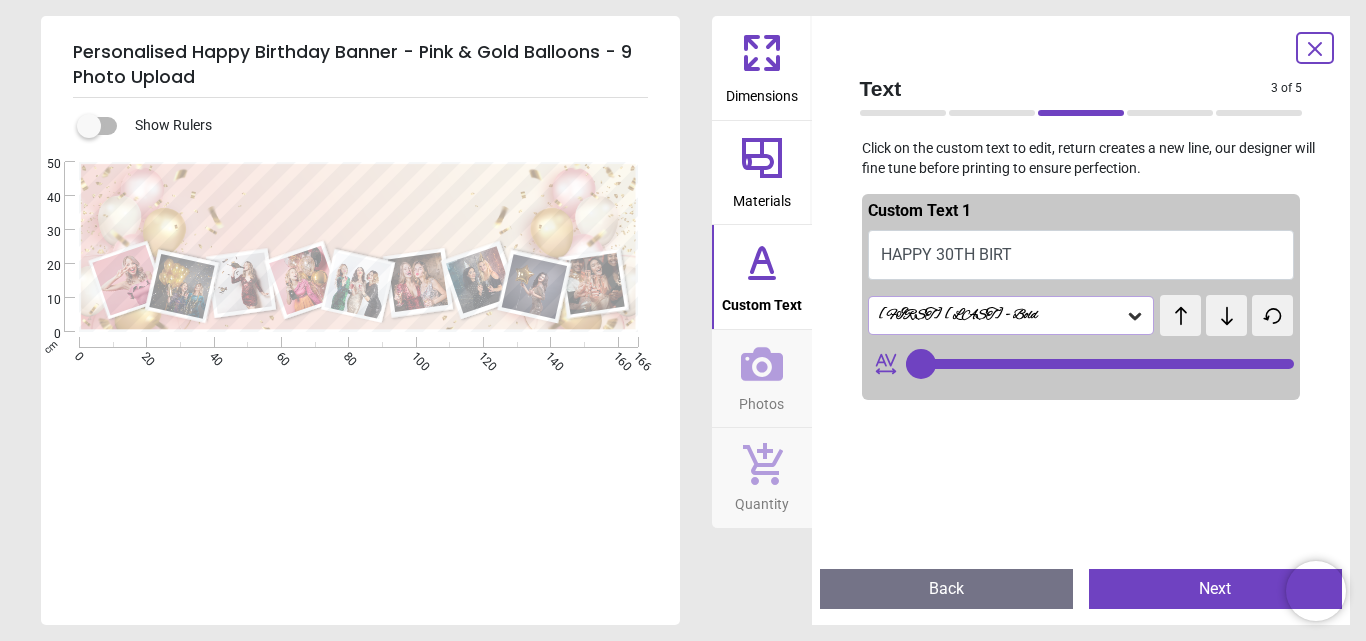 type on "**" 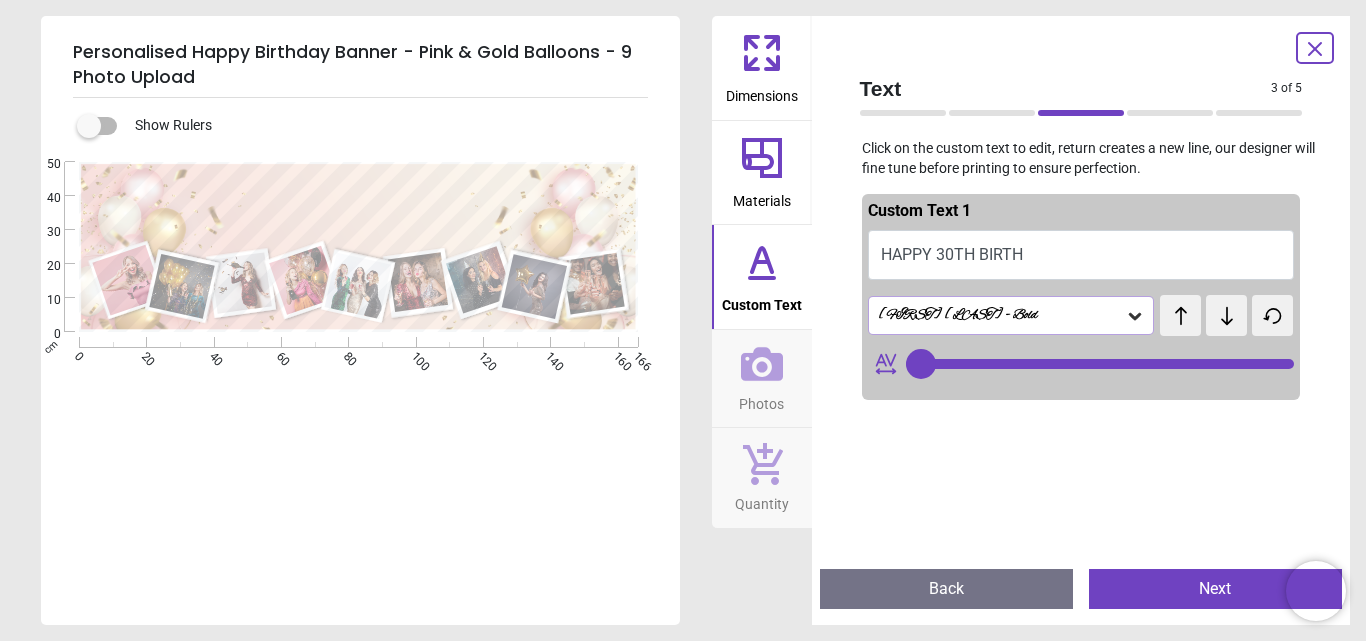 type on "**********" 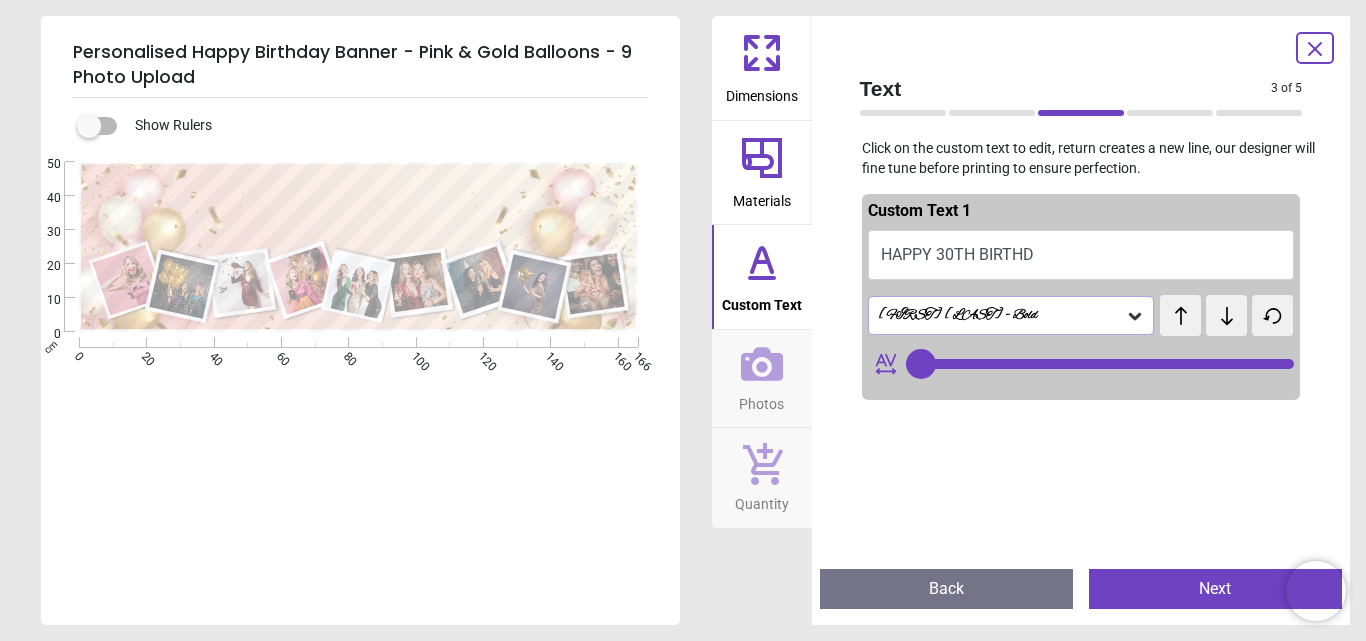 type on "**" 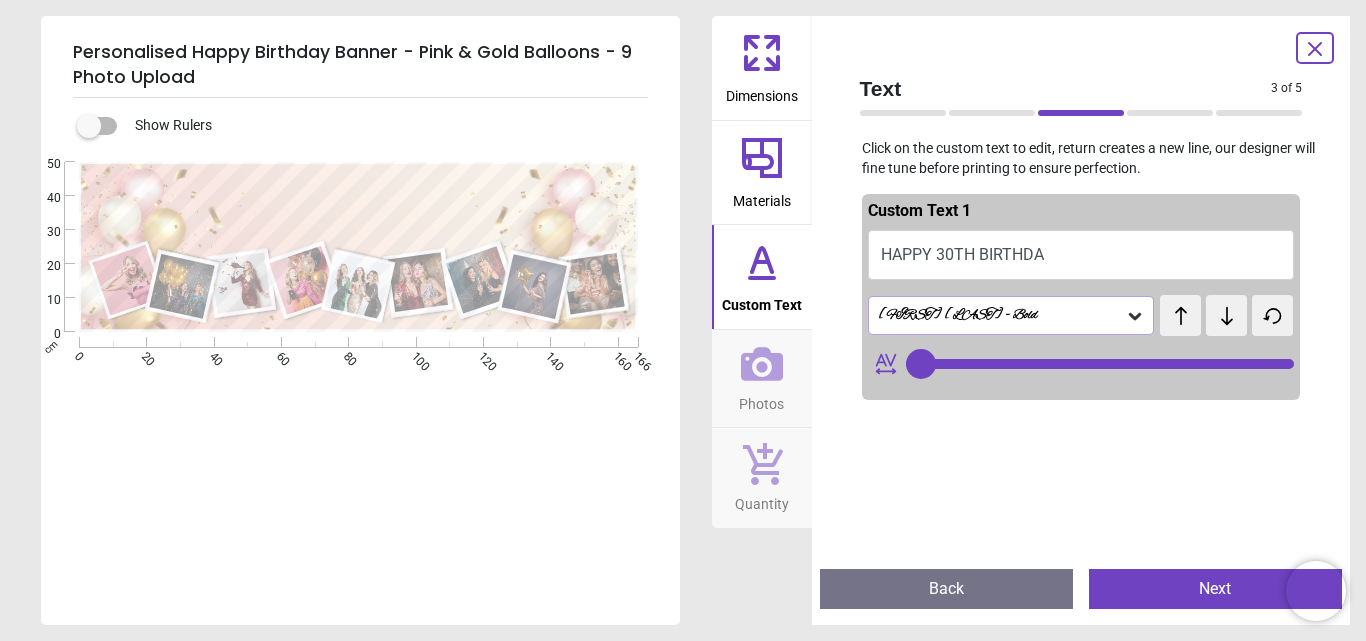 type on "**********" 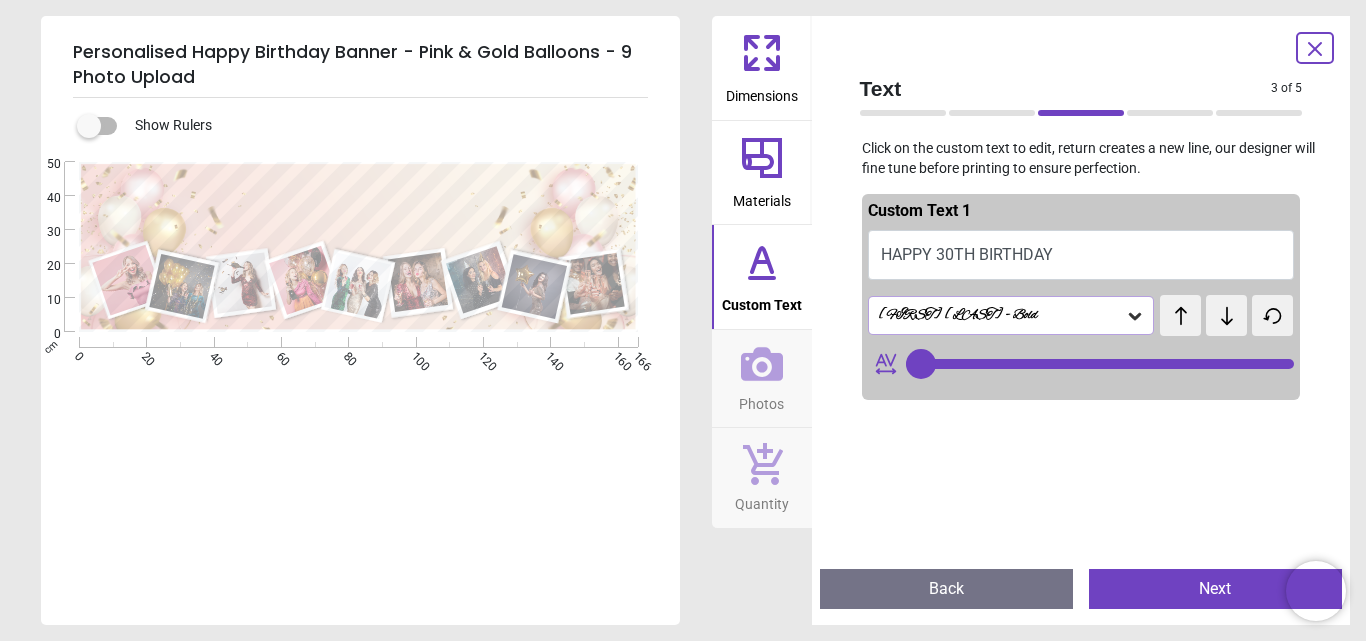 type on "**" 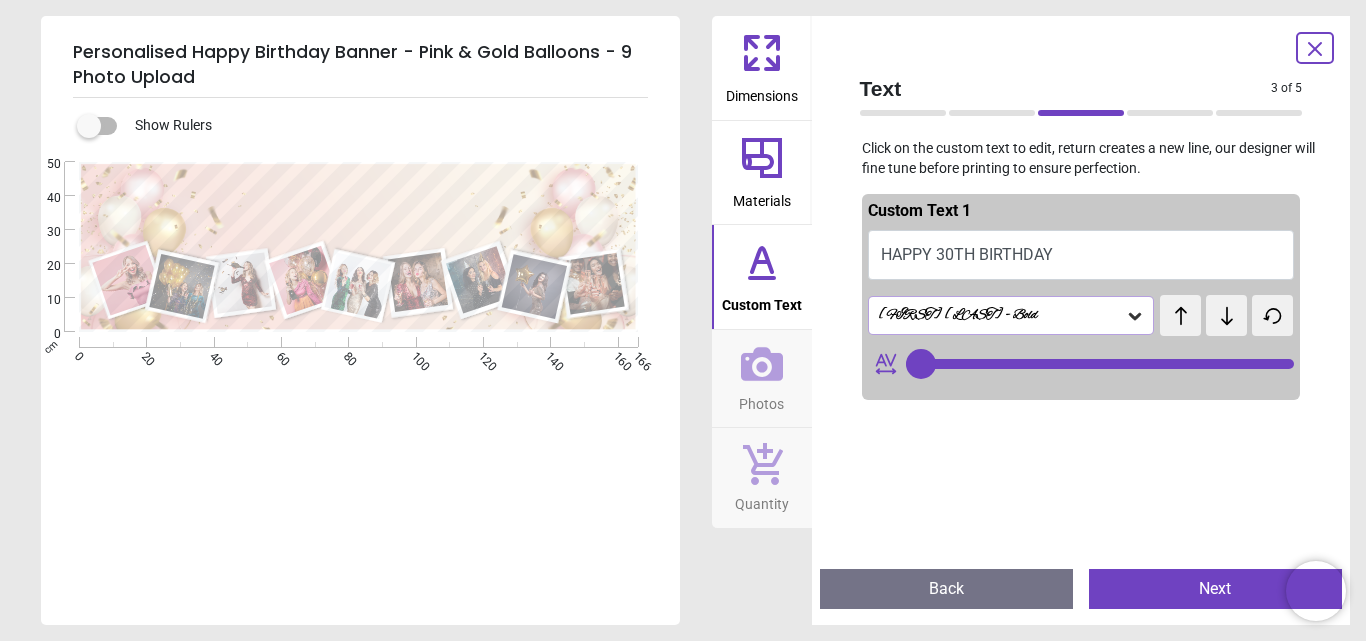 type on "**********" 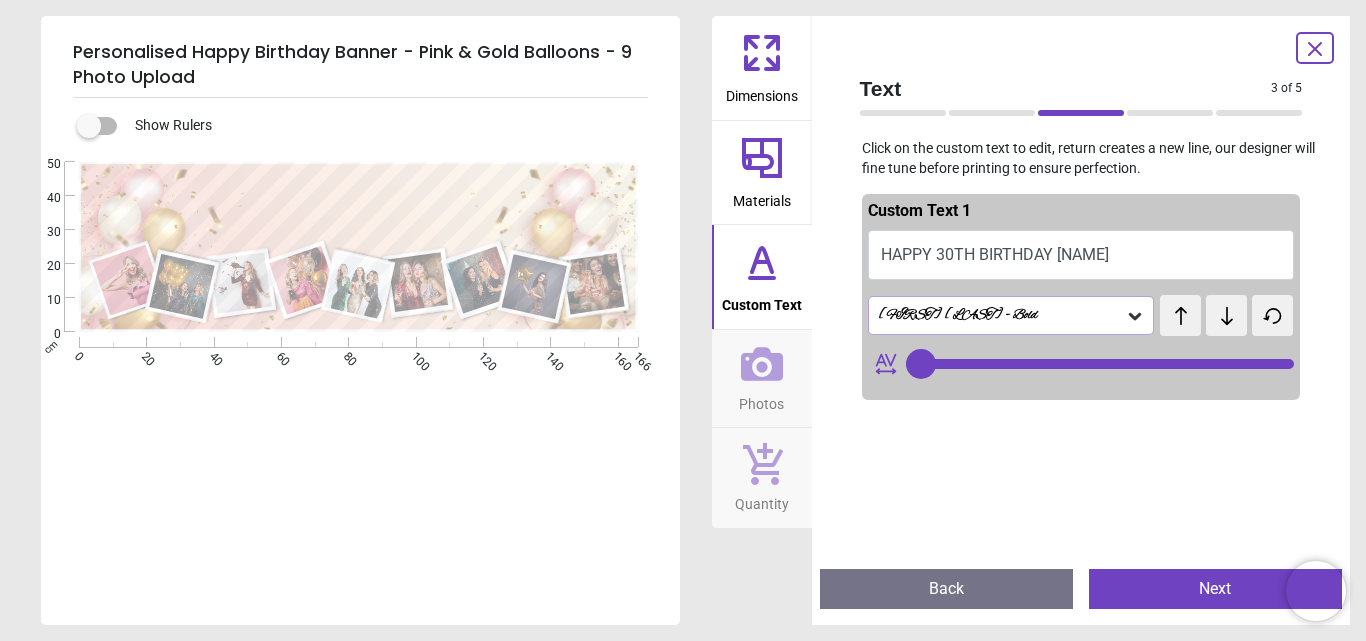 type on "**********" 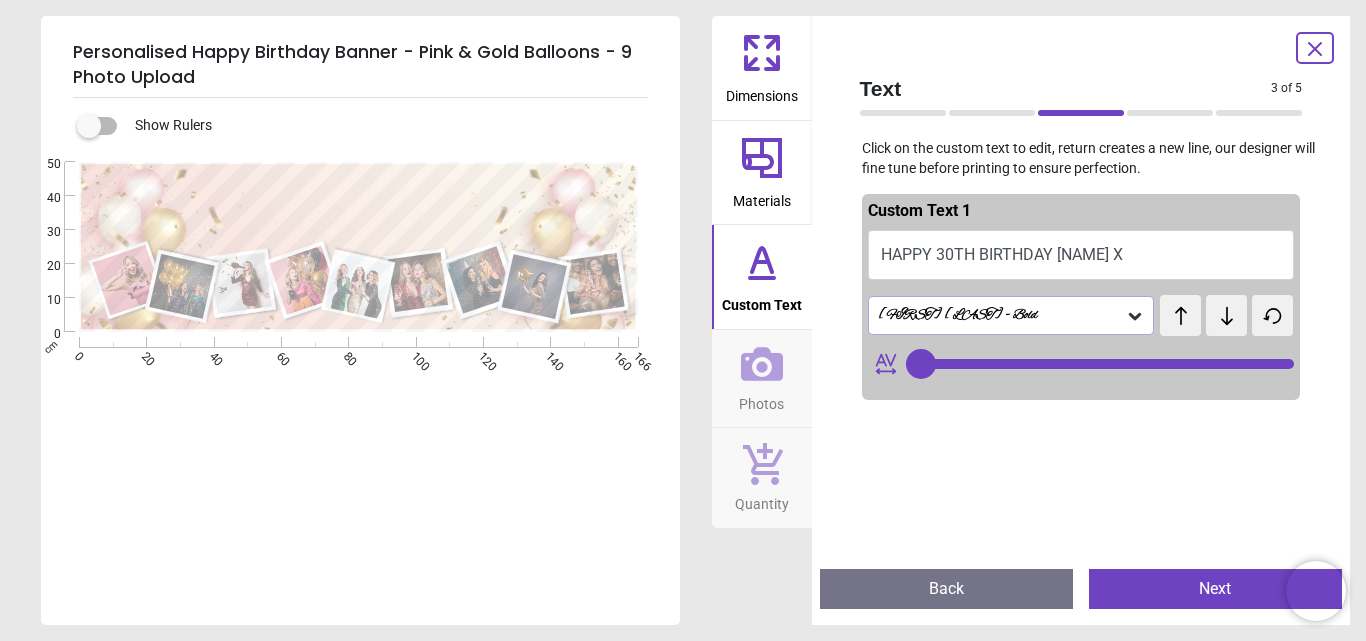 type on "**********" 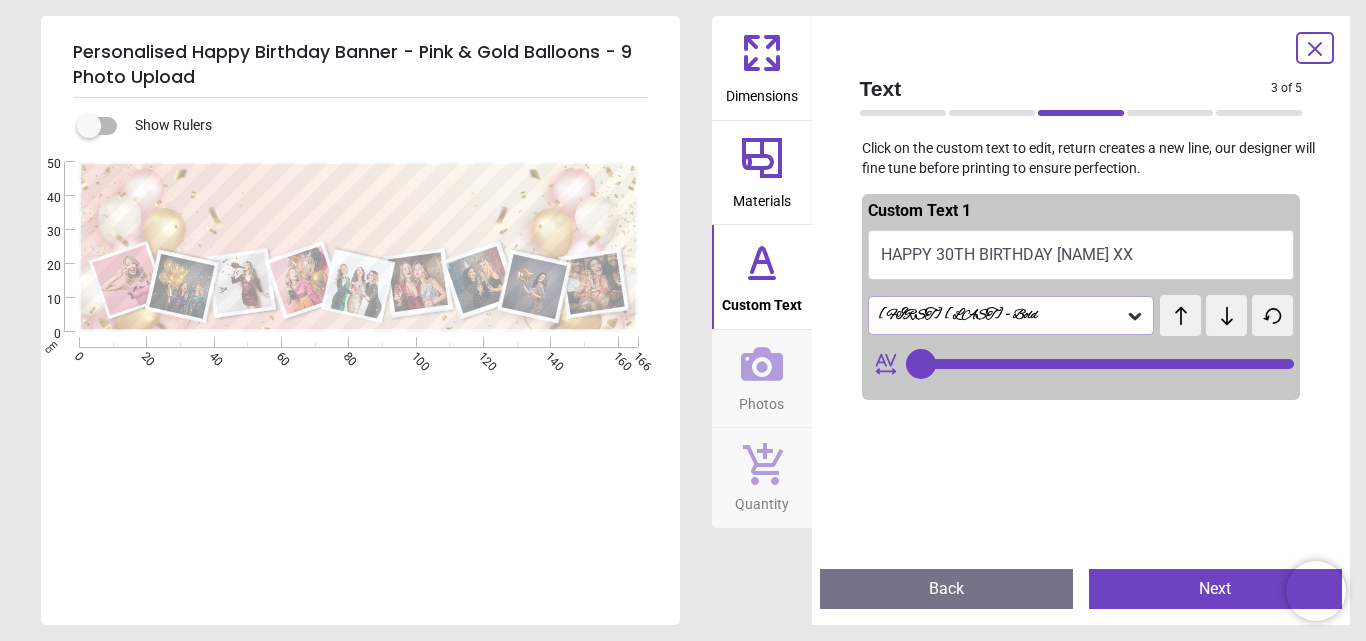type on "**********" 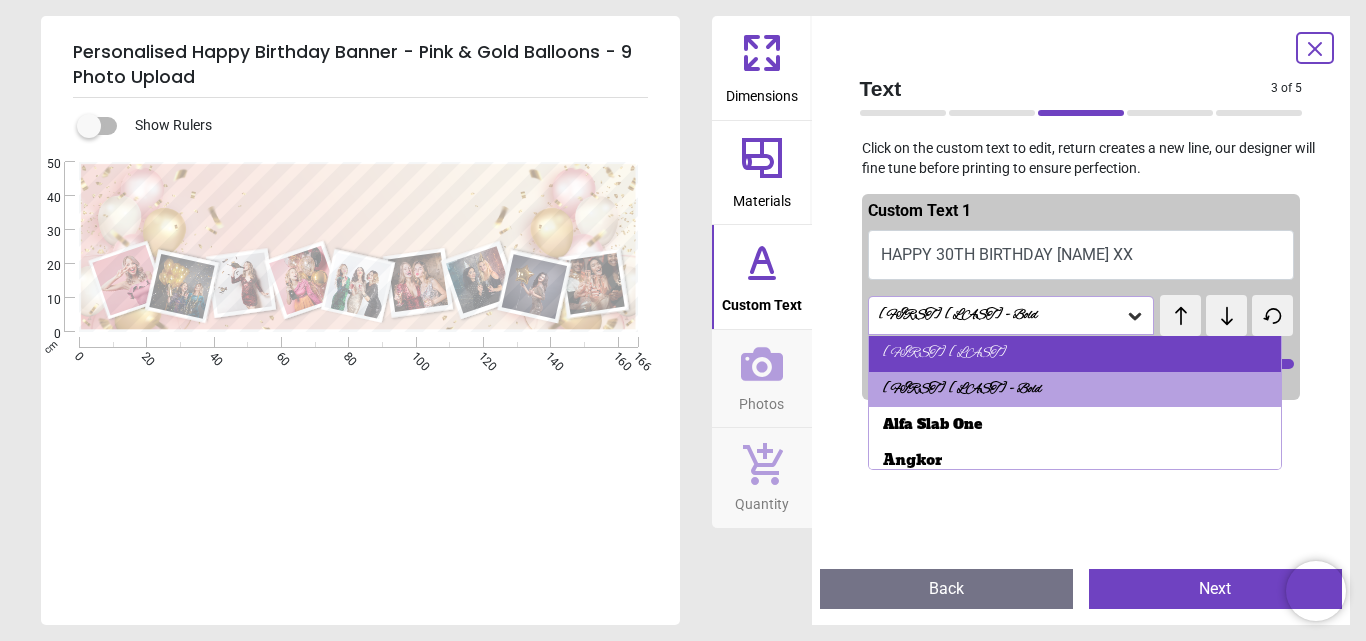 click on "Alex Brush" at bounding box center [945, 354] 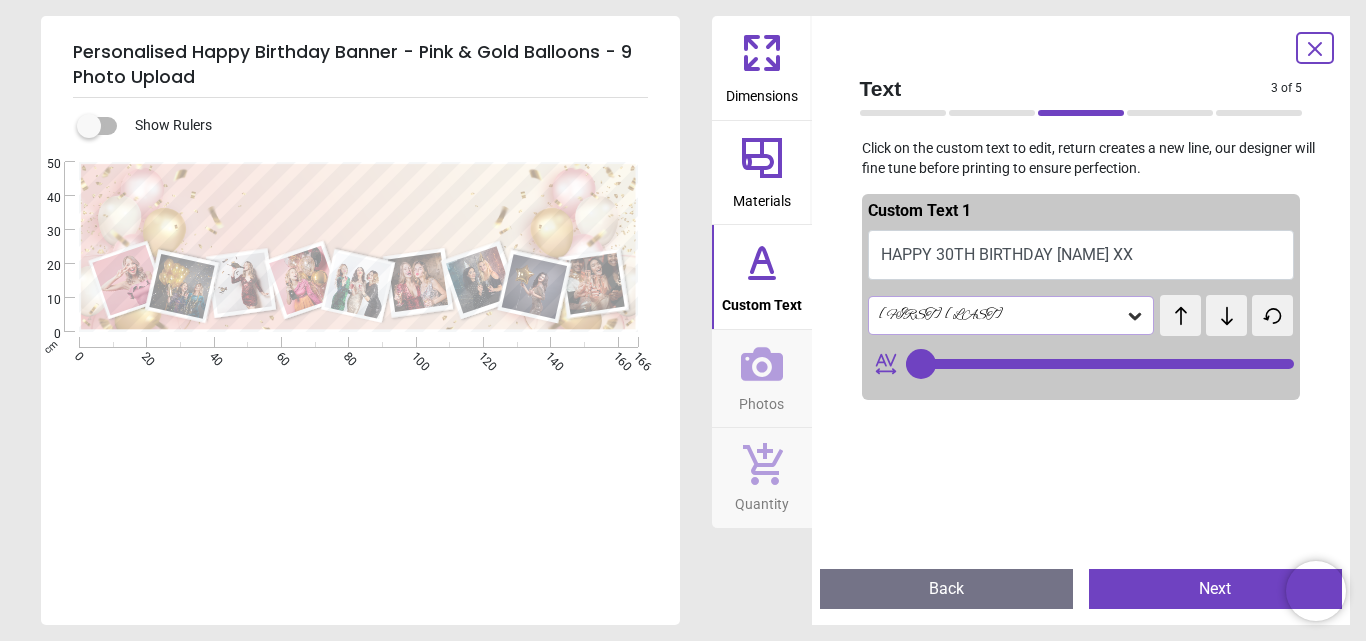 click 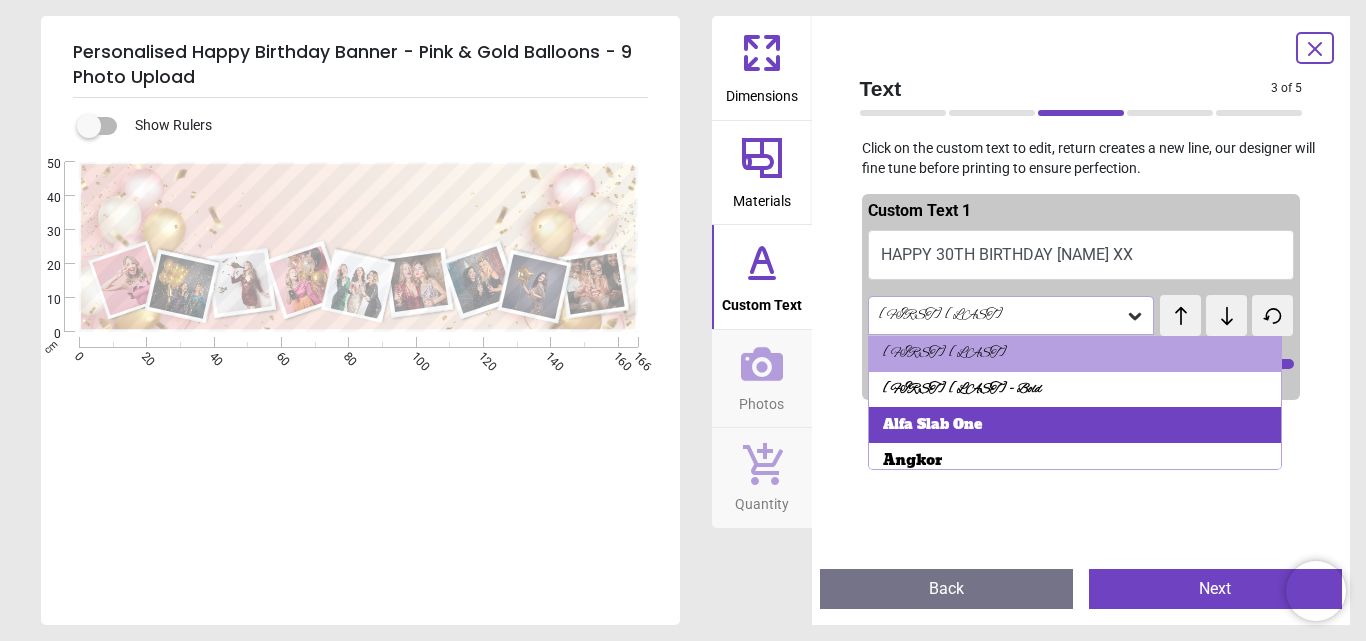 click on "Alfa Slab One" at bounding box center (932, 425) 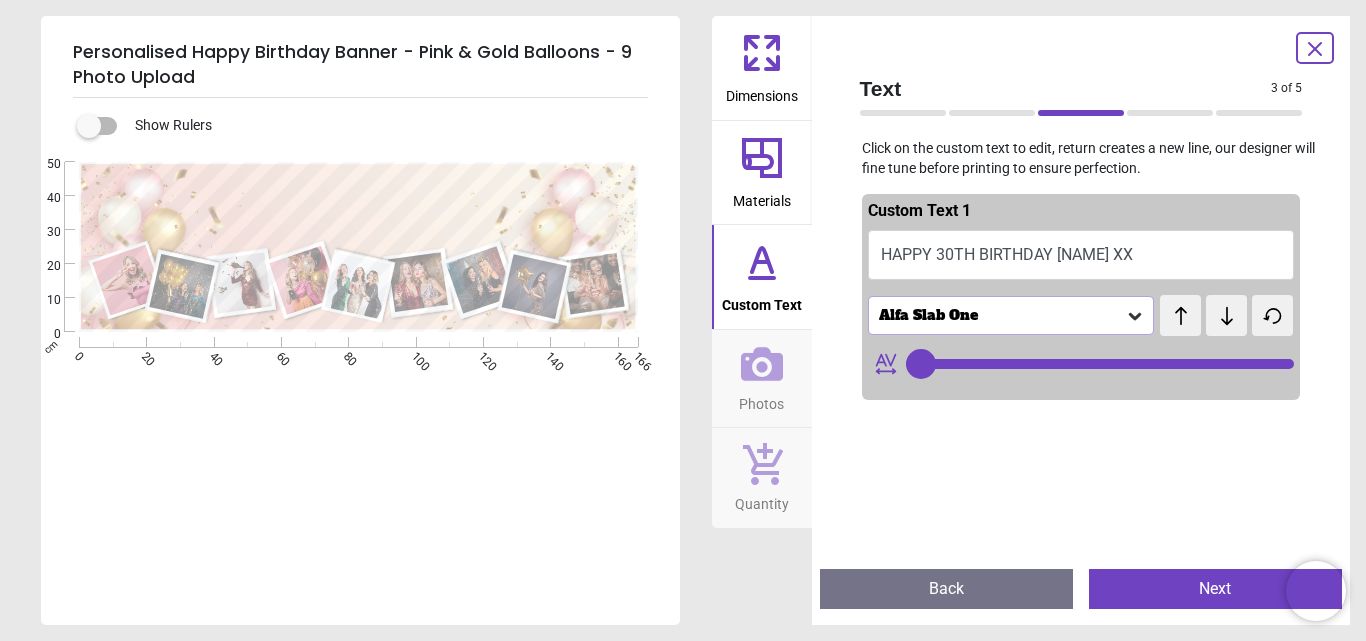 scroll, scrollTop: 0, scrollLeft: 0, axis: both 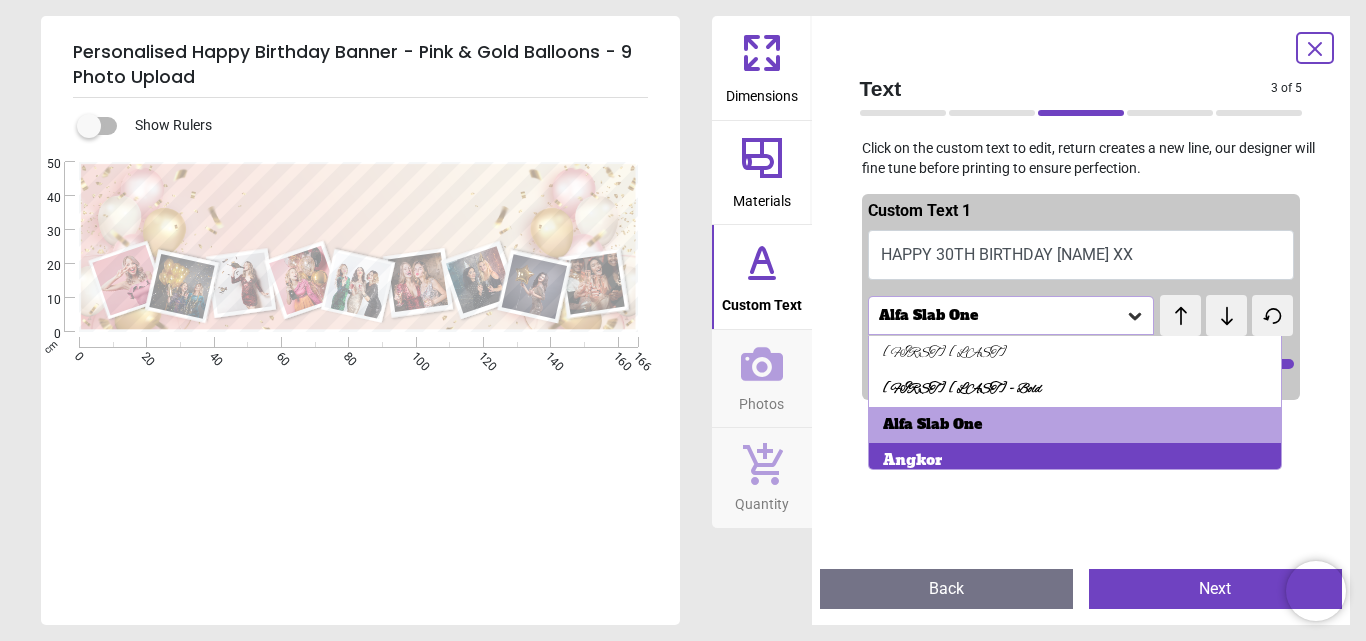 click on "Angkor" at bounding box center (912, 461) 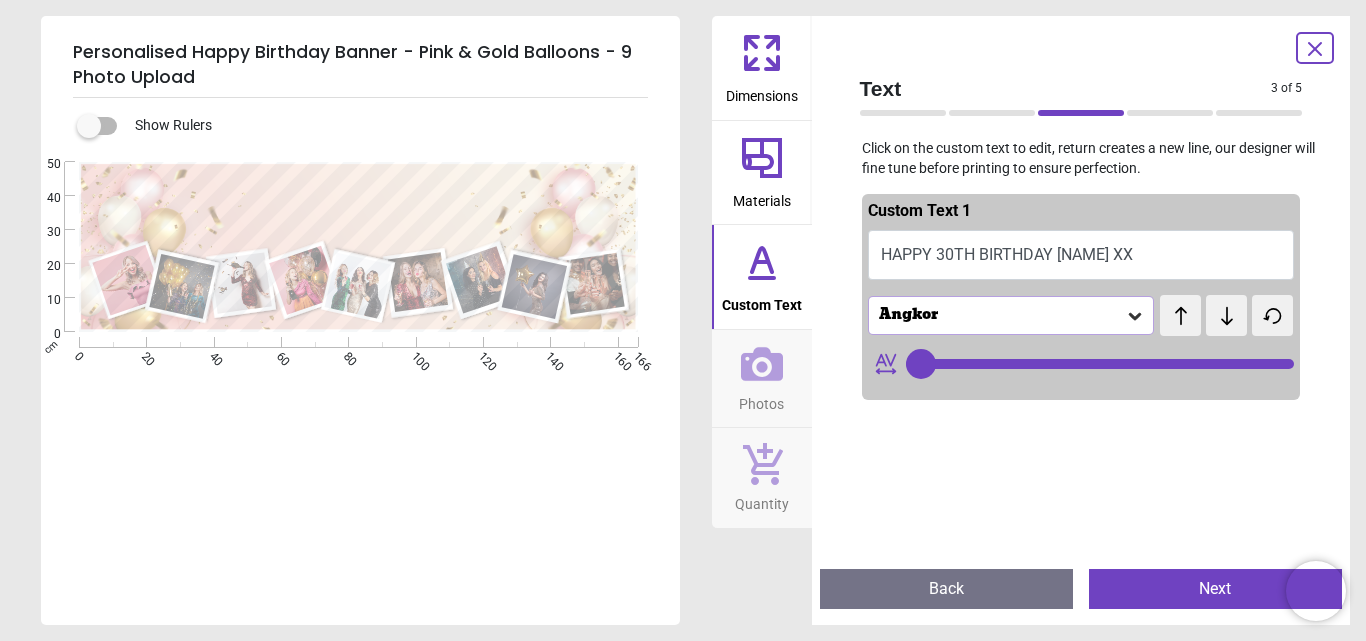 drag, startPoint x: 1132, startPoint y: 313, endPoint x: 1064, endPoint y: 332, distance: 70.60453 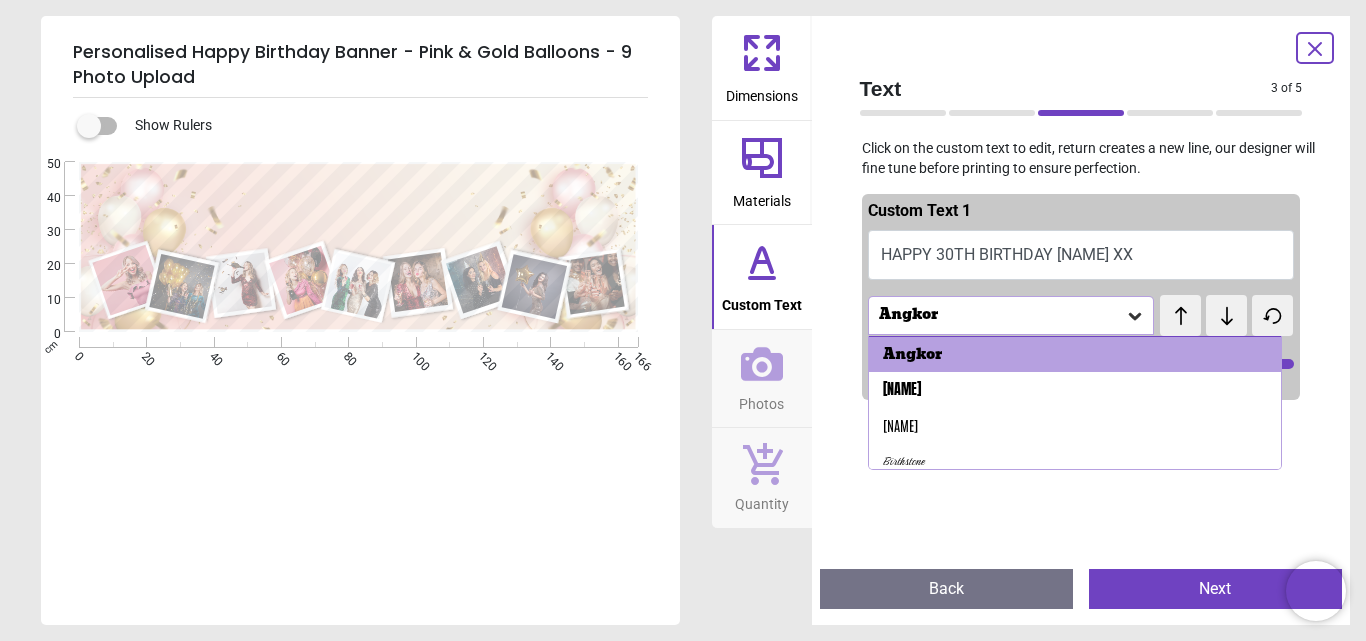scroll, scrollTop: 109, scrollLeft: 0, axis: vertical 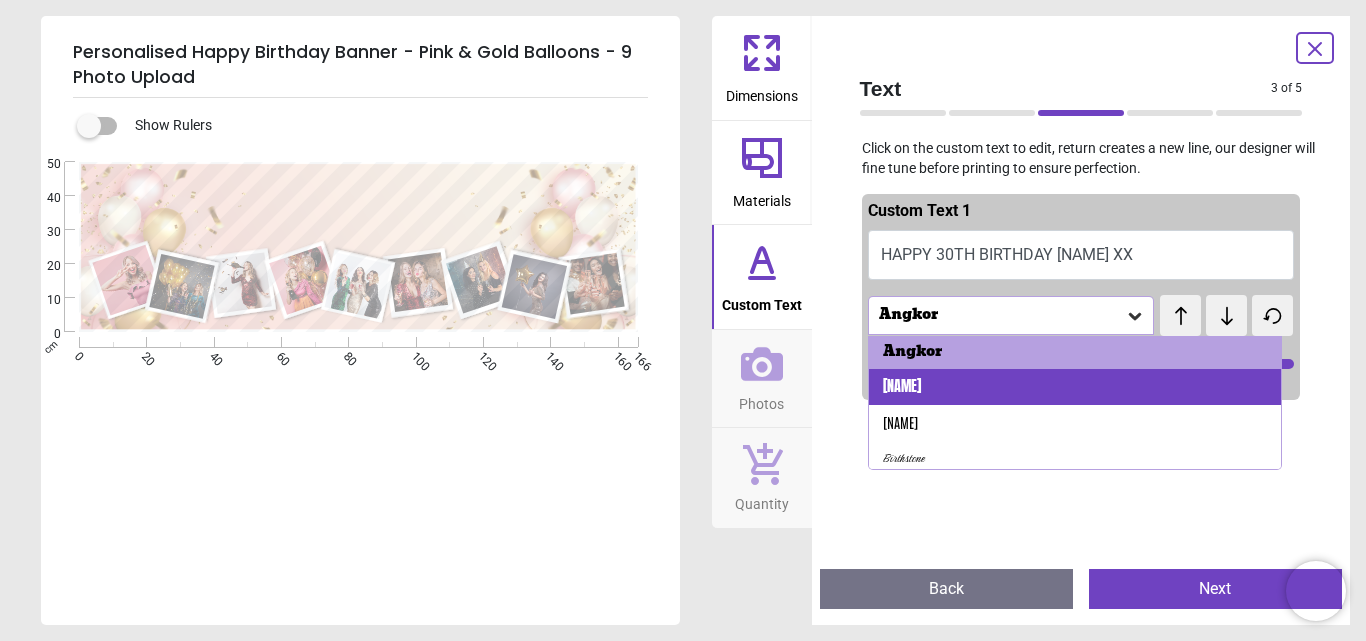 click on "Anton" at bounding box center [1075, 387] 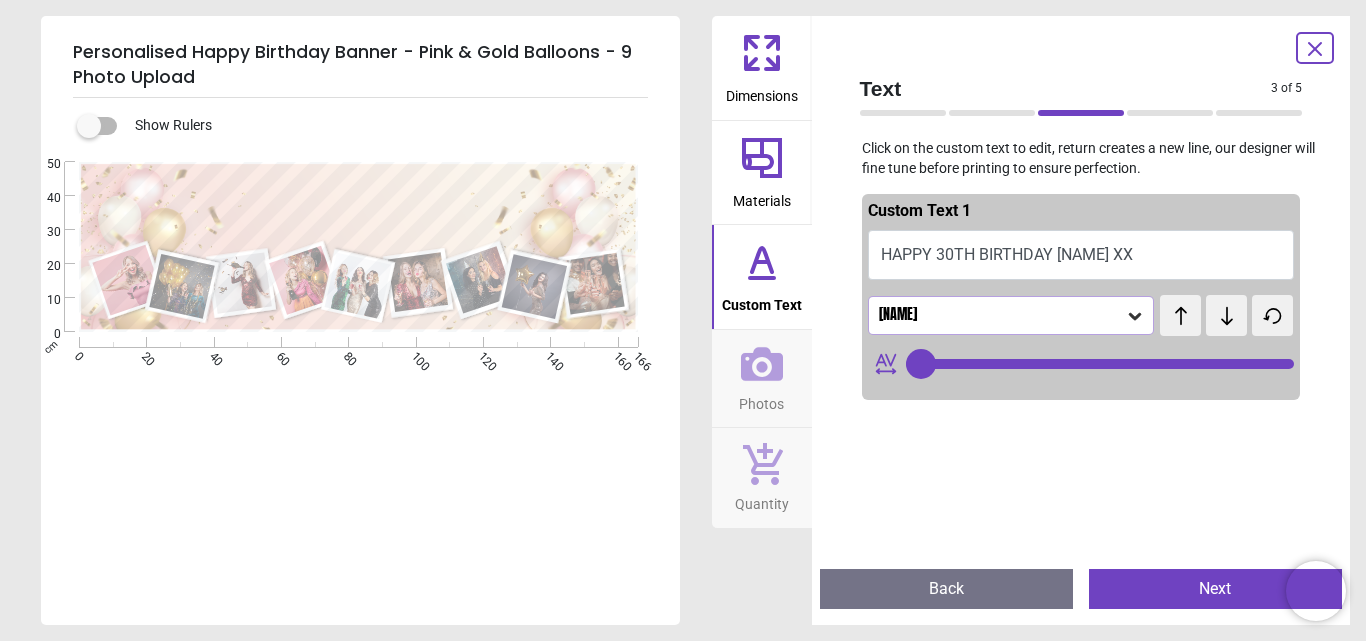 click 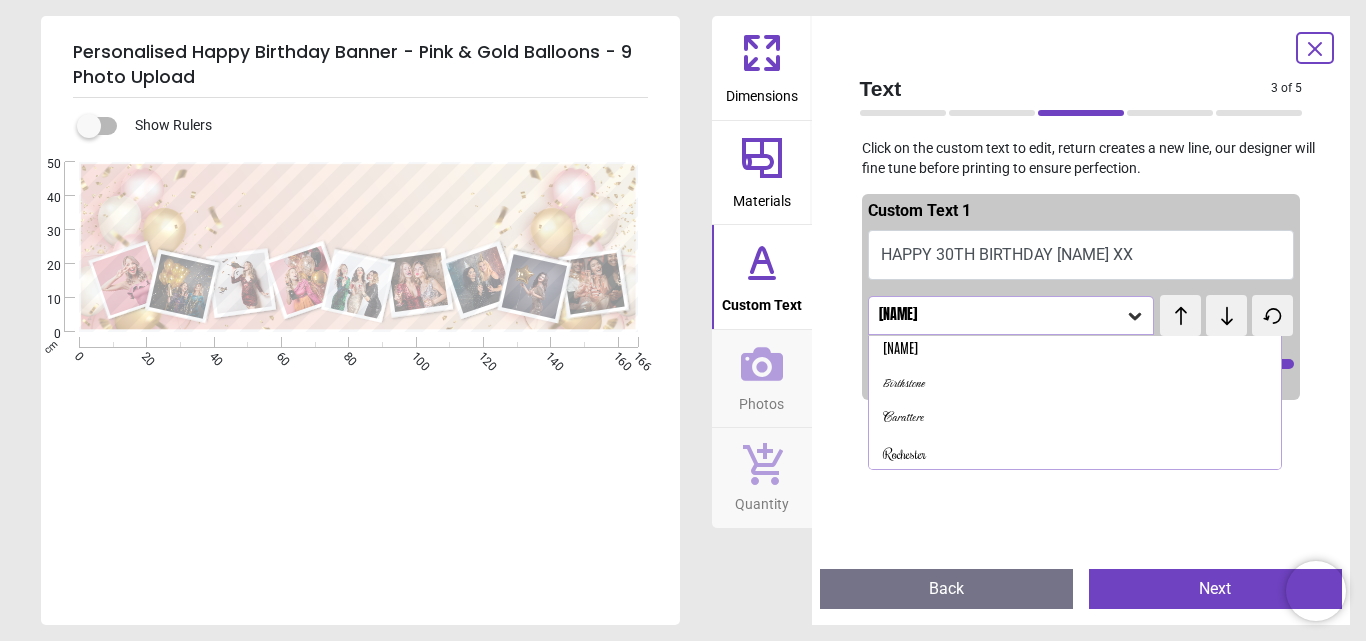 scroll, scrollTop: 145, scrollLeft: 0, axis: vertical 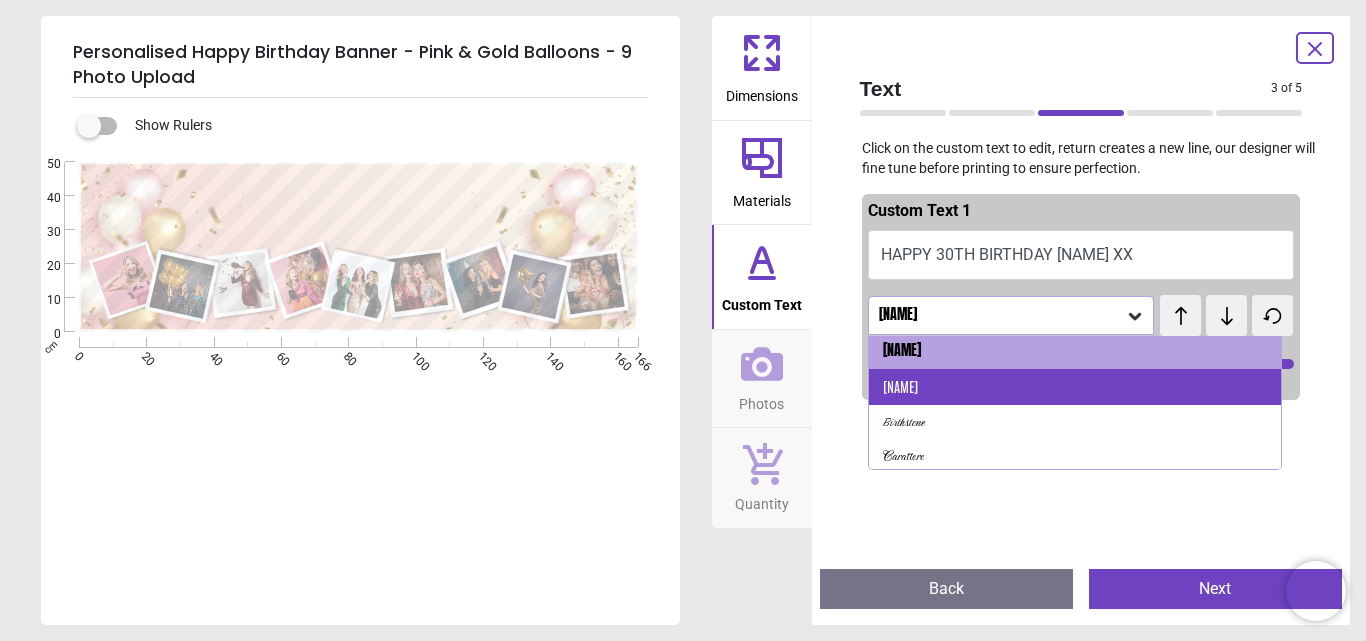 click on "Antonio" at bounding box center [900, 387] 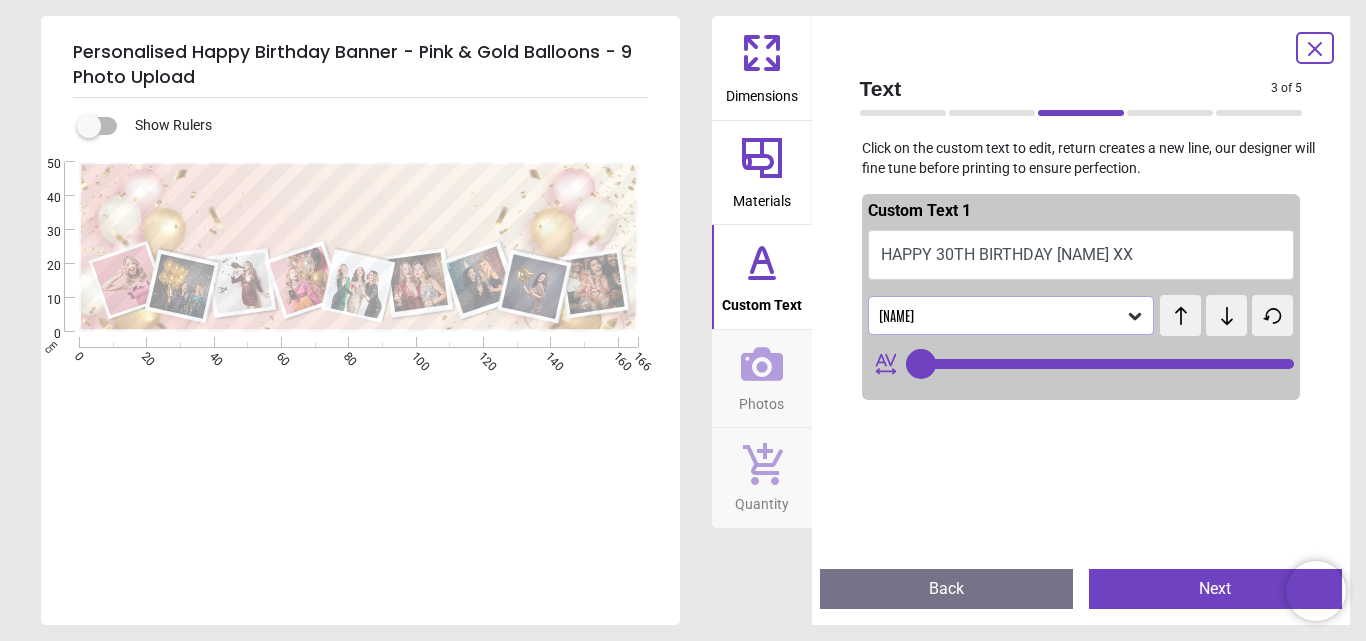 click 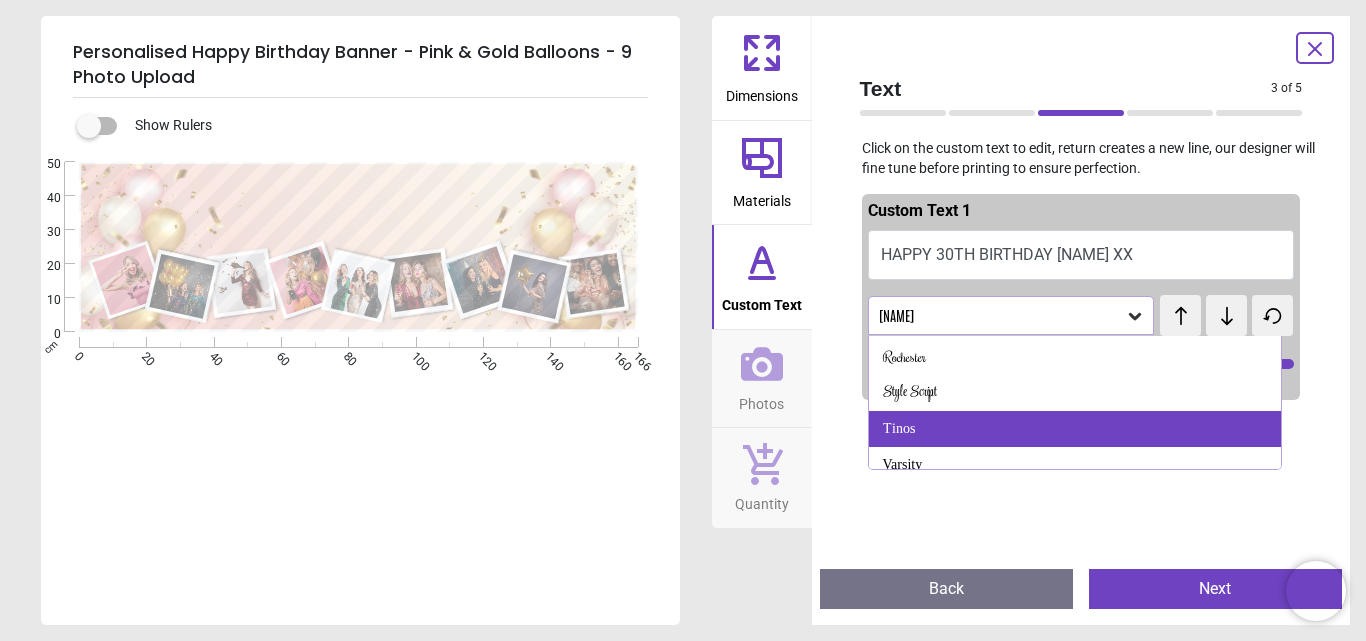 scroll, scrollTop: 381, scrollLeft: 0, axis: vertical 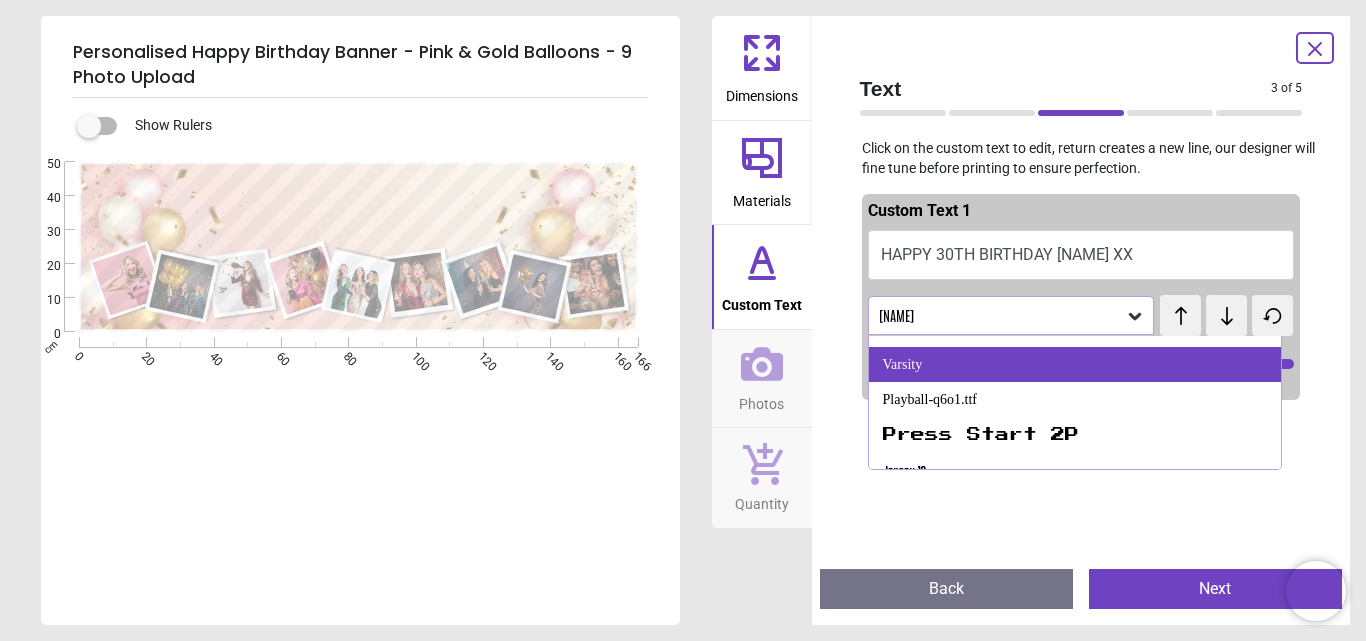 click on "Varsity" at bounding box center [903, 365] 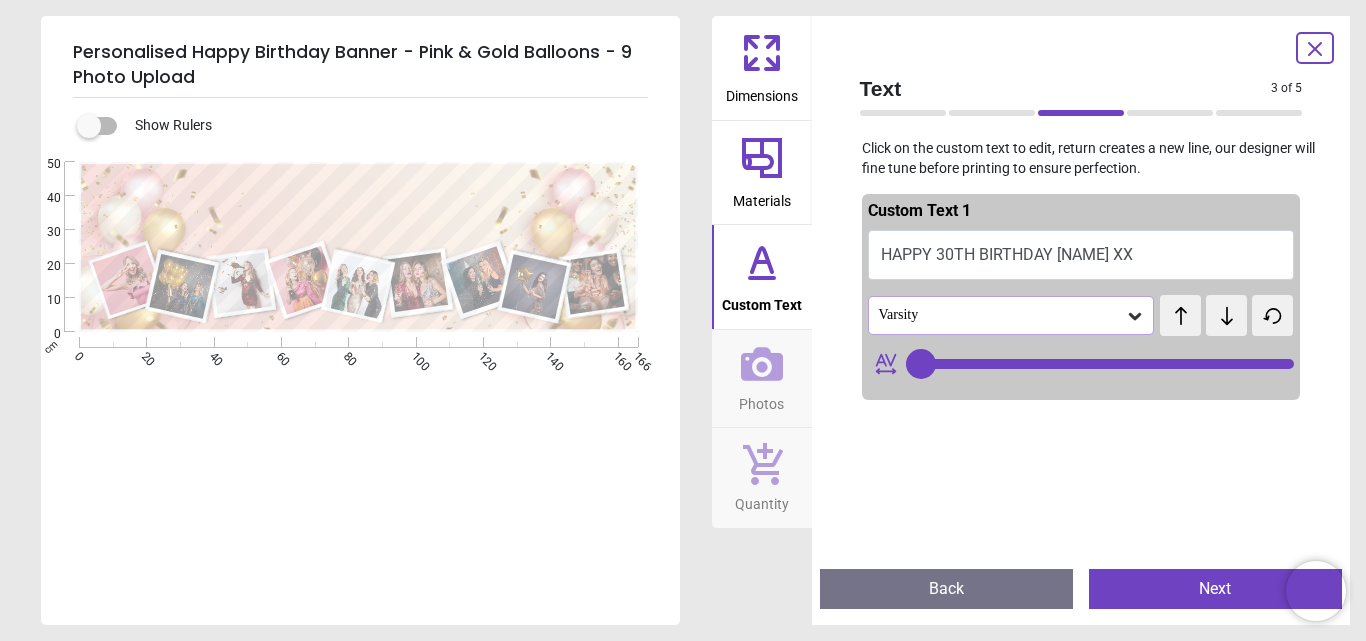 click 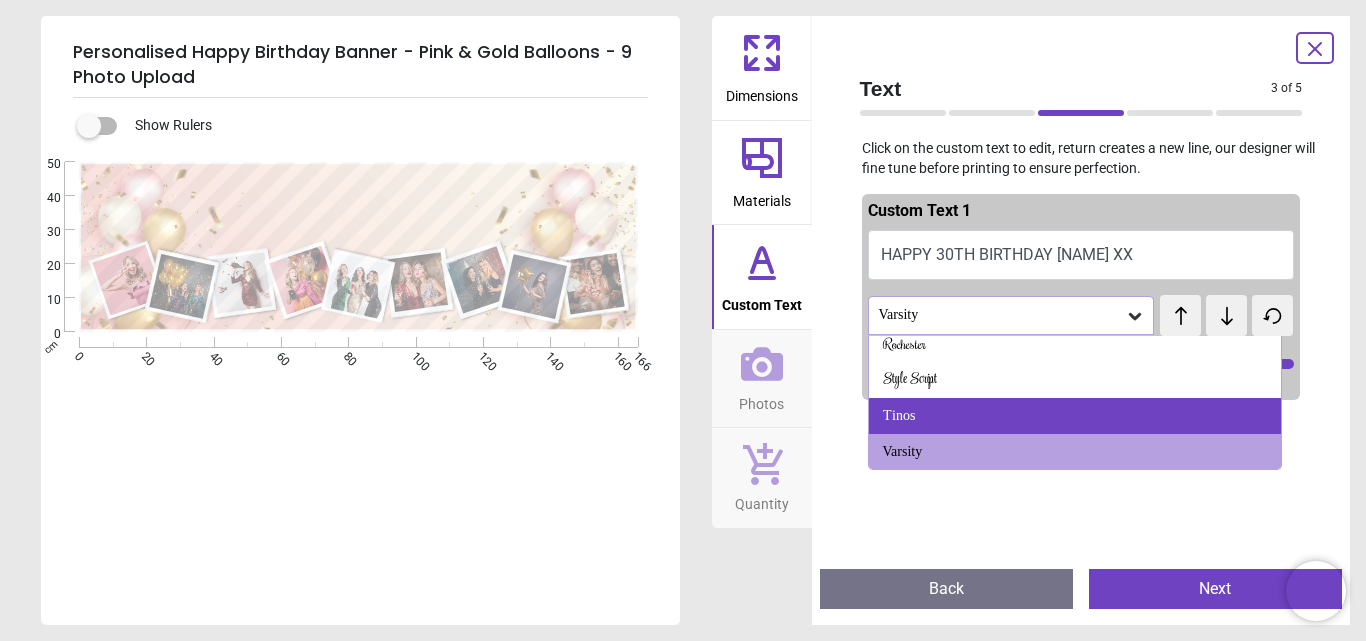 scroll, scrollTop: 394, scrollLeft: 0, axis: vertical 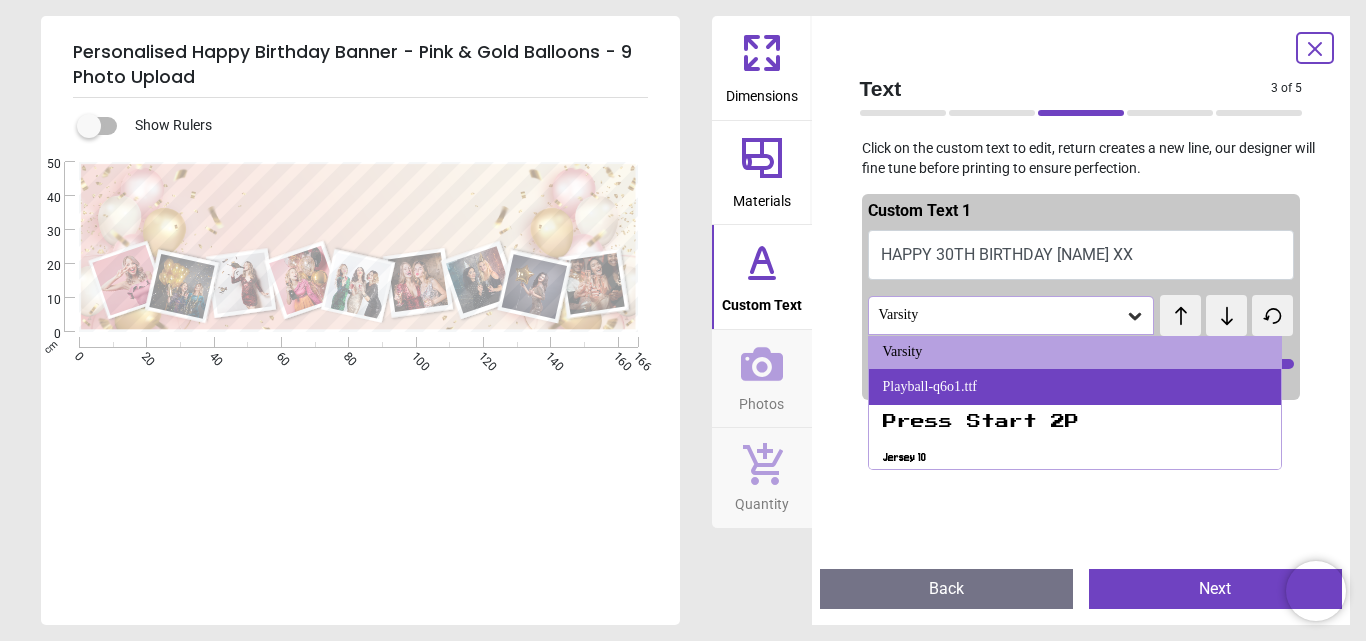 click on "Playball-q6o1.ttf" at bounding box center [1075, 387] 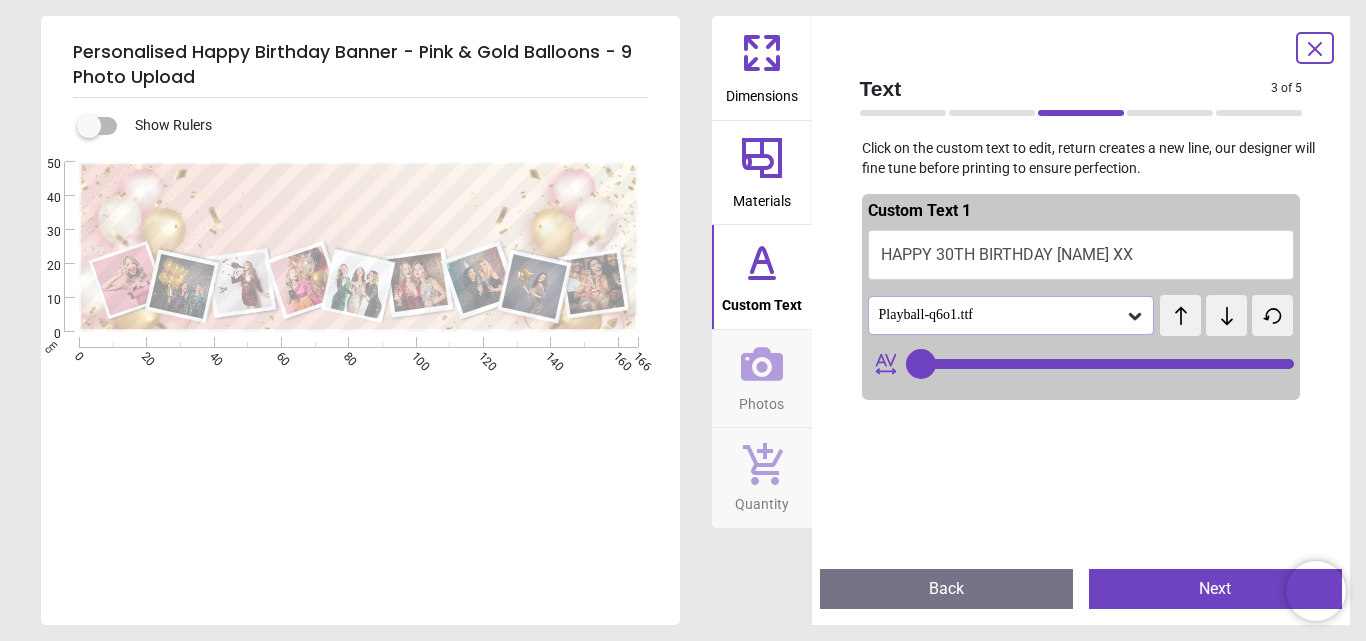 type on "**" 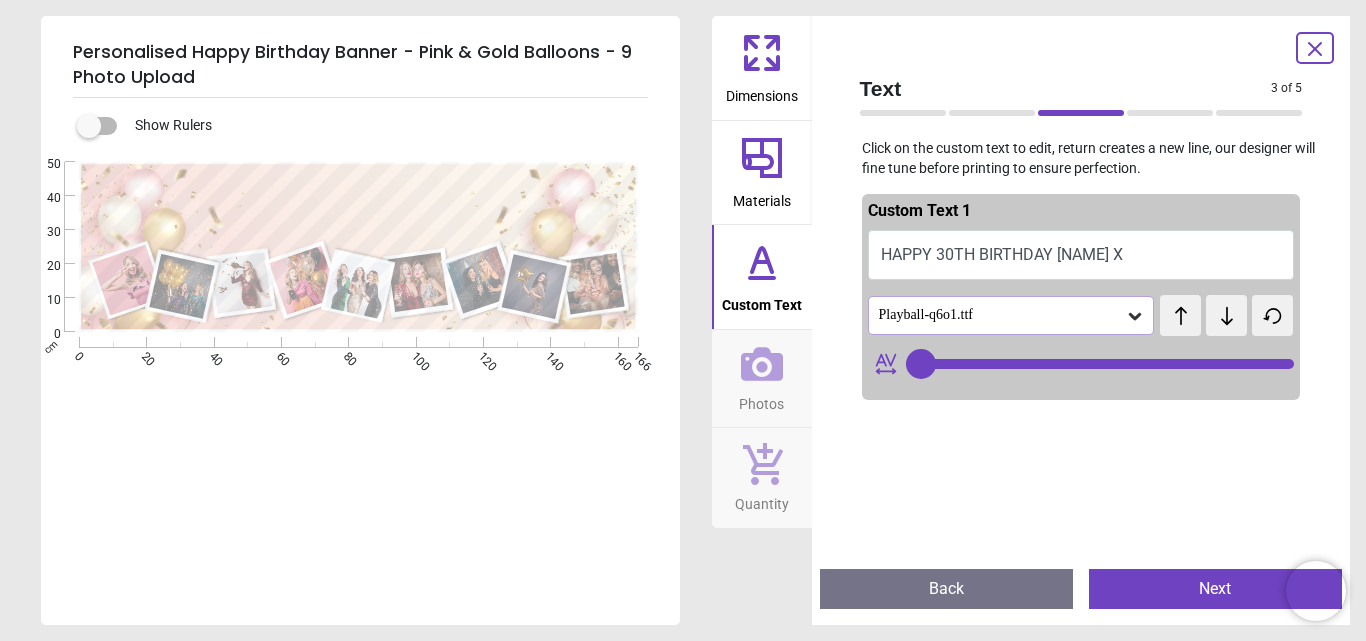 type on "**" 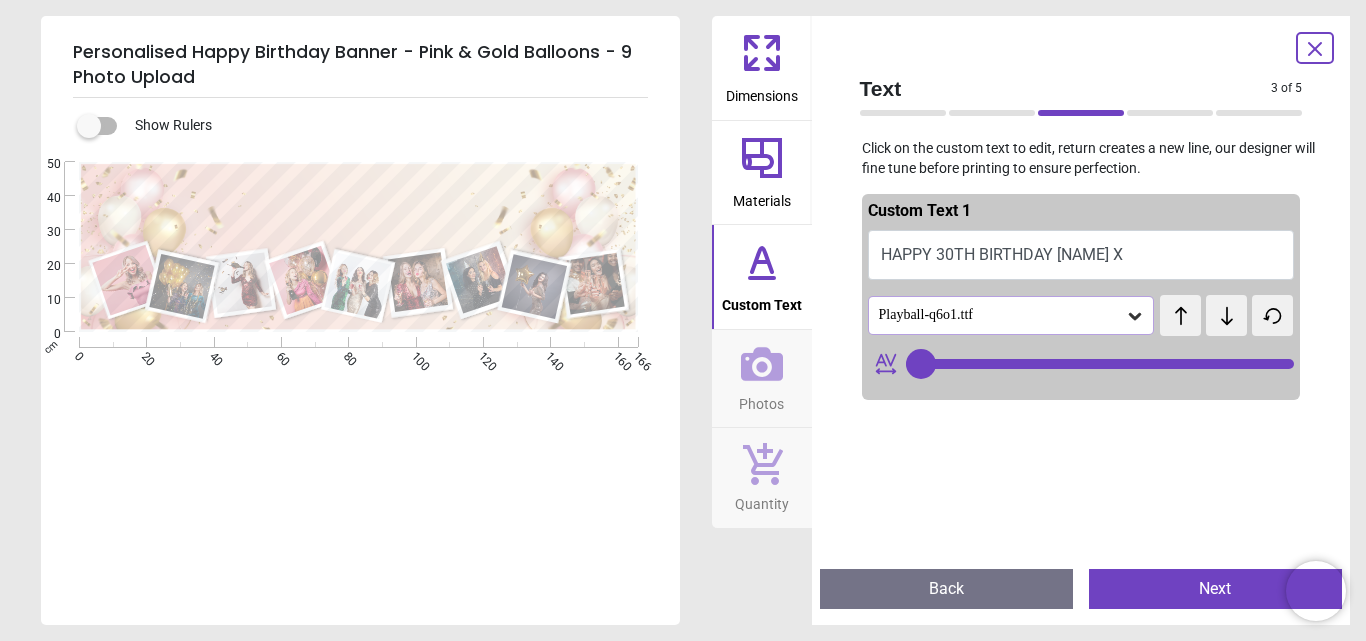 type on "**********" 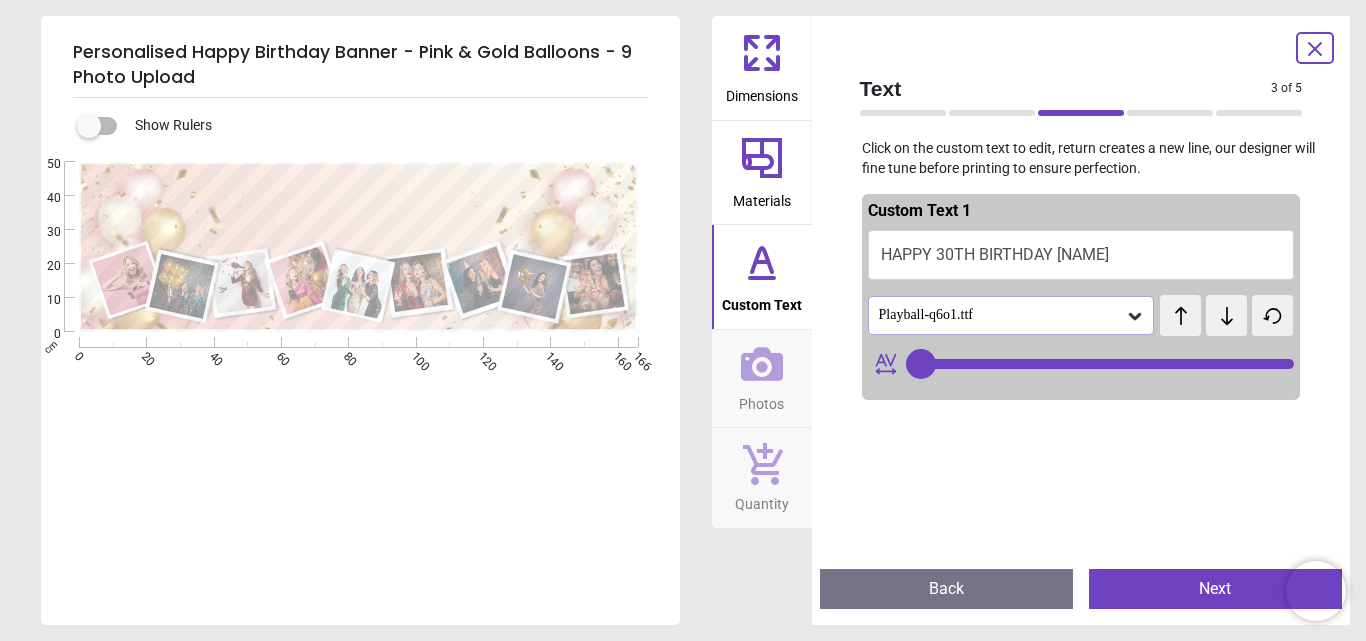 type on "**********" 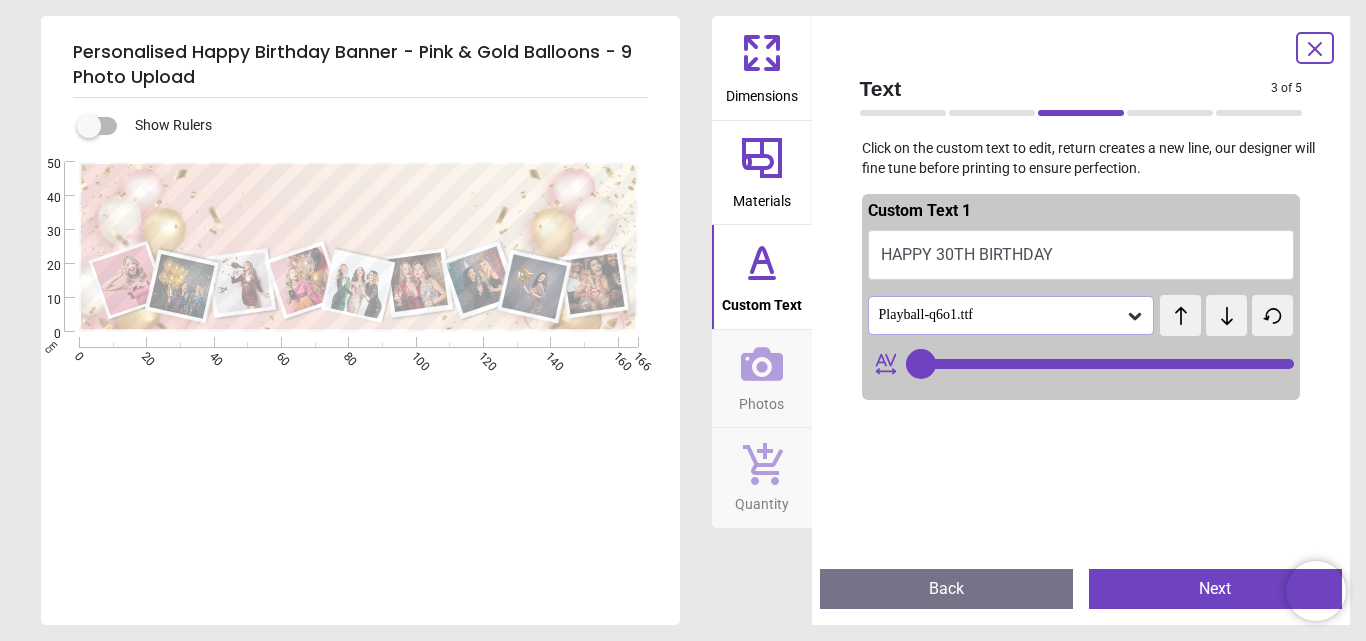 type on "**********" 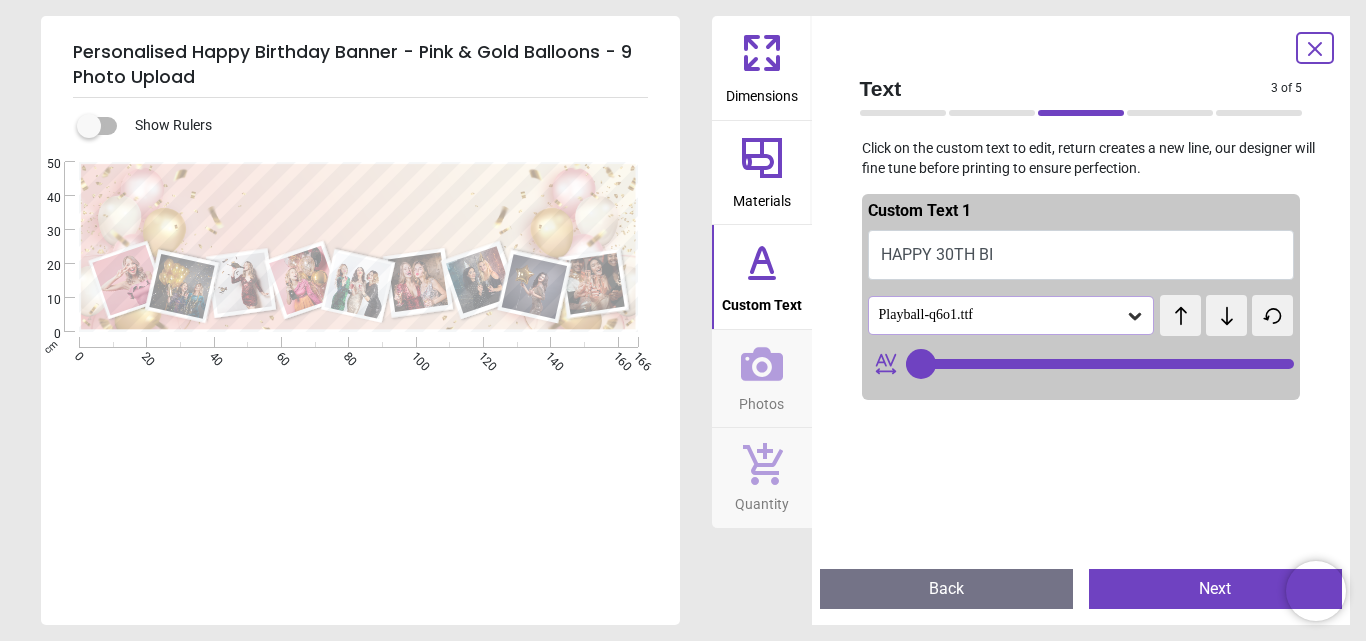 type on "**********" 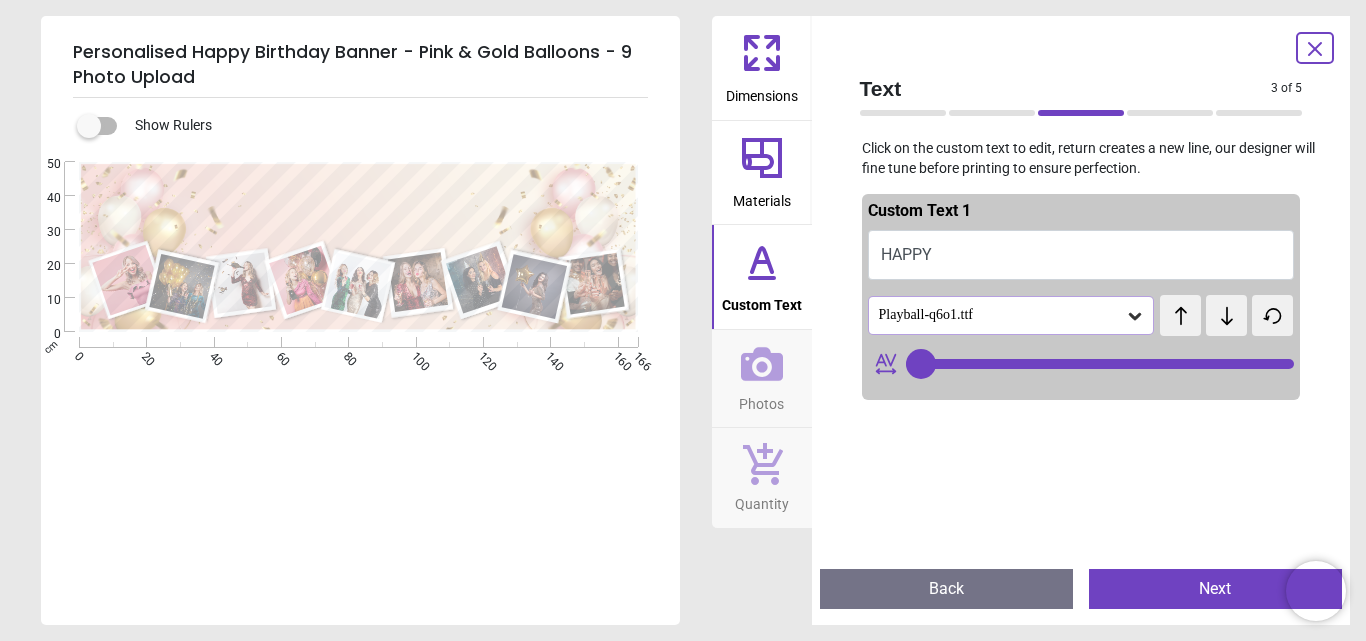 type on "*" 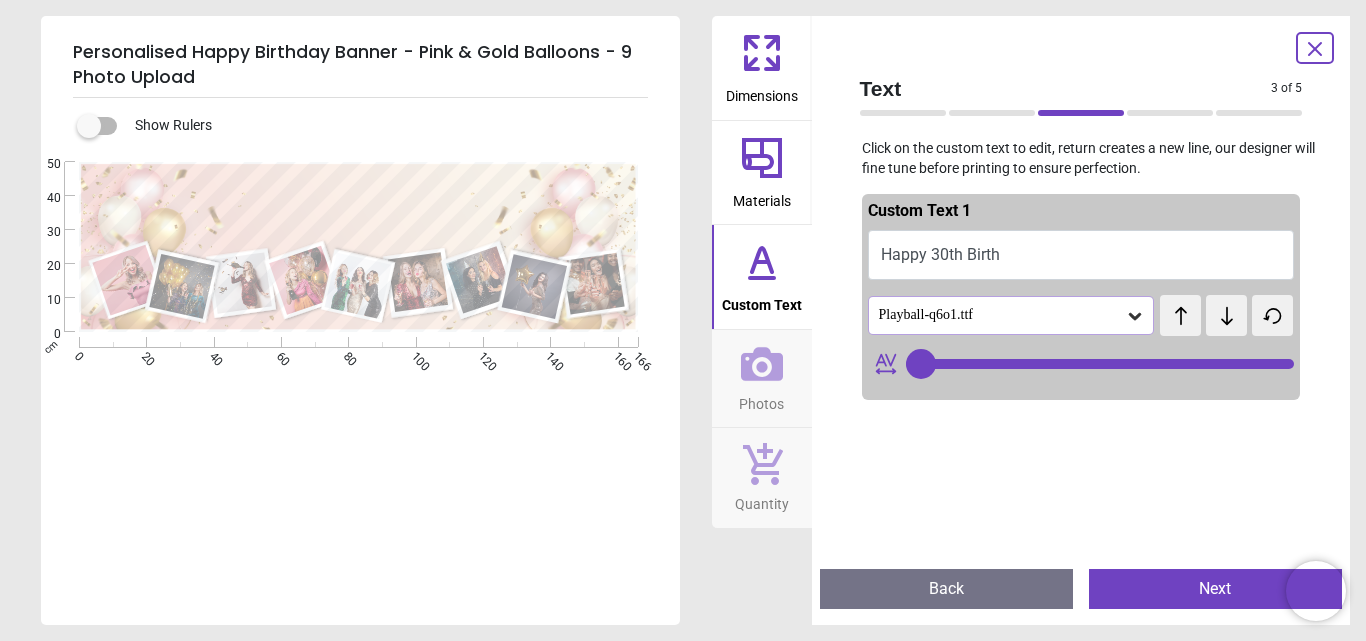 type on "**********" 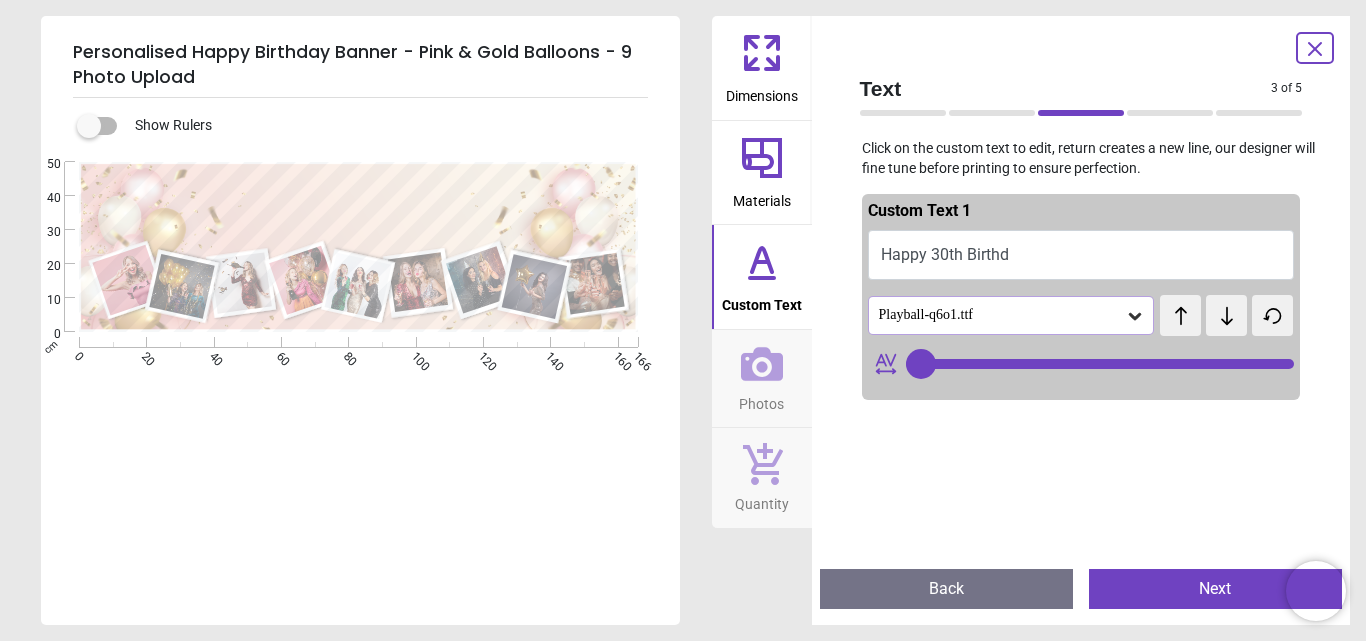 type on "**" 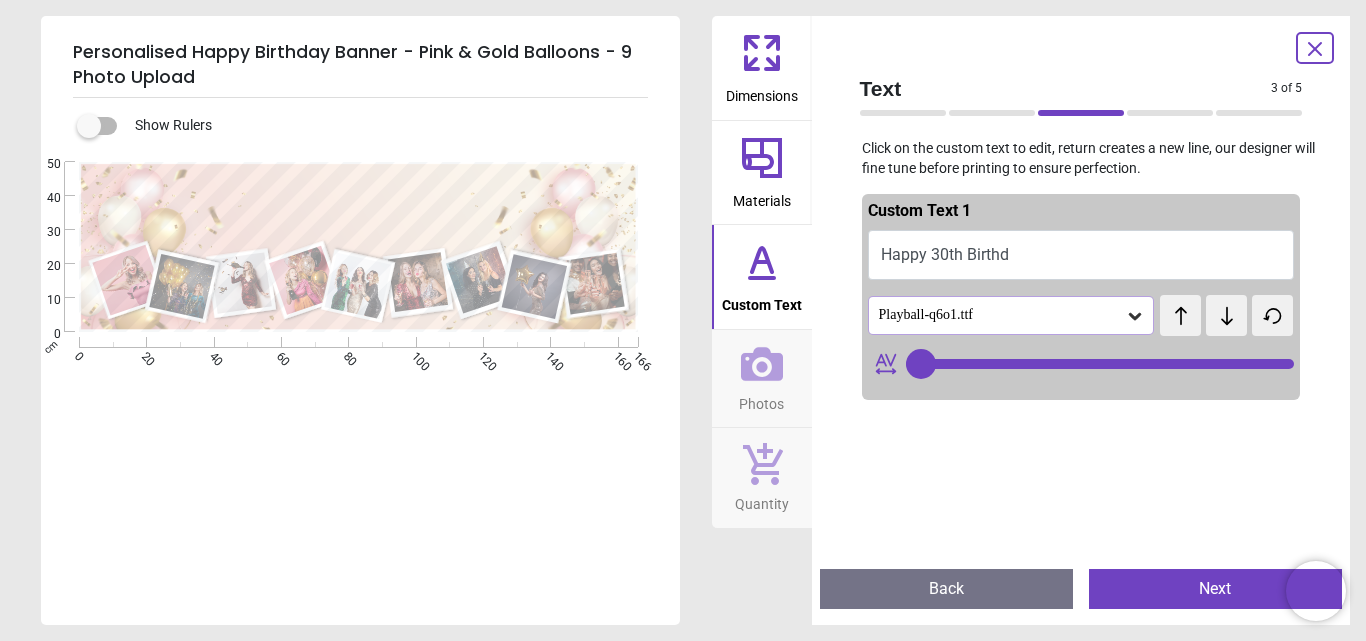 type on "**********" 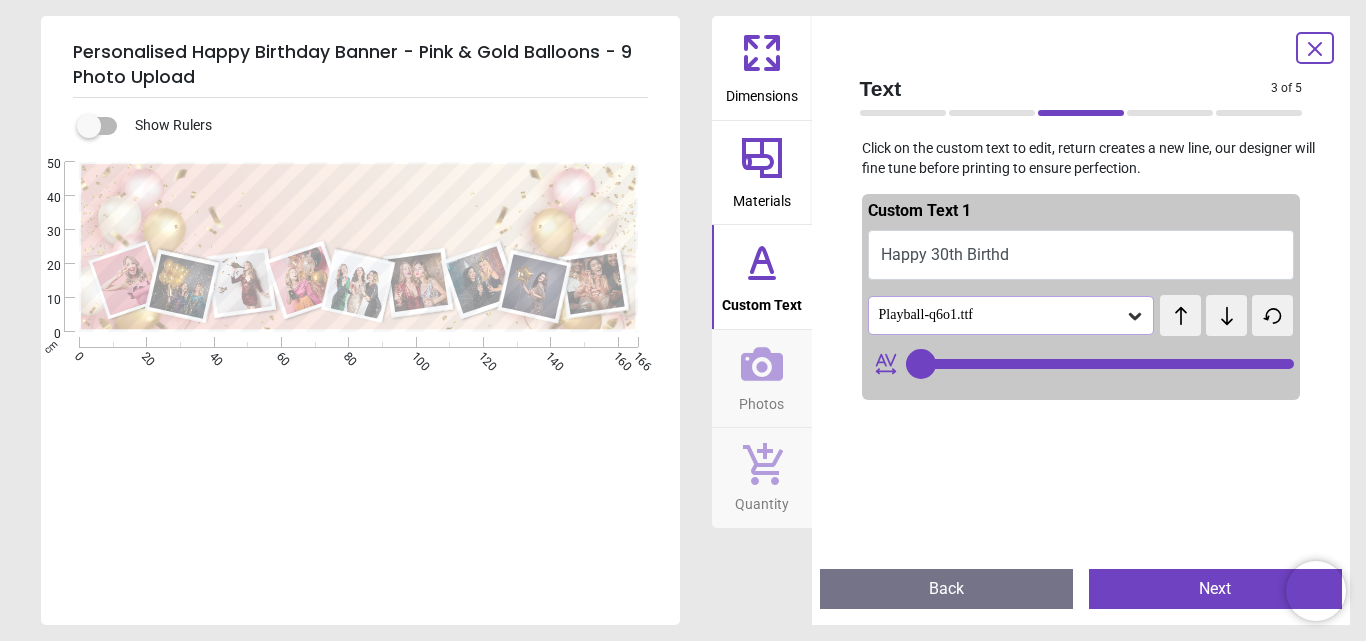 type on "**********" 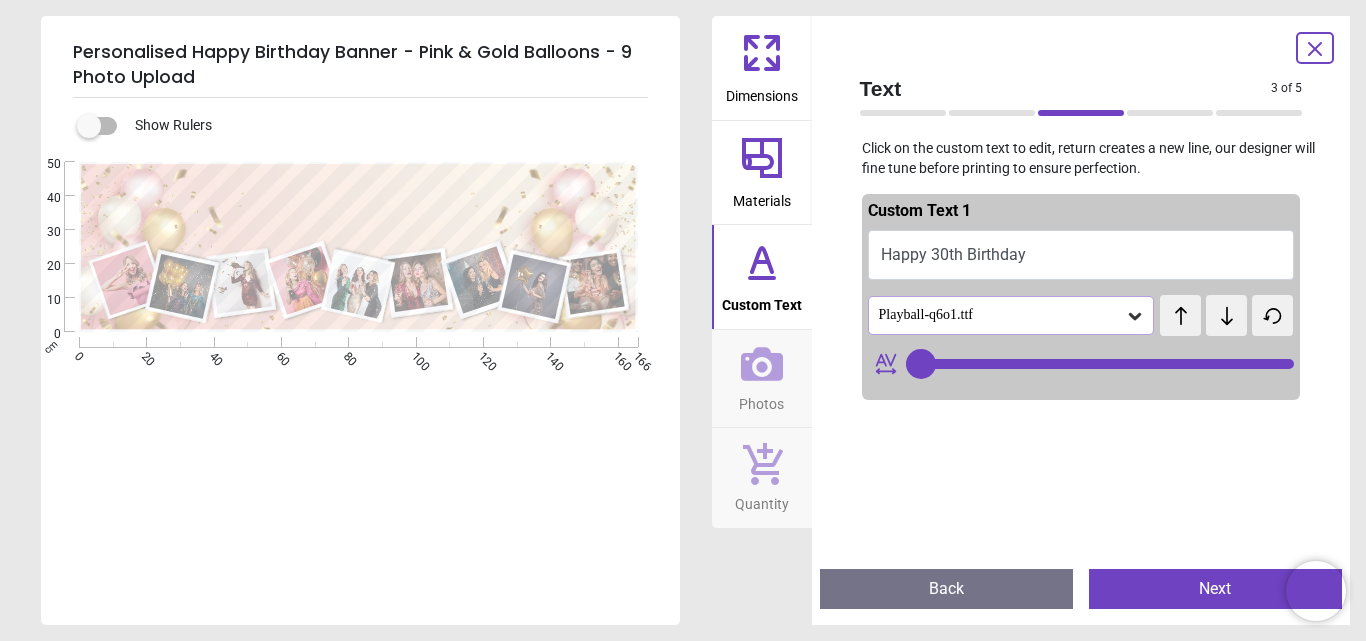 type on "**" 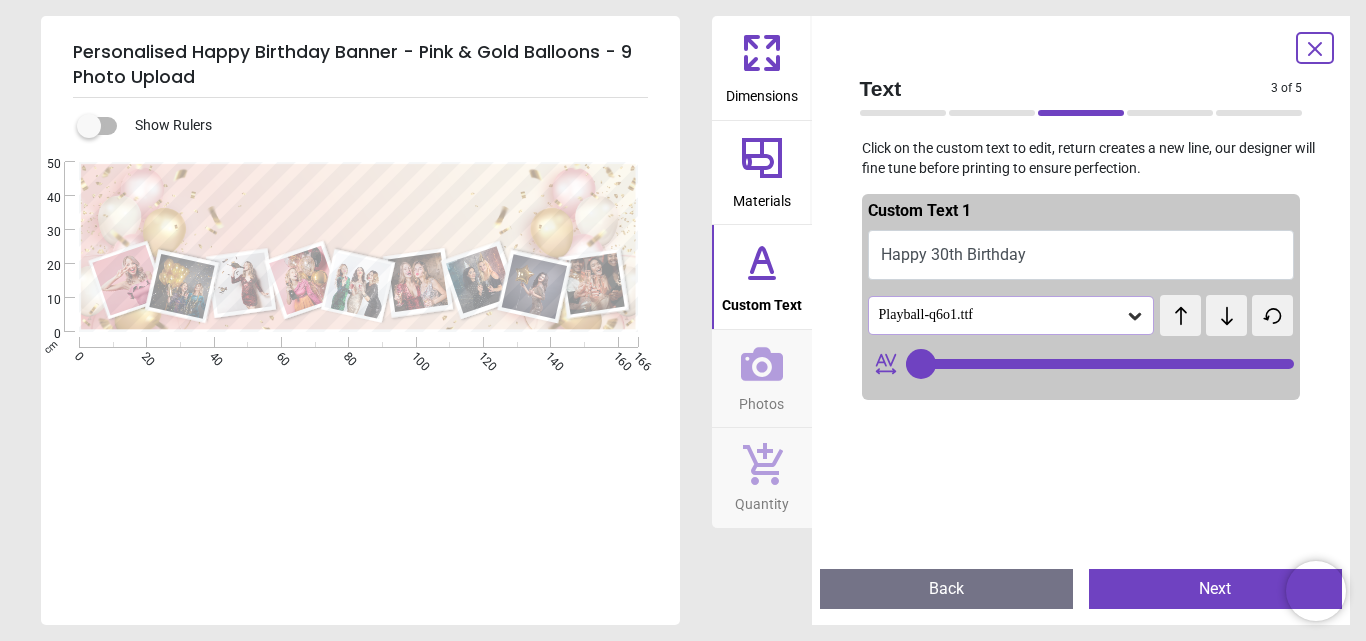 type on "**********" 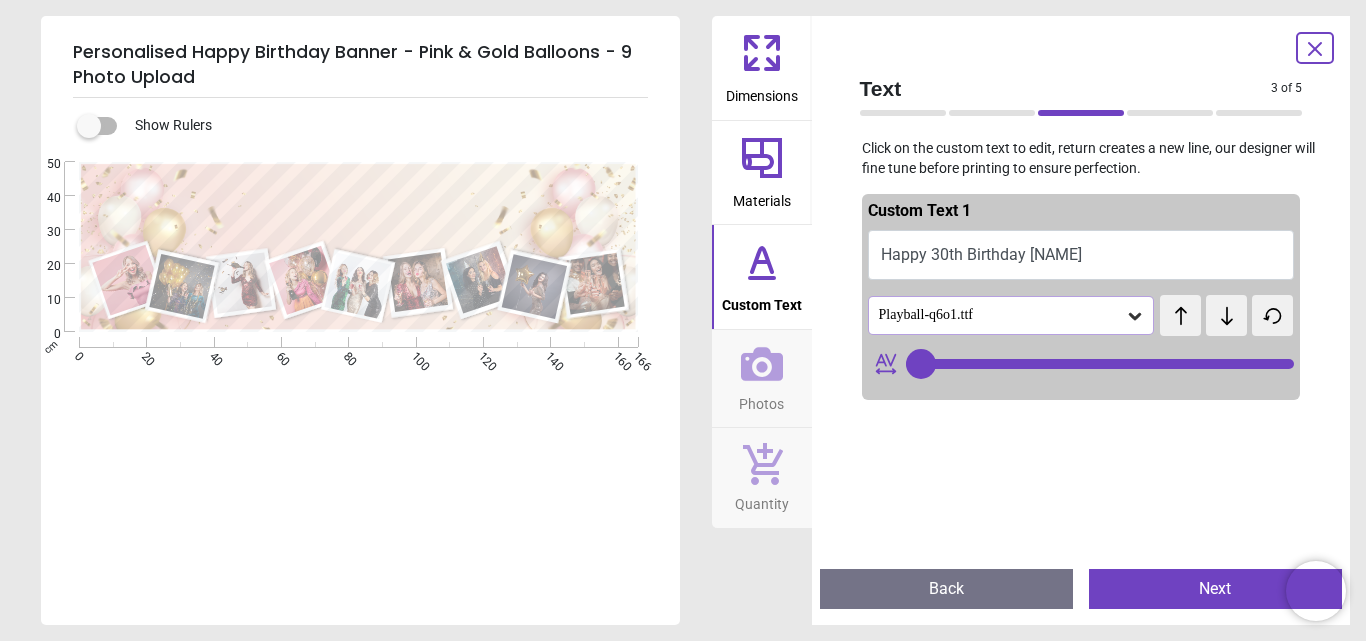 type on "**********" 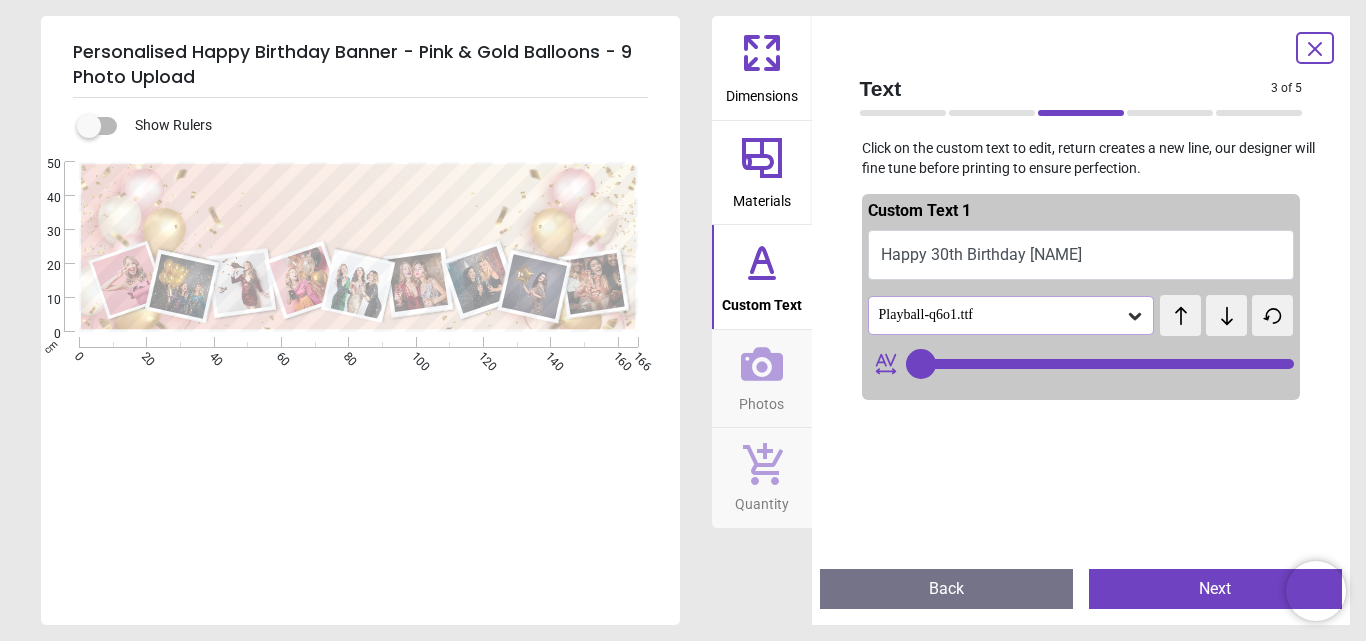 type on "**********" 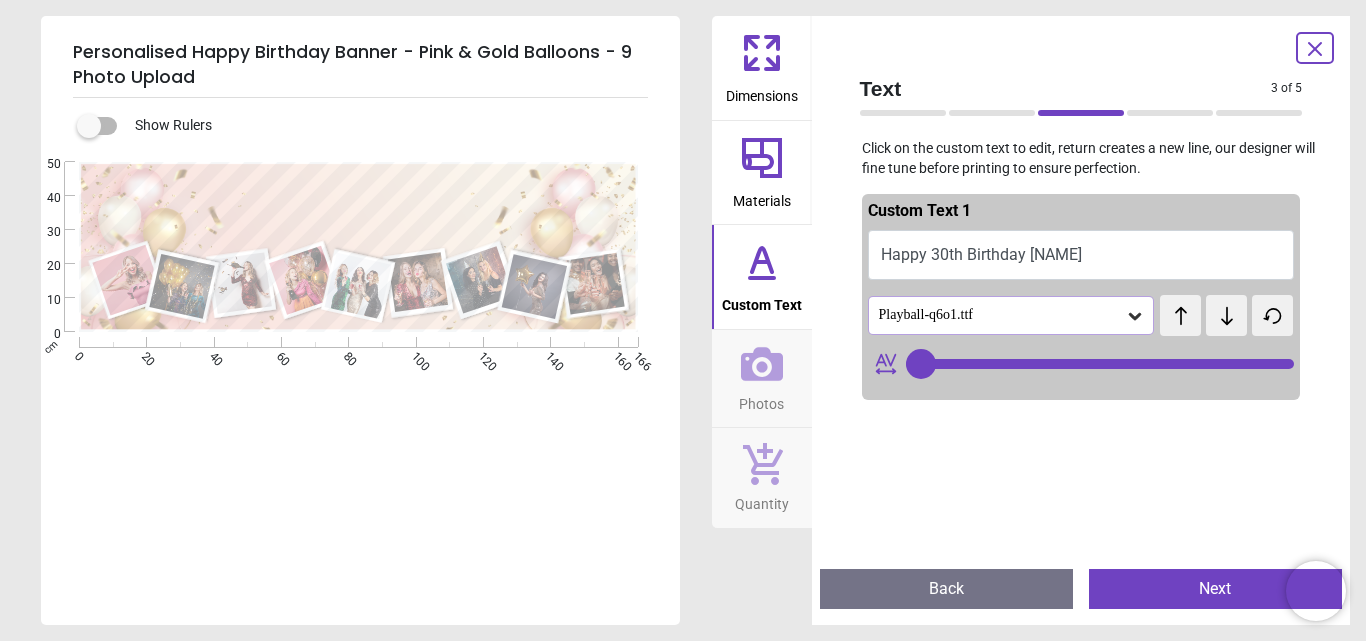 type on "**" 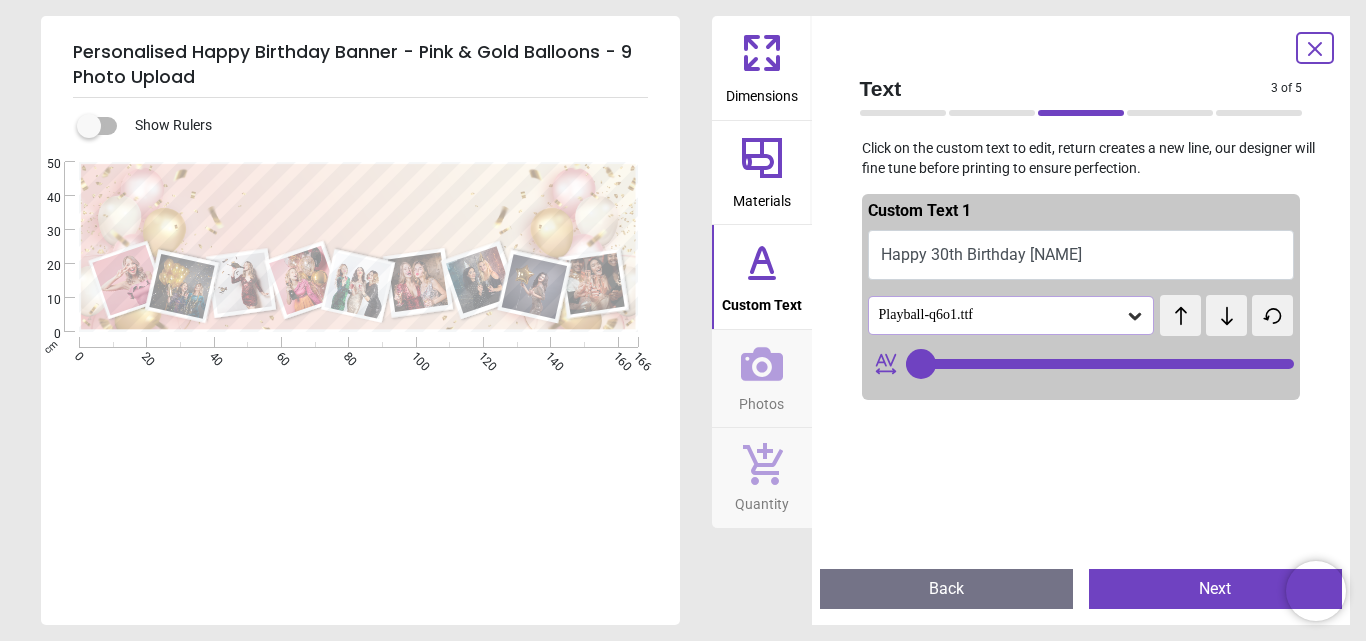 type on "**********" 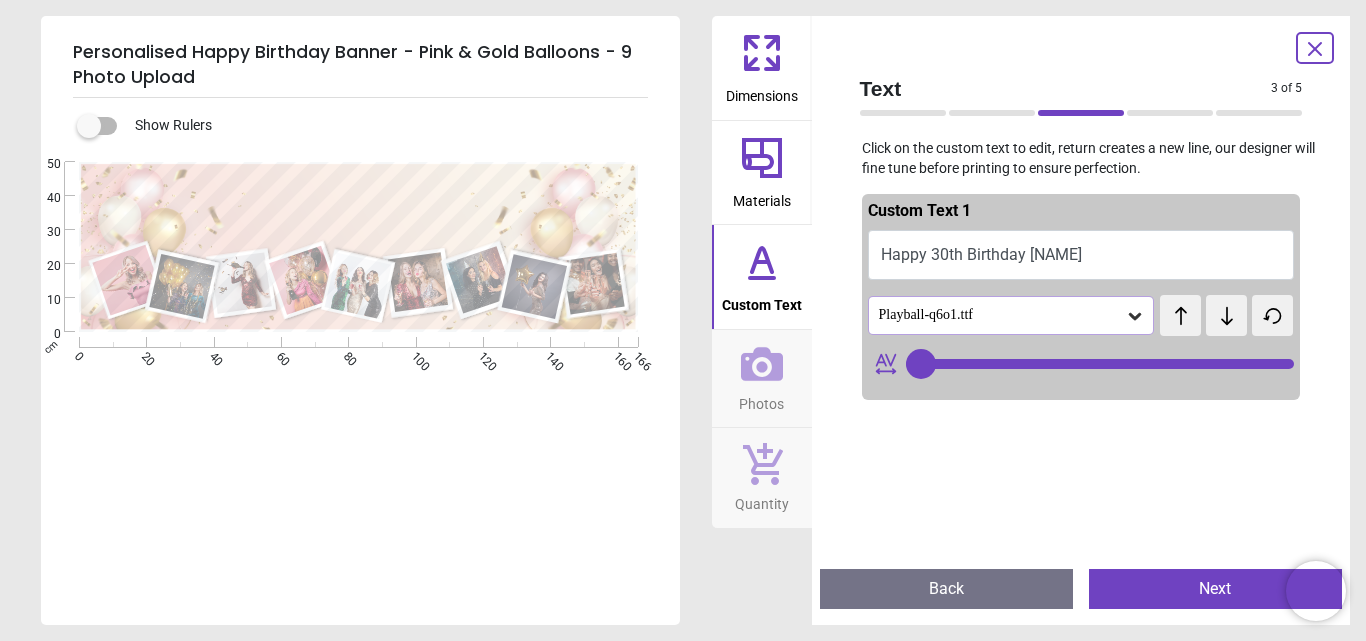 scroll, scrollTop: 3, scrollLeft: 0, axis: vertical 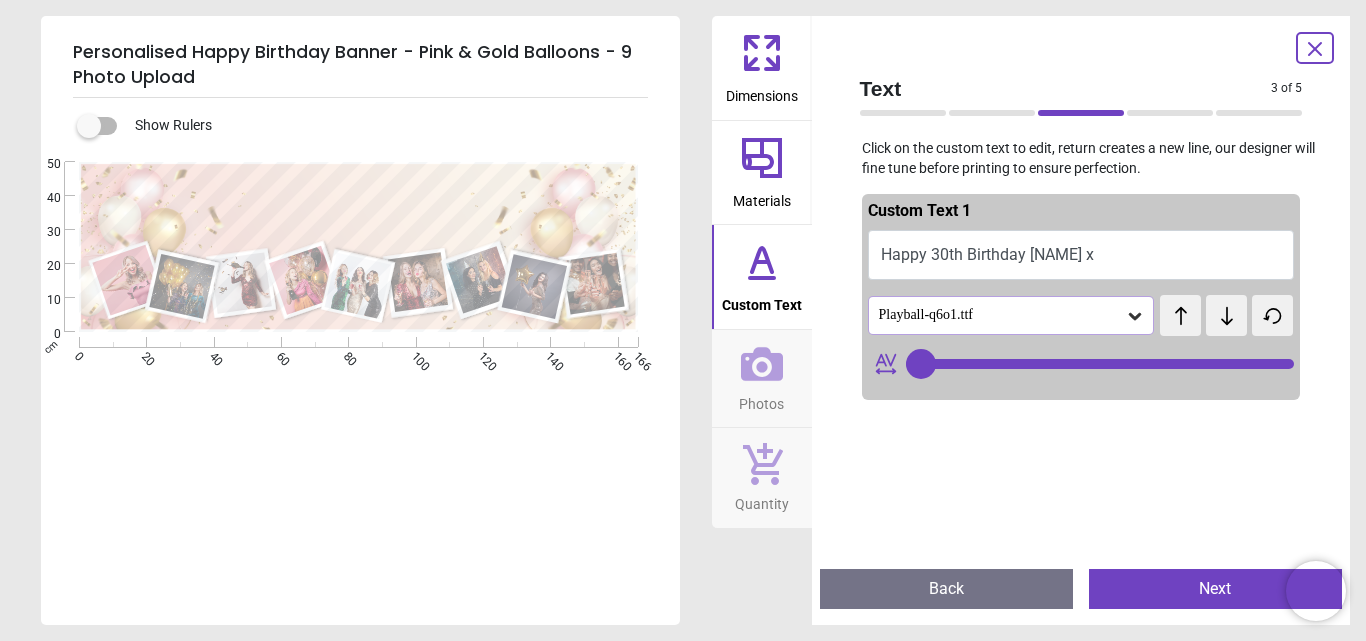 type on "**********" 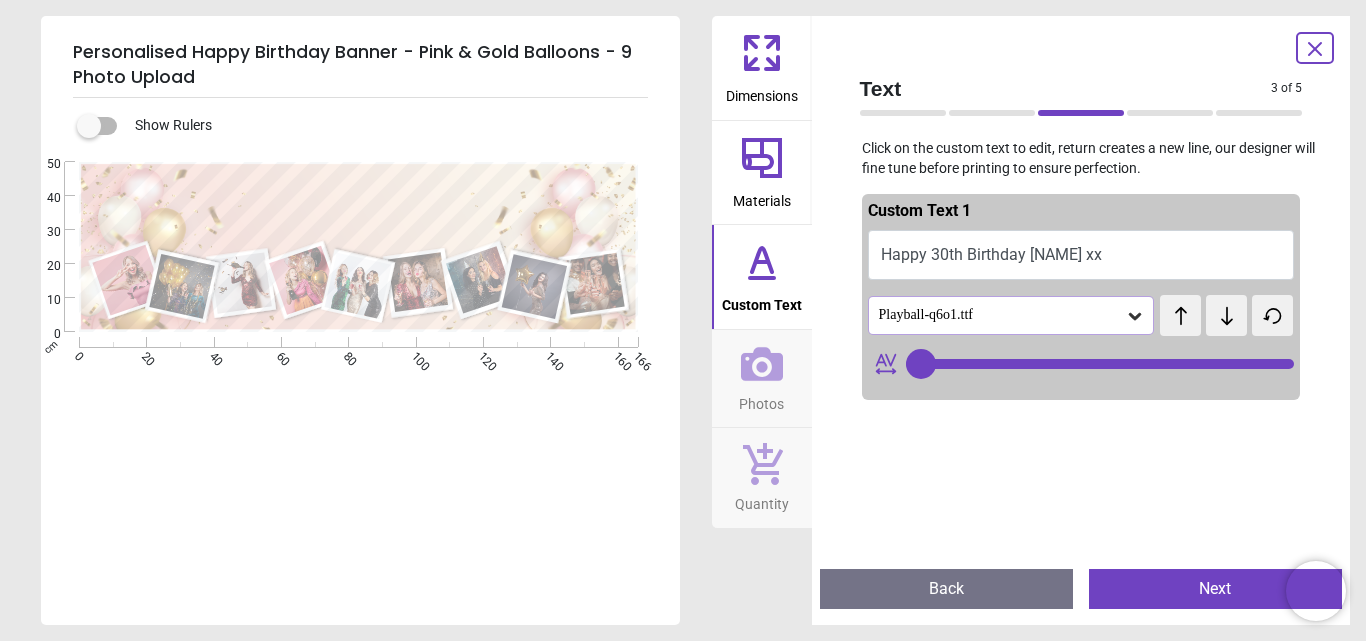 type on "**********" 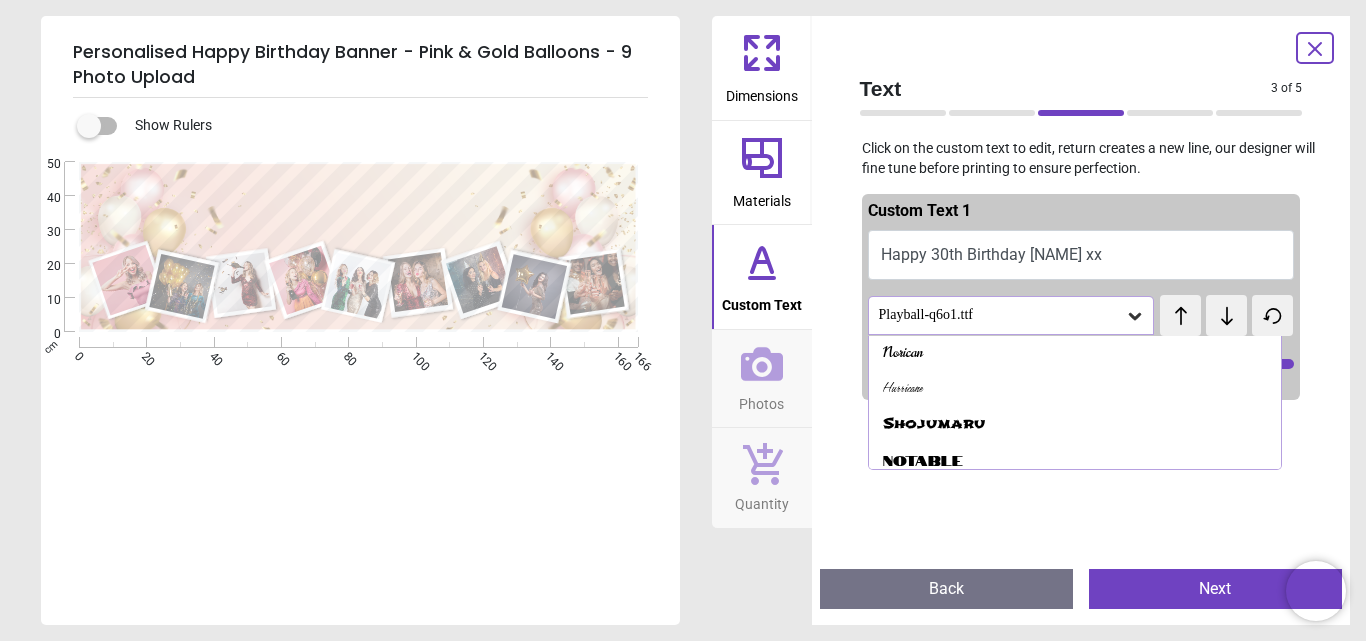 scroll, scrollTop: 830, scrollLeft: 0, axis: vertical 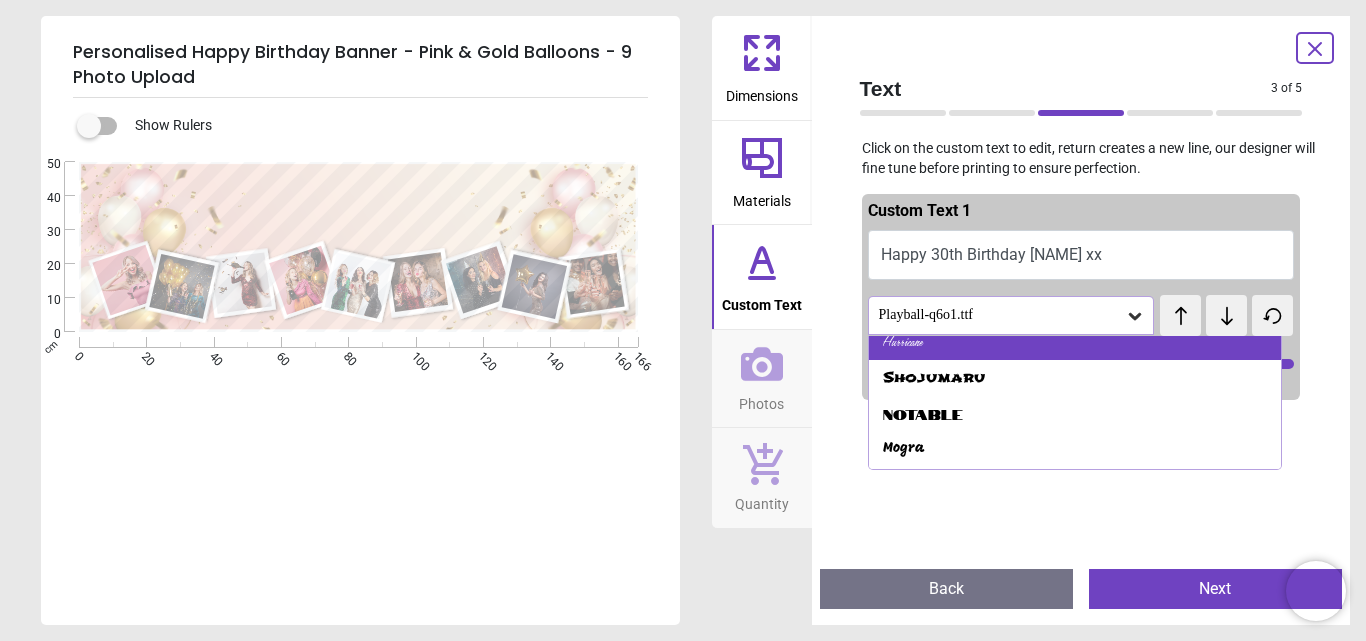 click on "Hurricane" at bounding box center [1075, 343] 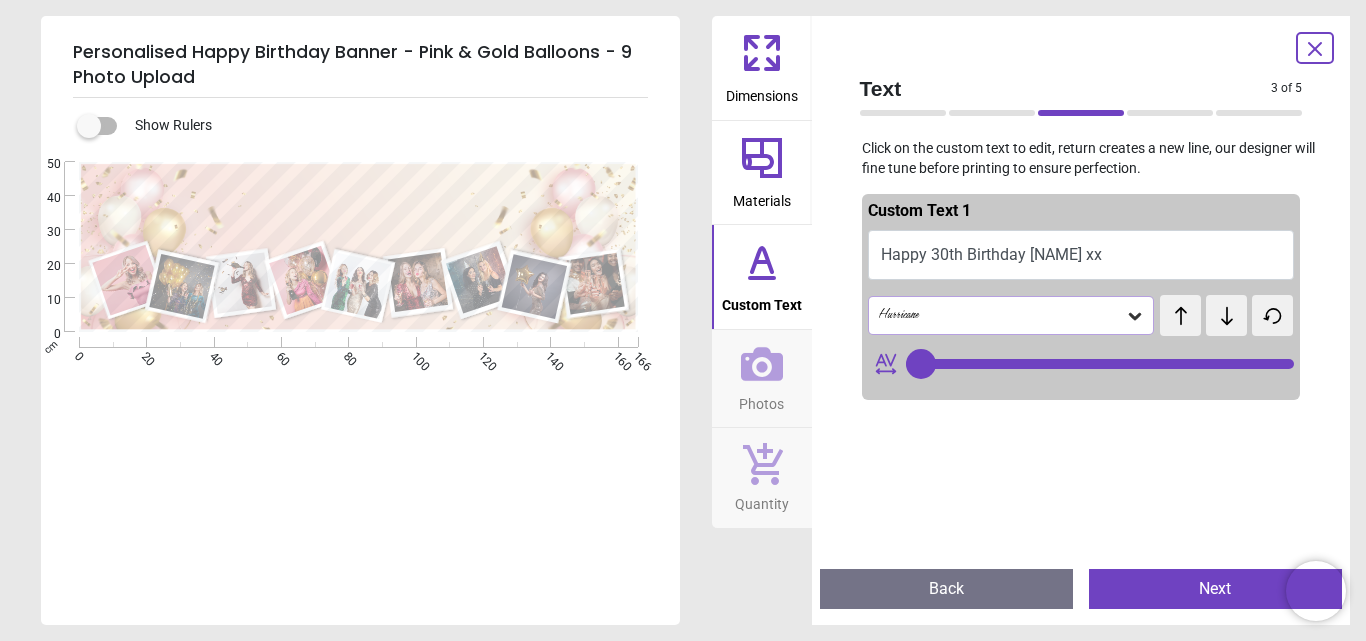 click 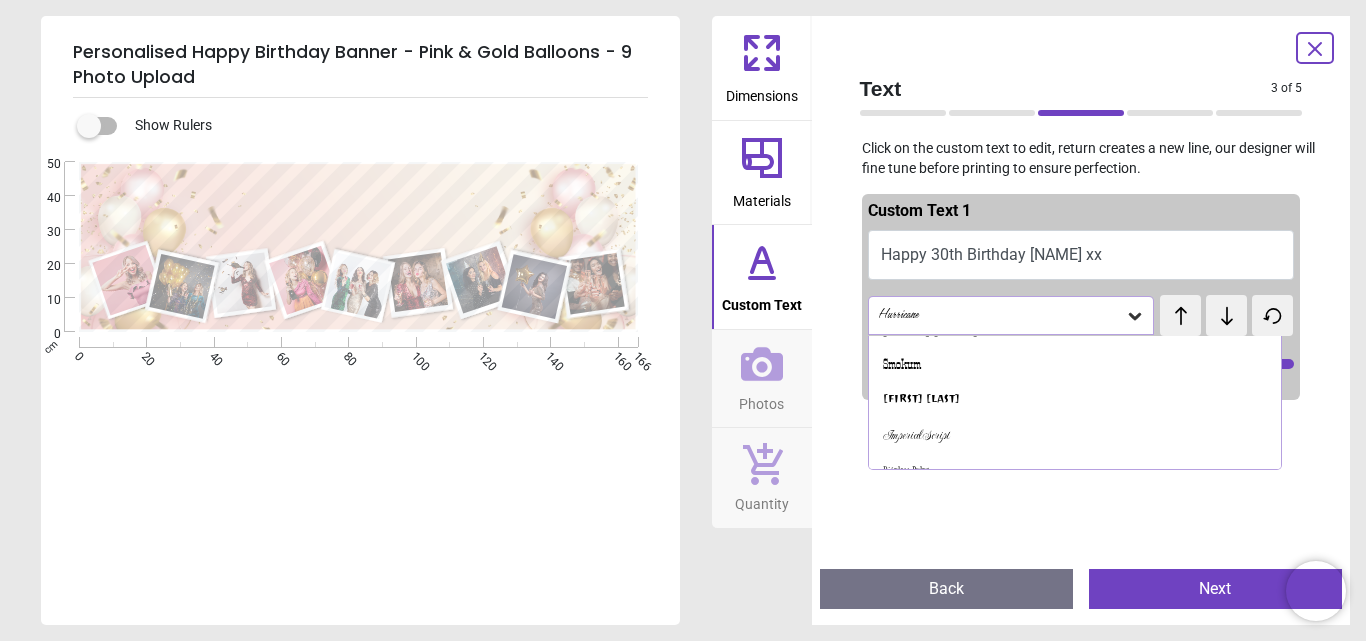 scroll, scrollTop: 1121, scrollLeft: 0, axis: vertical 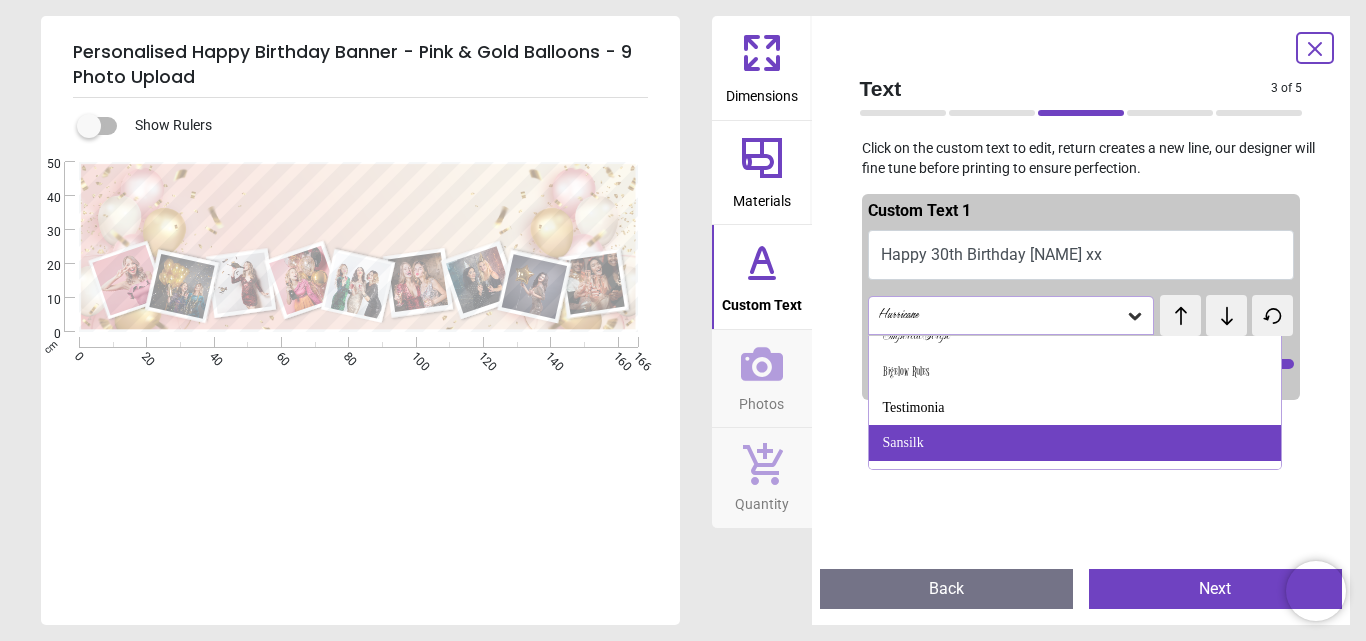click on "Sansilk" at bounding box center (1075, 443) 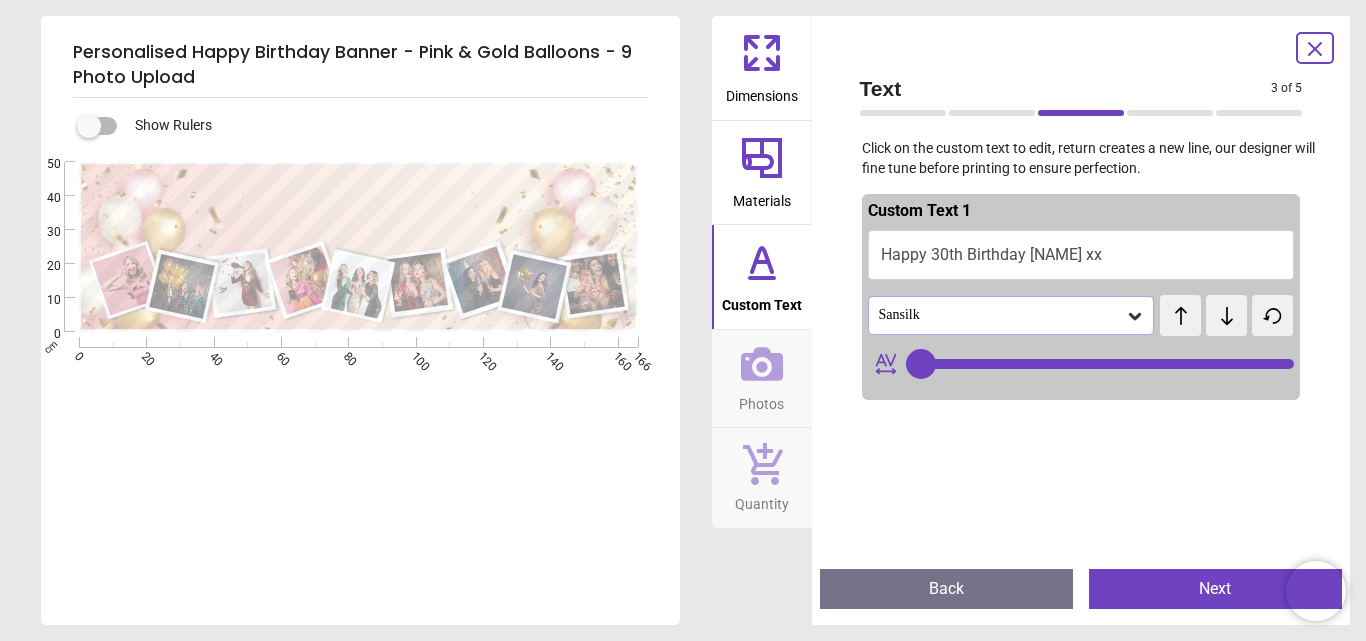 click 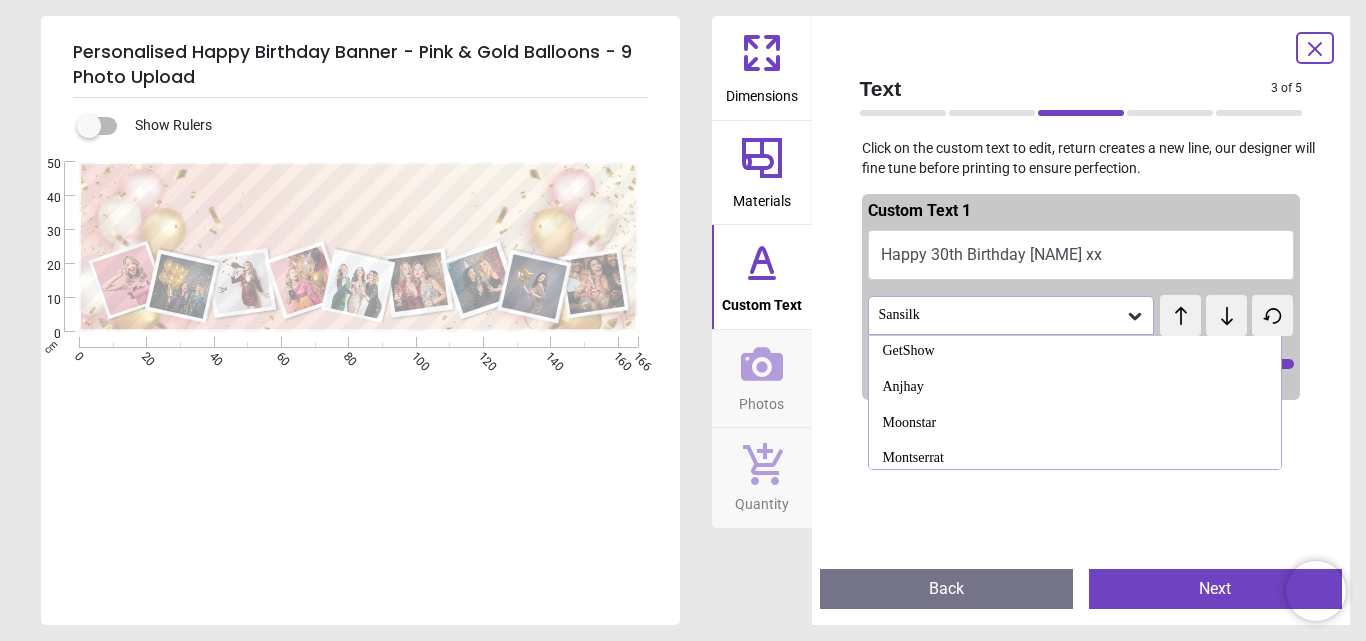 scroll, scrollTop: 1291, scrollLeft: 0, axis: vertical 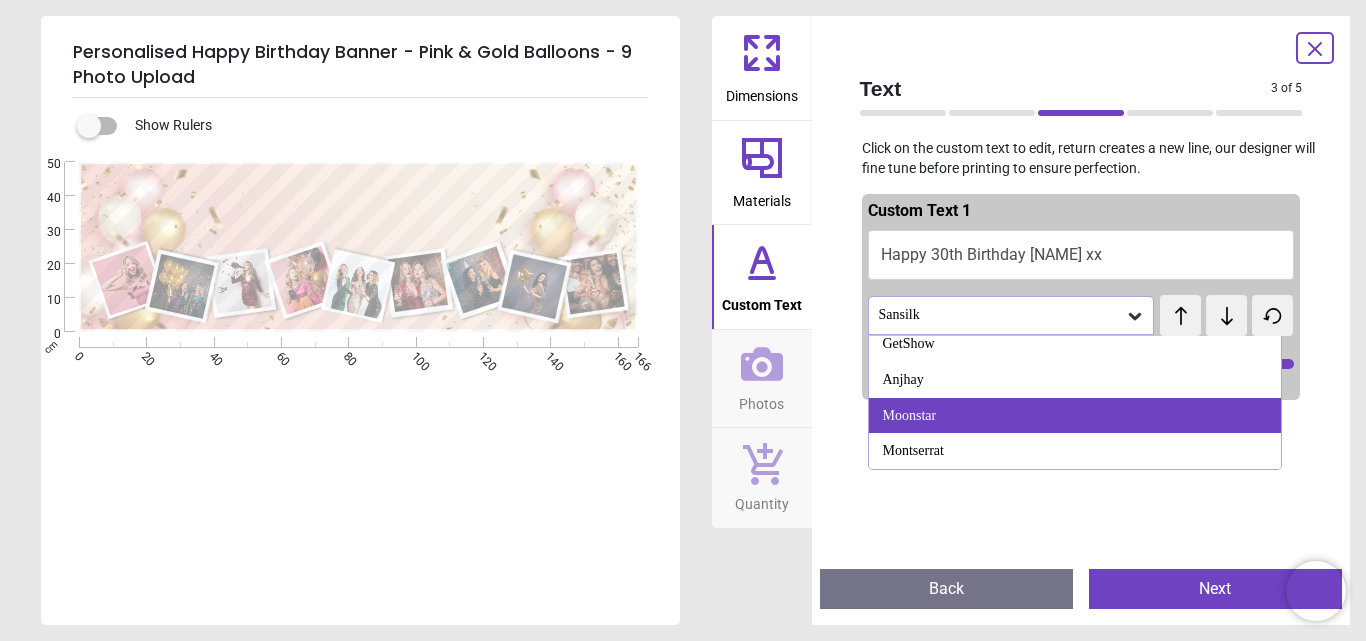 click on "Moonstar" at bounding box center (1075, 416) 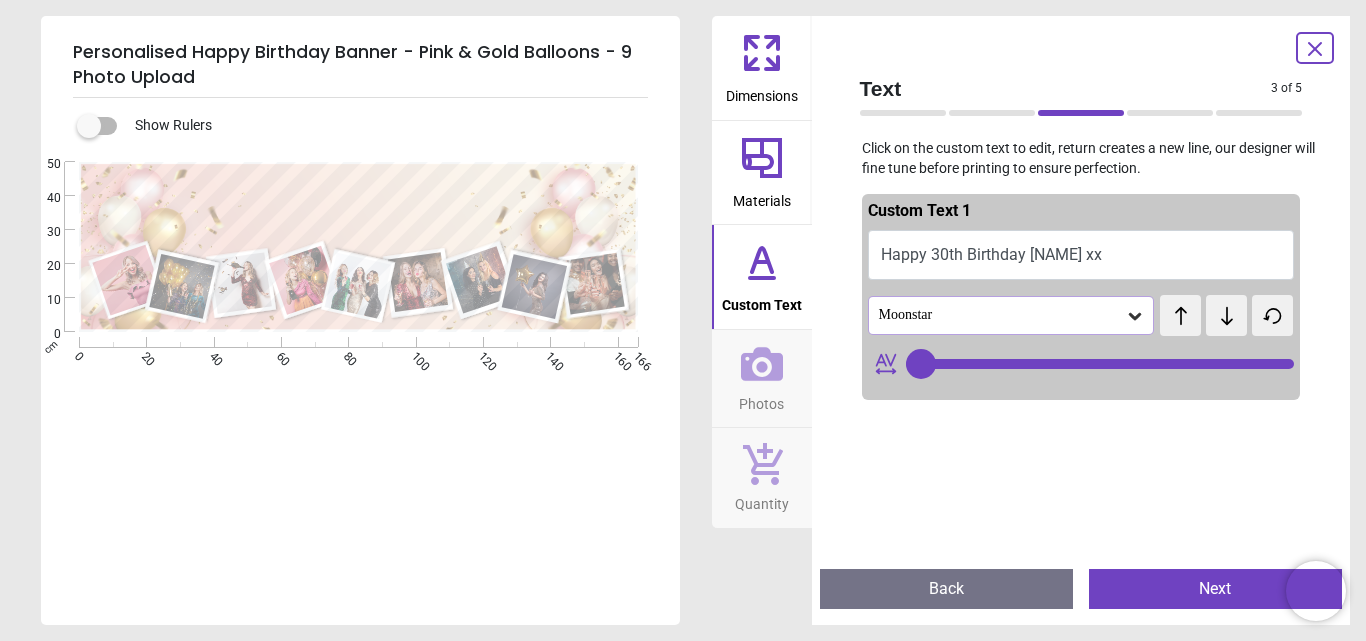 click 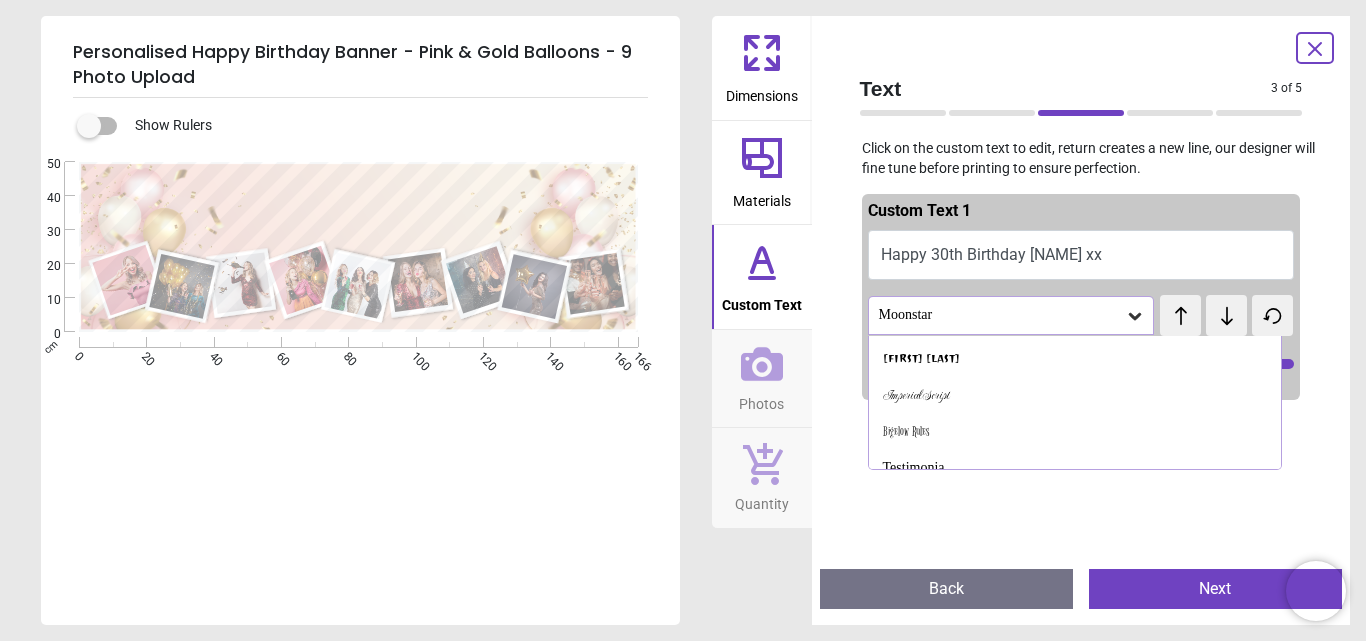 scroll, scrollTop: 1055, scrollLeft: 0, axis: vertical 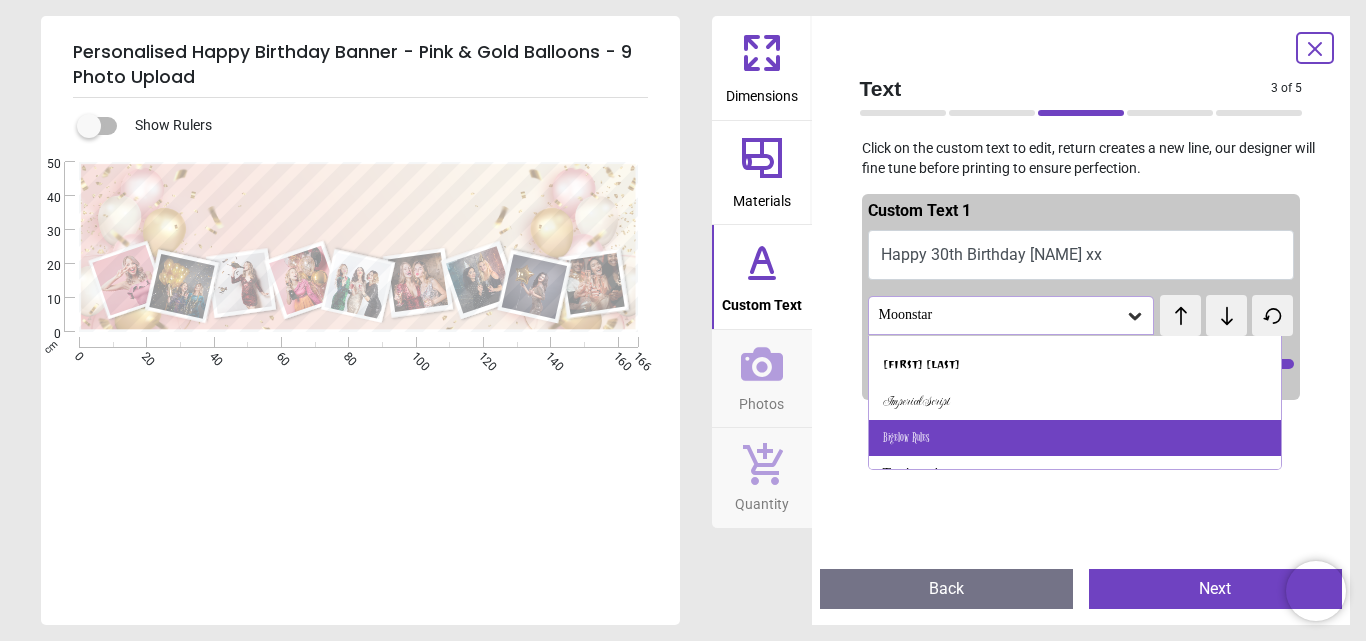 click on "Bigelow Rules" at bounding box center [1075, 438] 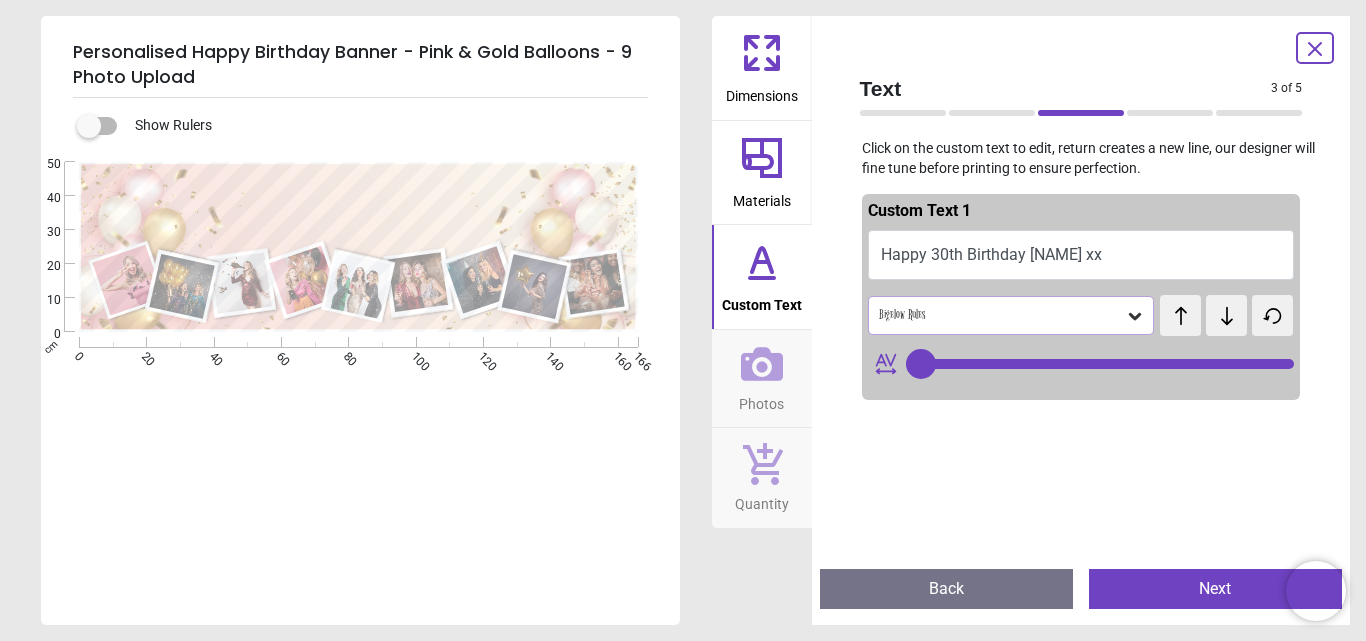 click 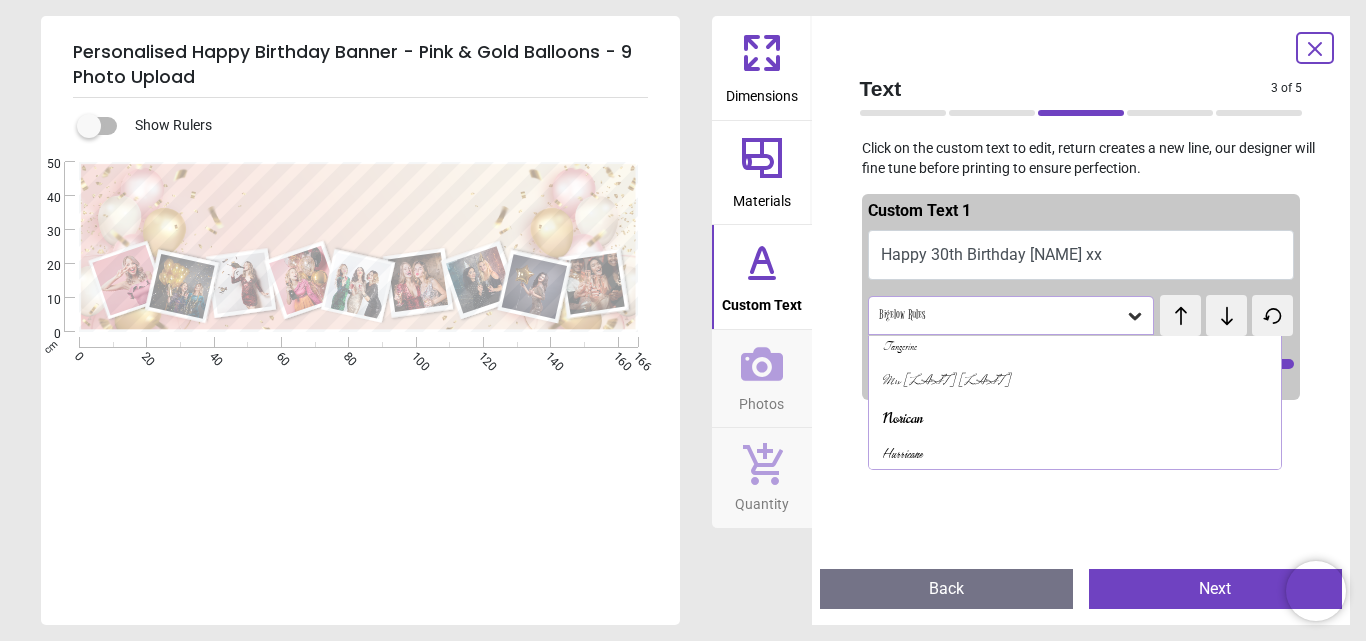 scroll, scrollTop: 642, scrollLeft: 0, axis: vertical 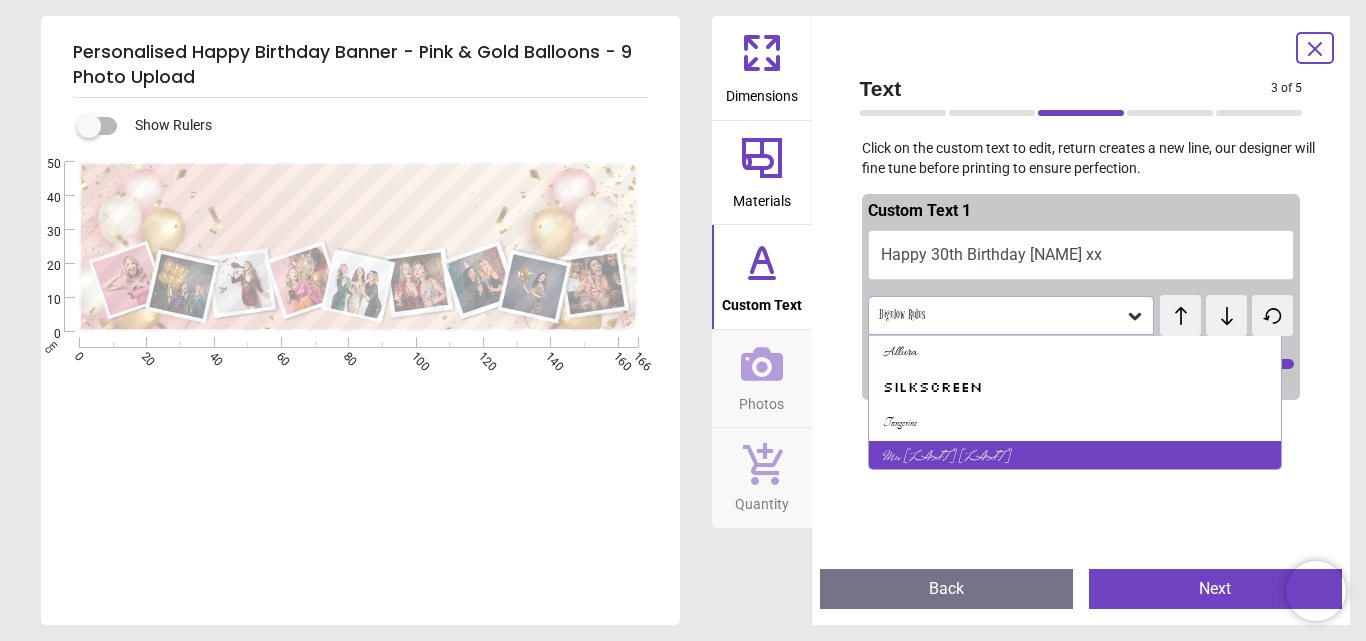 click on "Mrs Saint Delafield" at bounding box center (946, 459) 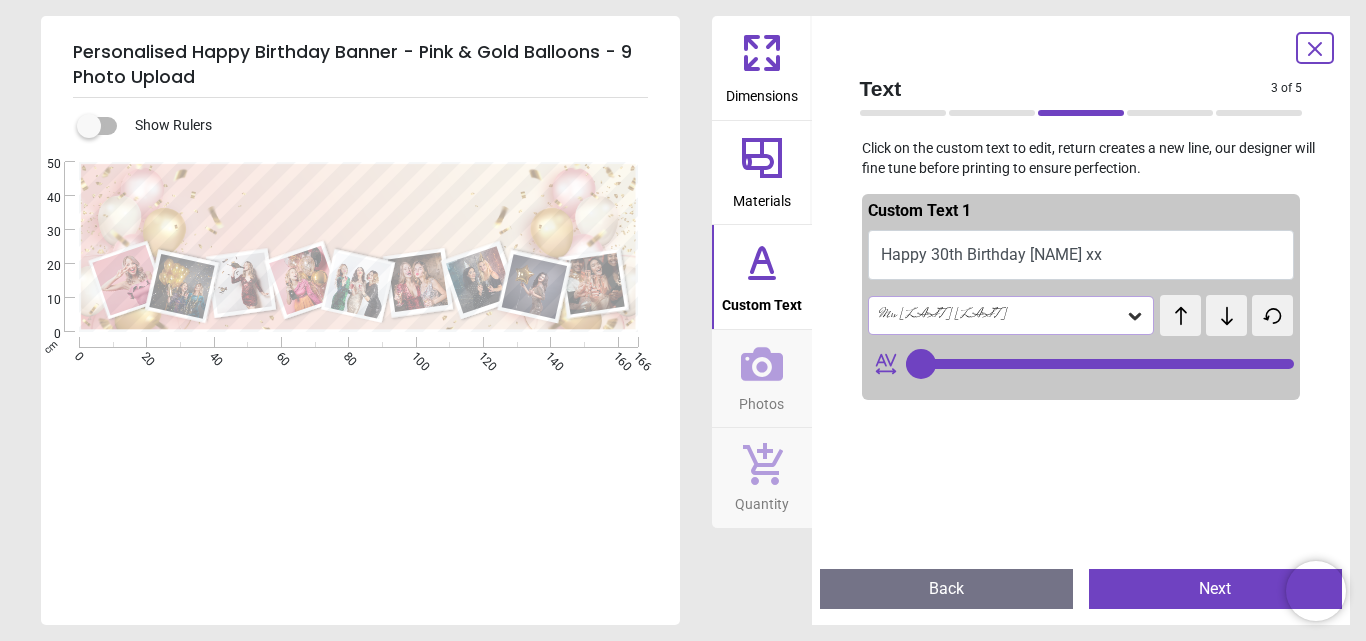 drag, startPoint x: 1123, startPoint y: 315, endPoint x: 1092, endPoint y: 332, distance: 35.35534 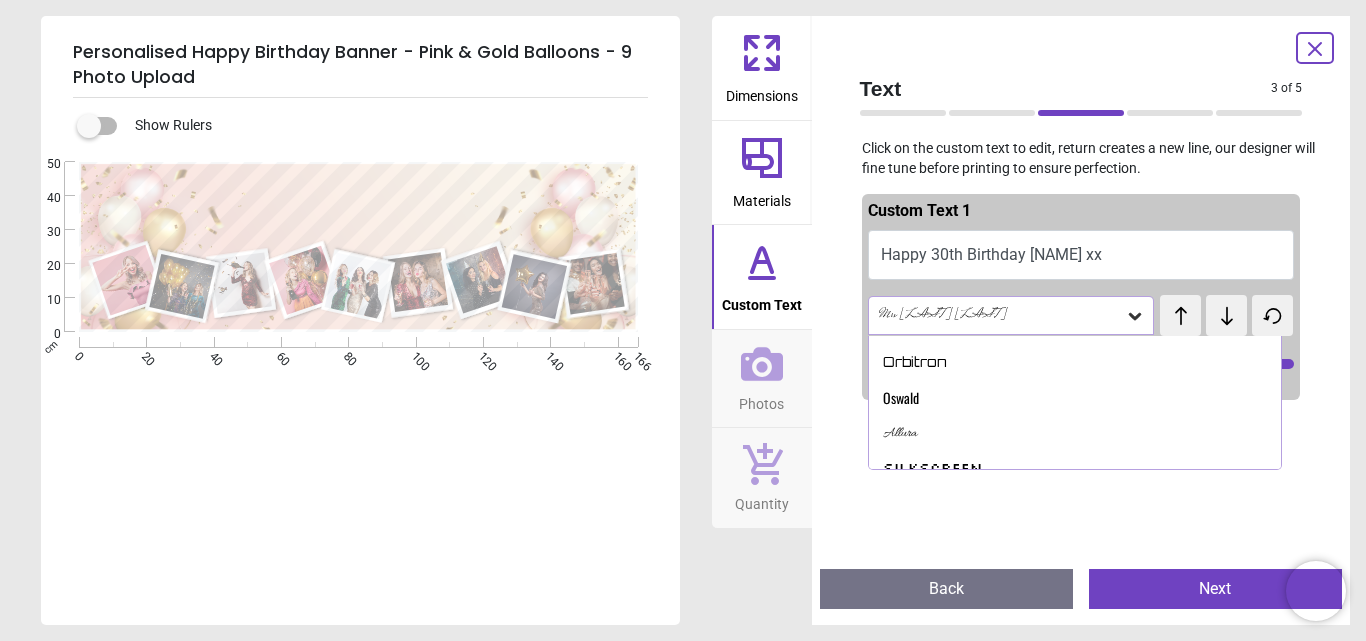 scroll, scrollTop: 550, scrollLeft: 0, axis: vertical 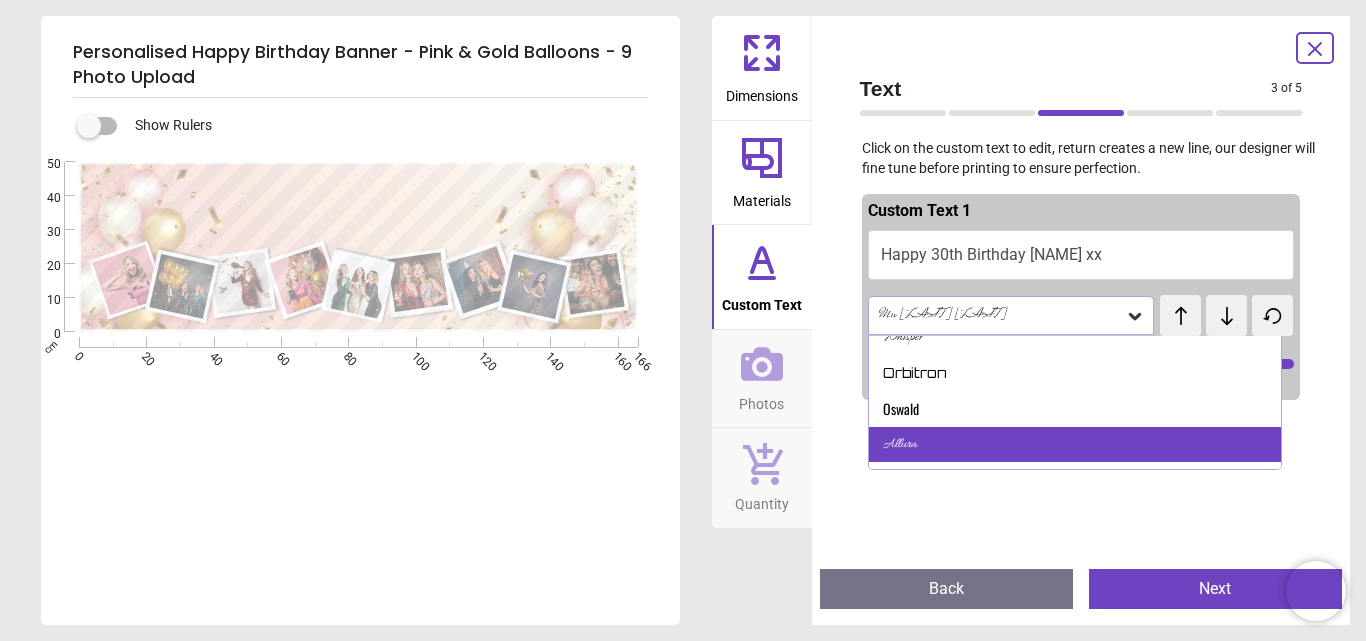 click on "Allura" at bounding box center (1075, 445) 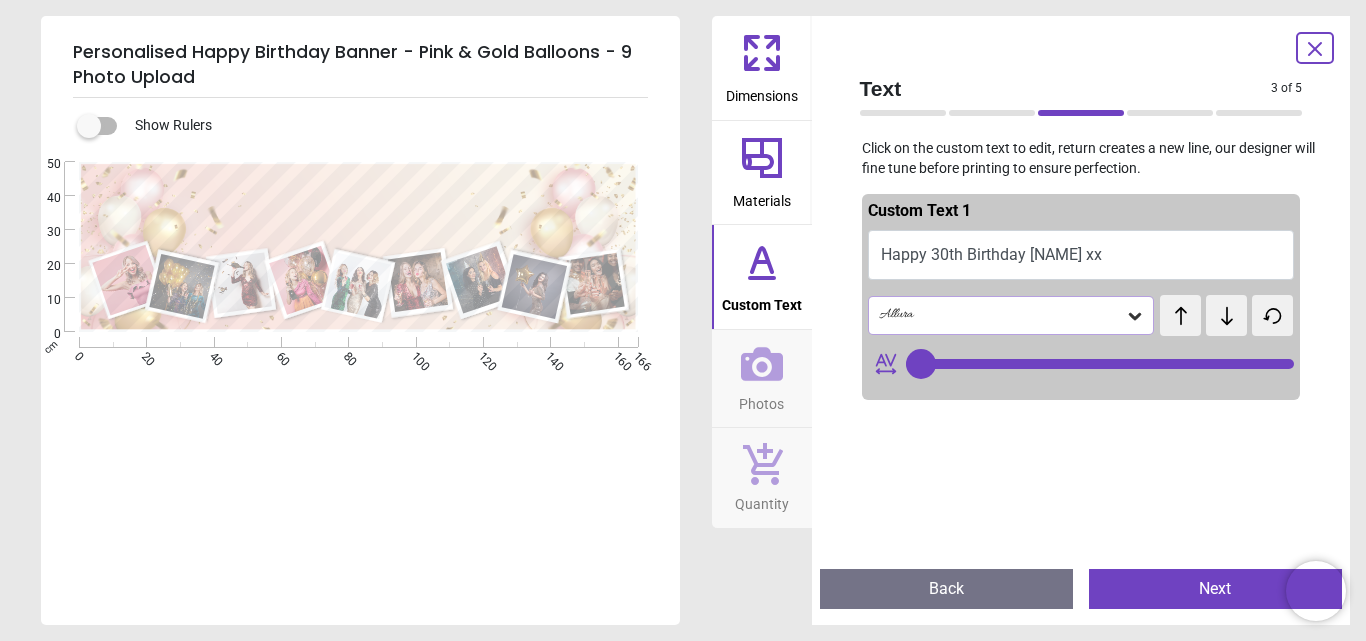 type on "**" 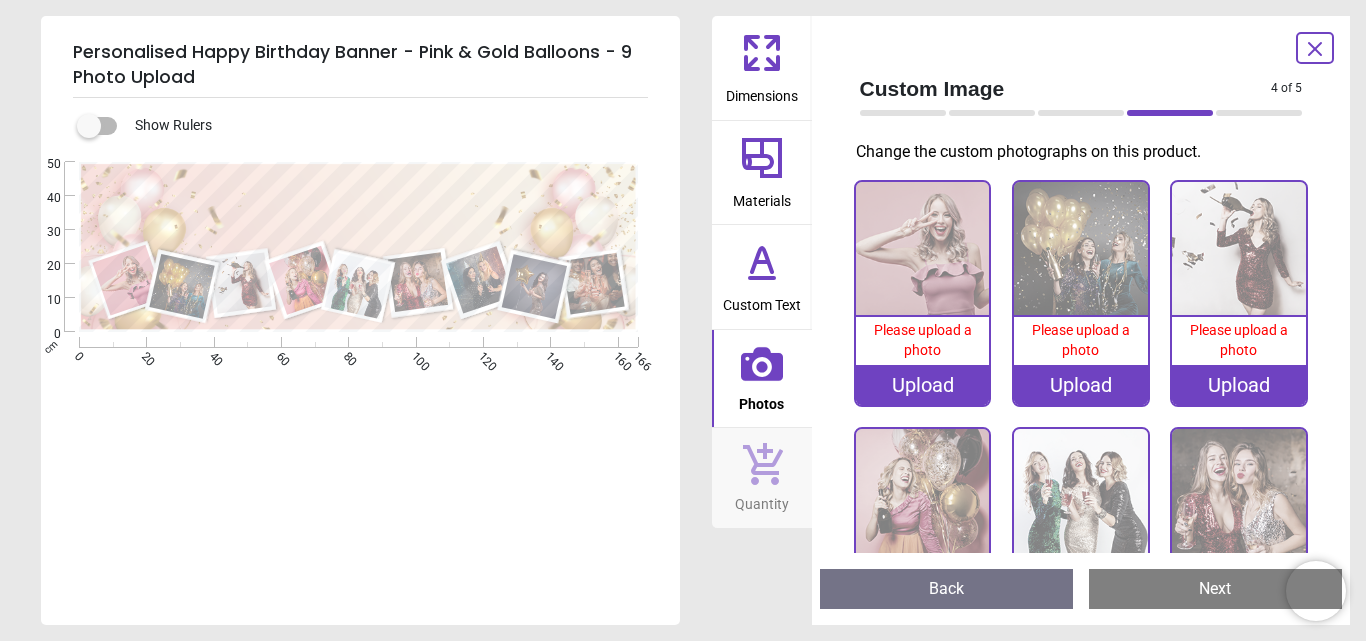 click on "Upload" at bounding box center [923, 385] 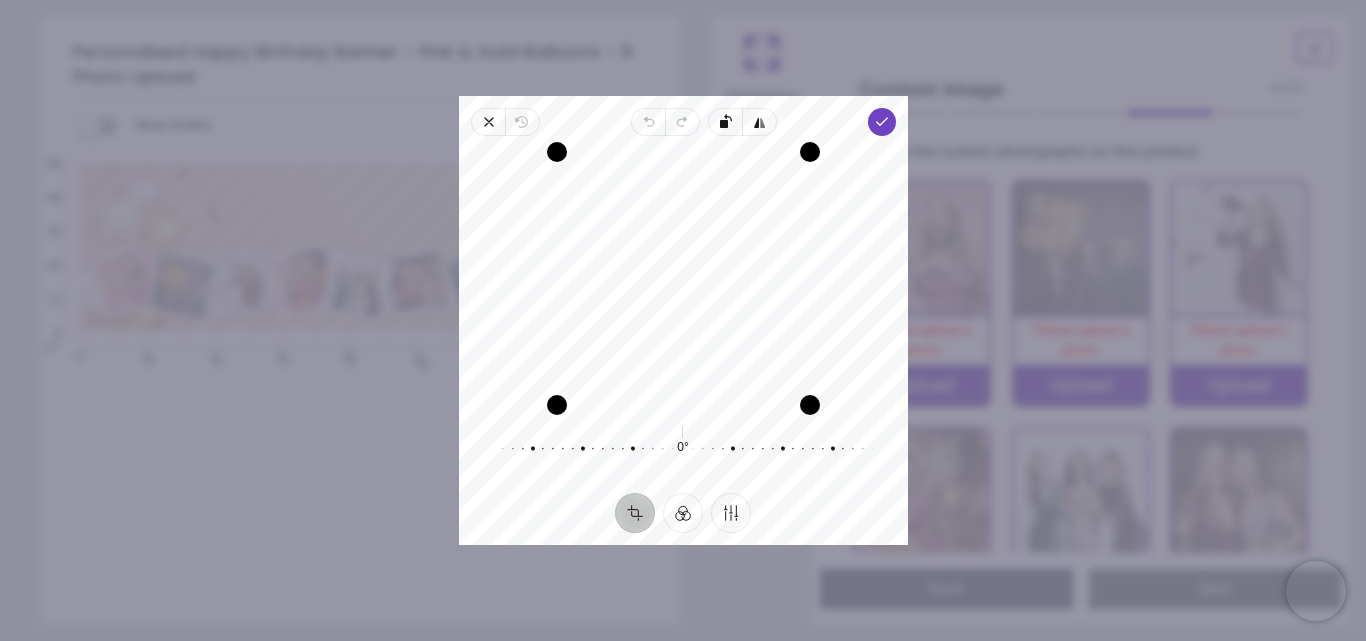 drag, startPoint x: 696, startPoint y: 312, endPoint x: 693, endPoint y: 368, distance: 56.0803 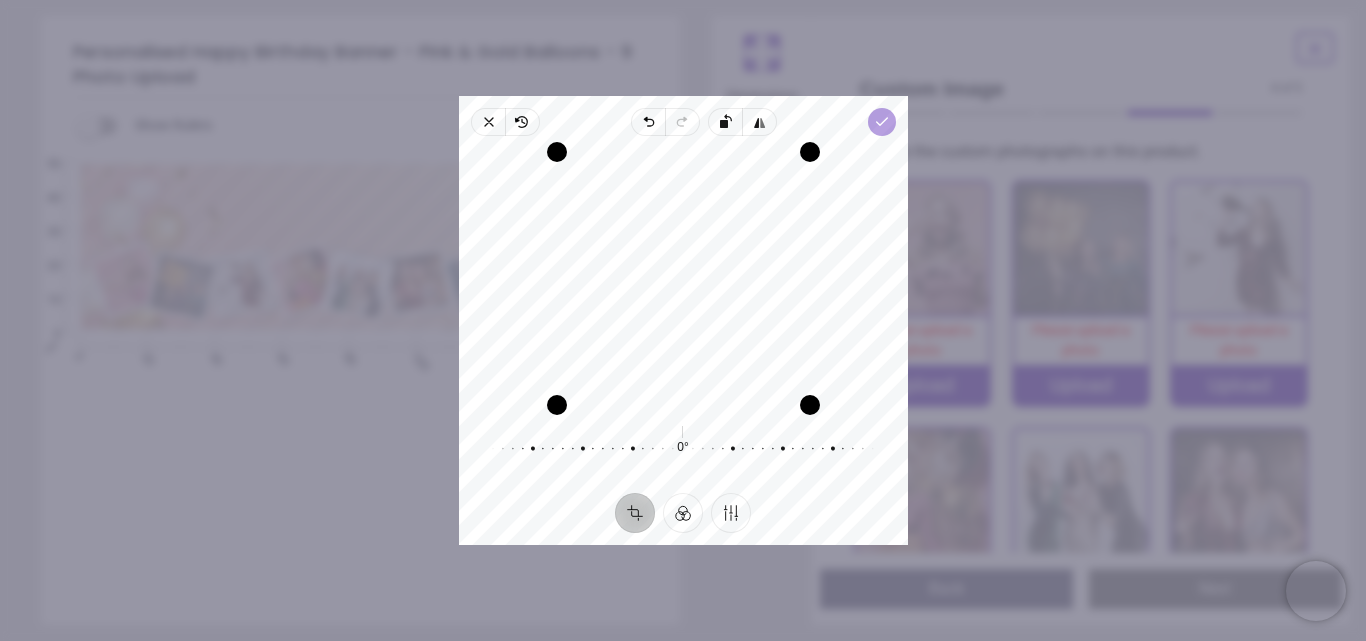 click 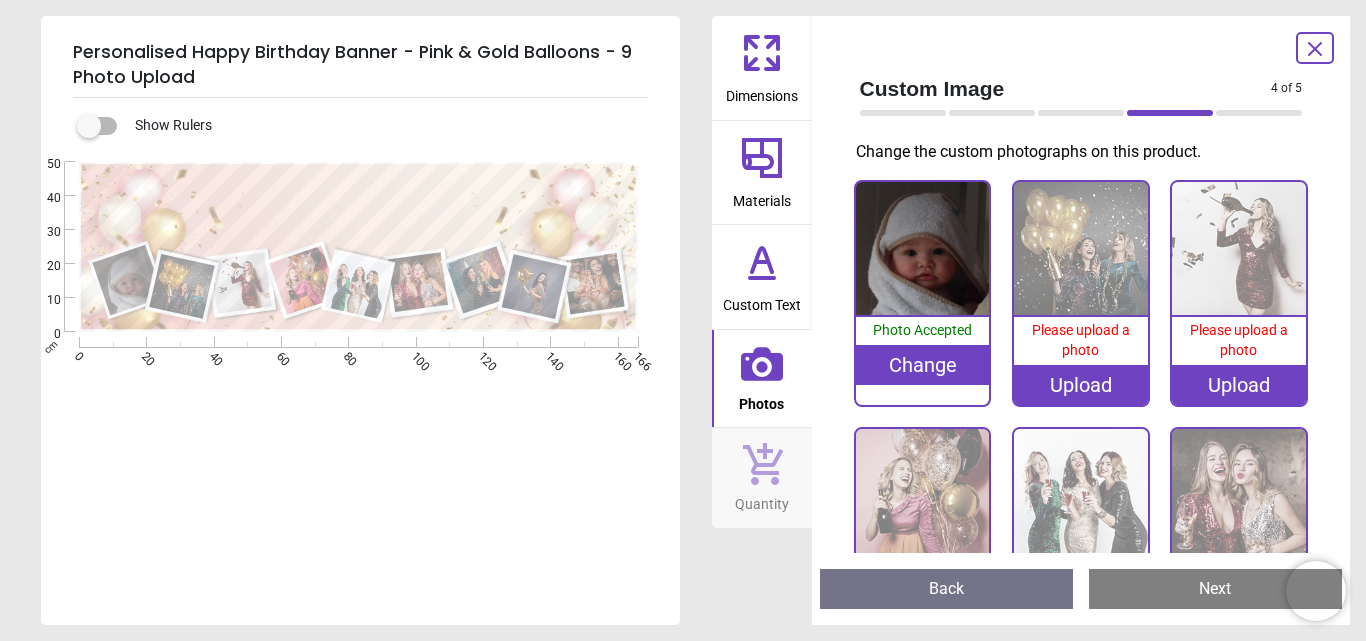 click on "Upload" at bounding box center [1081, 385] 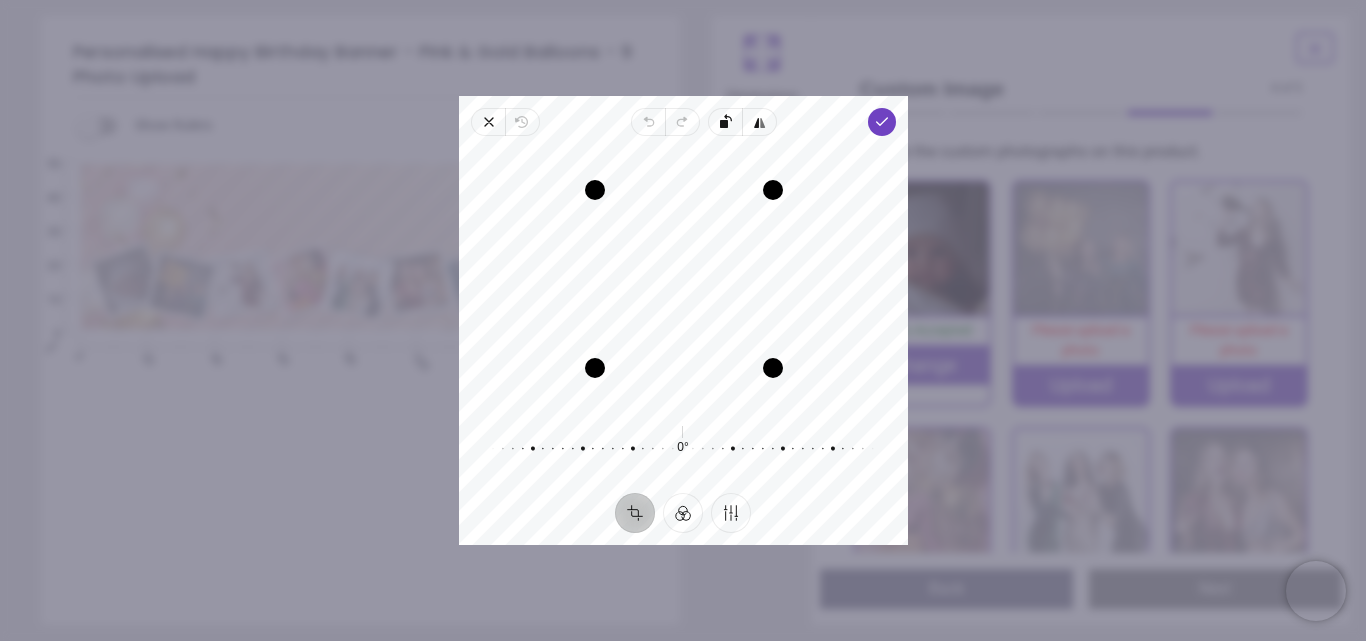 drag, startPoint x: 689, startPoint y: 301, endPoint x: 706, endPoint y: 322, distance: 27.018513 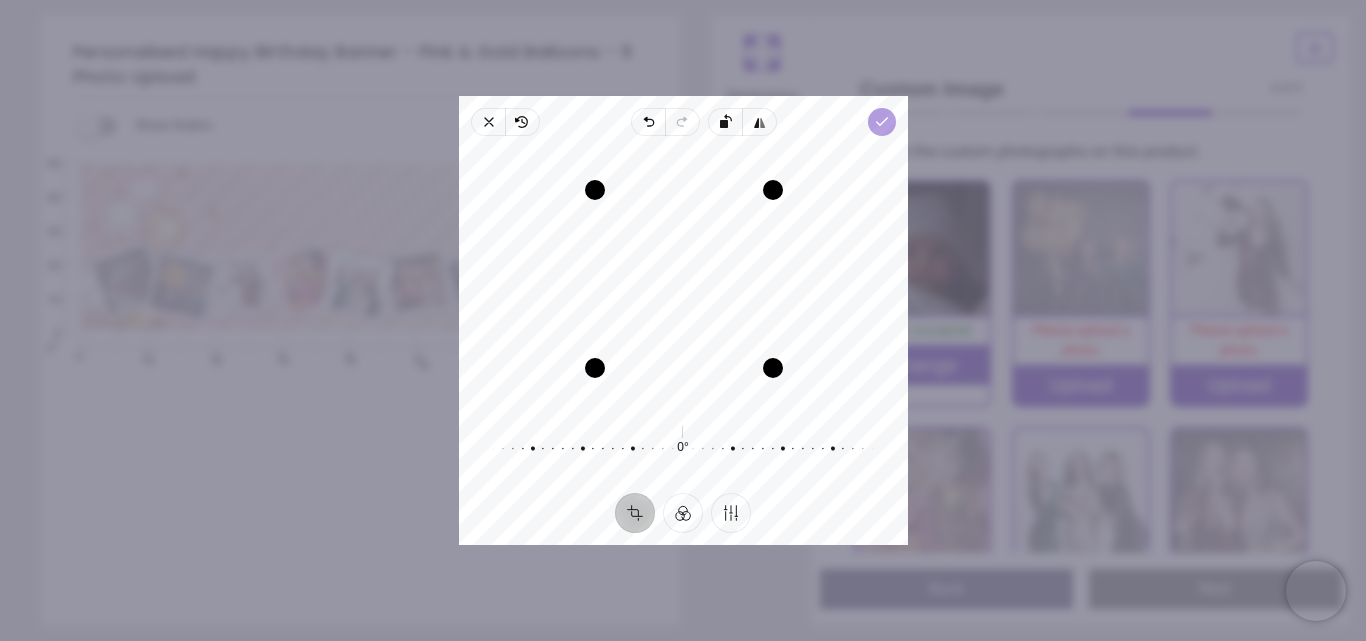 click 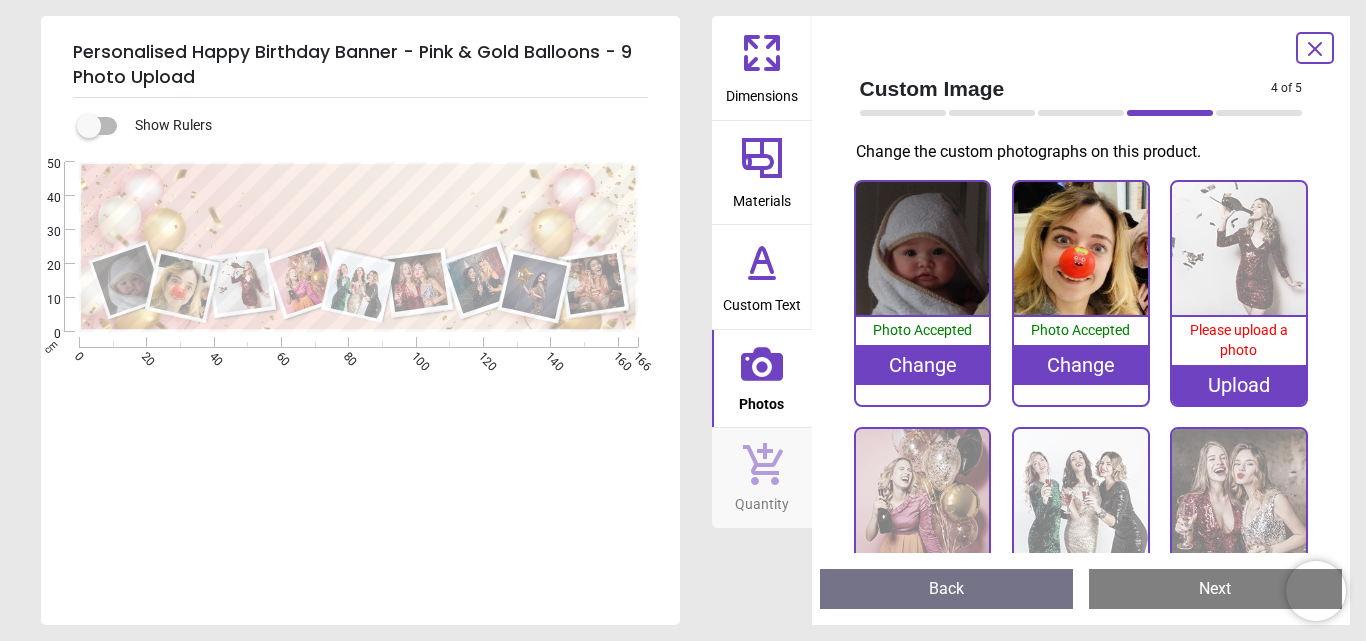 click on "Upload" at bounding box center [1239, 385] 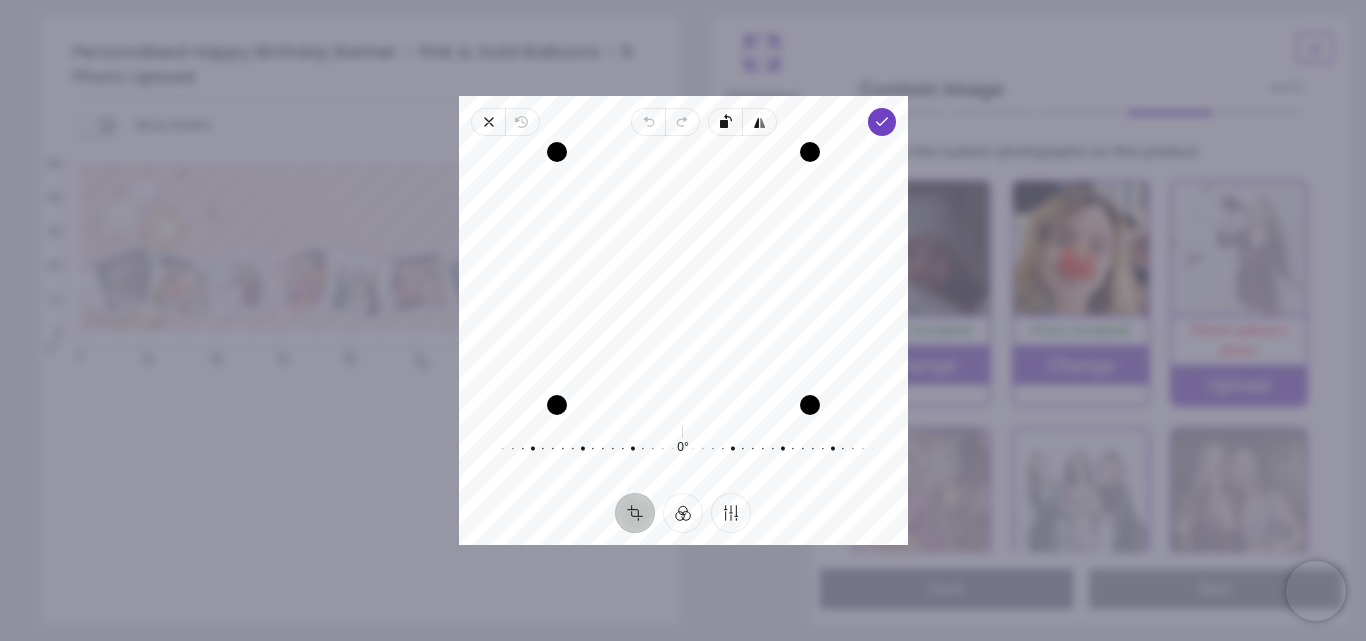 drag, startPoint x: 706, startPoint y: 266, endPoint x: 686, endPoint y: 311, distance: 49.24429 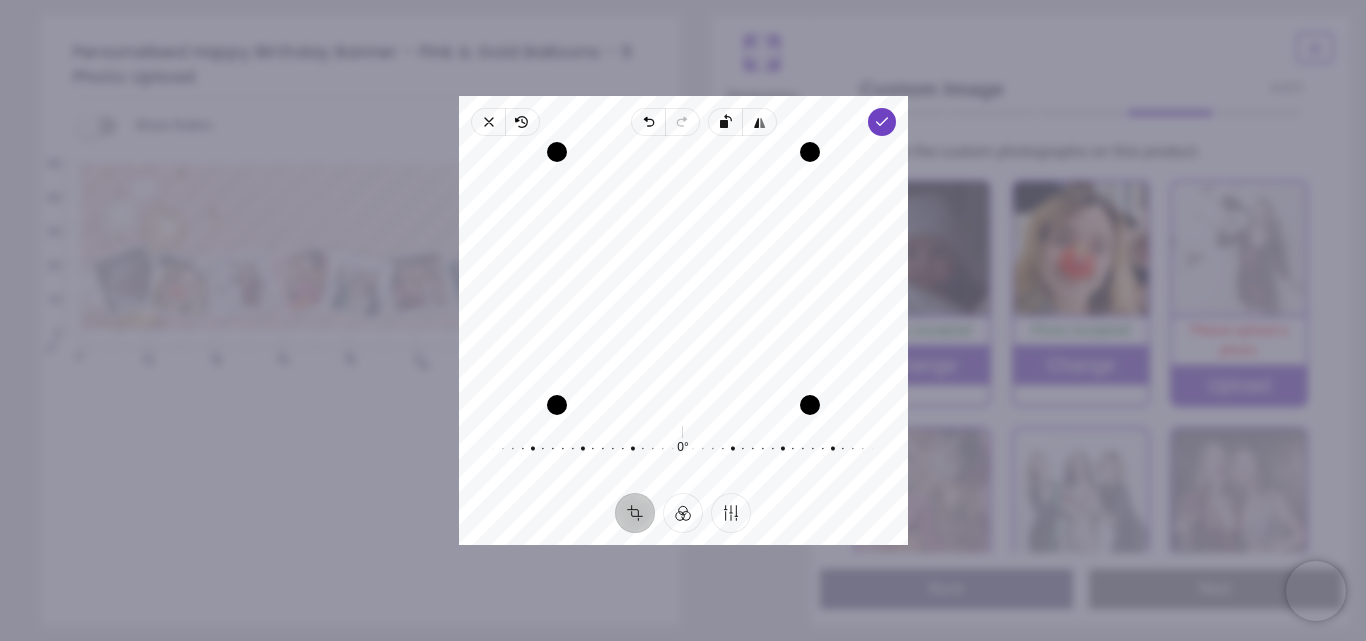 drag, startPoint x: 684, startPoint y: 310, endPoint x: 672, endPoint y: 297, distance: 17.691807 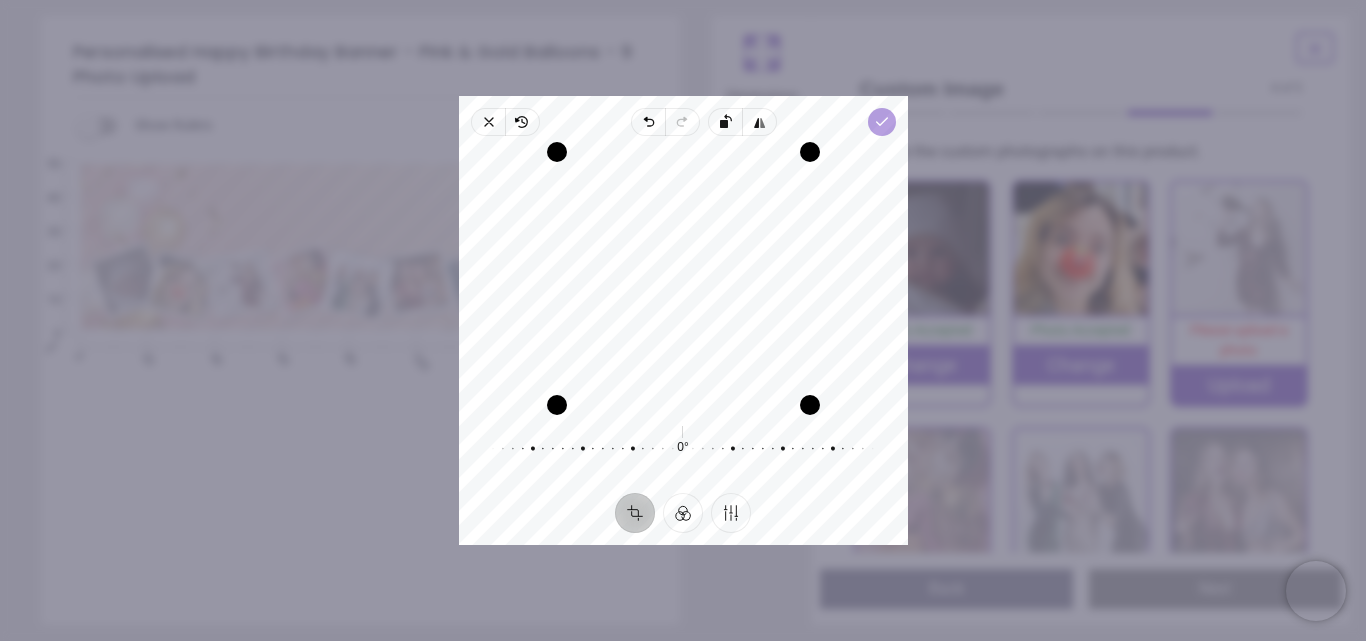 click 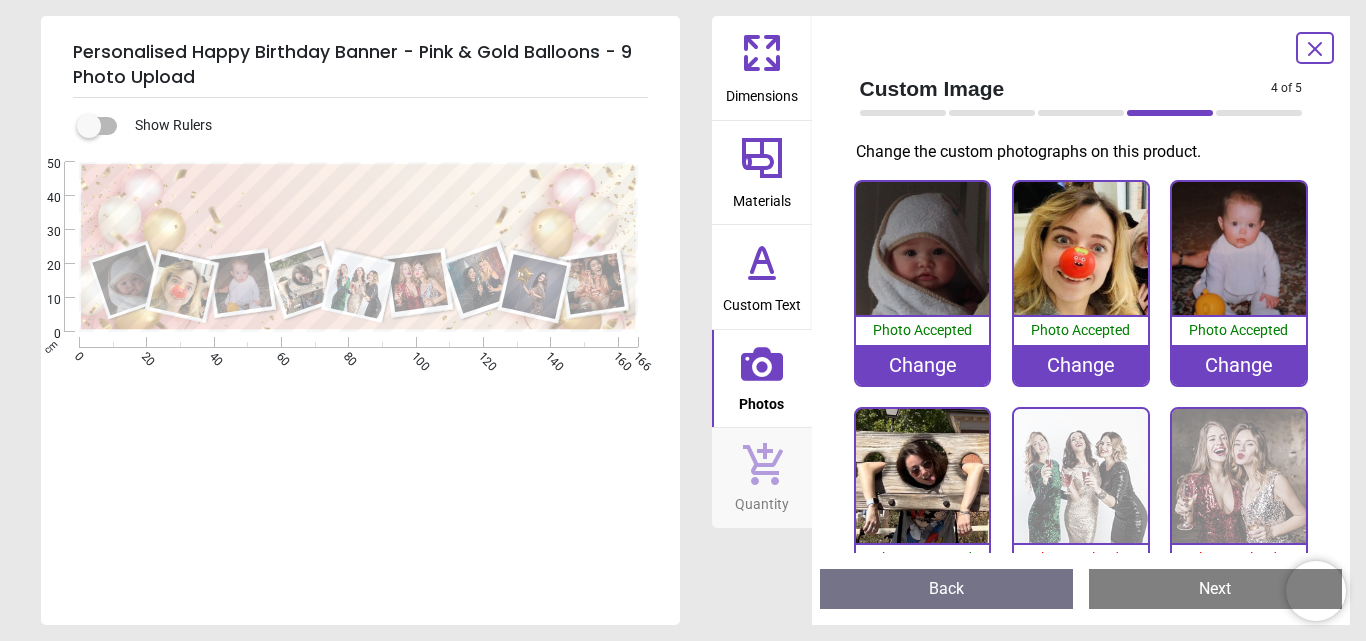 scroll, scrollTop: 0, scrollLeft: 0, axis: both 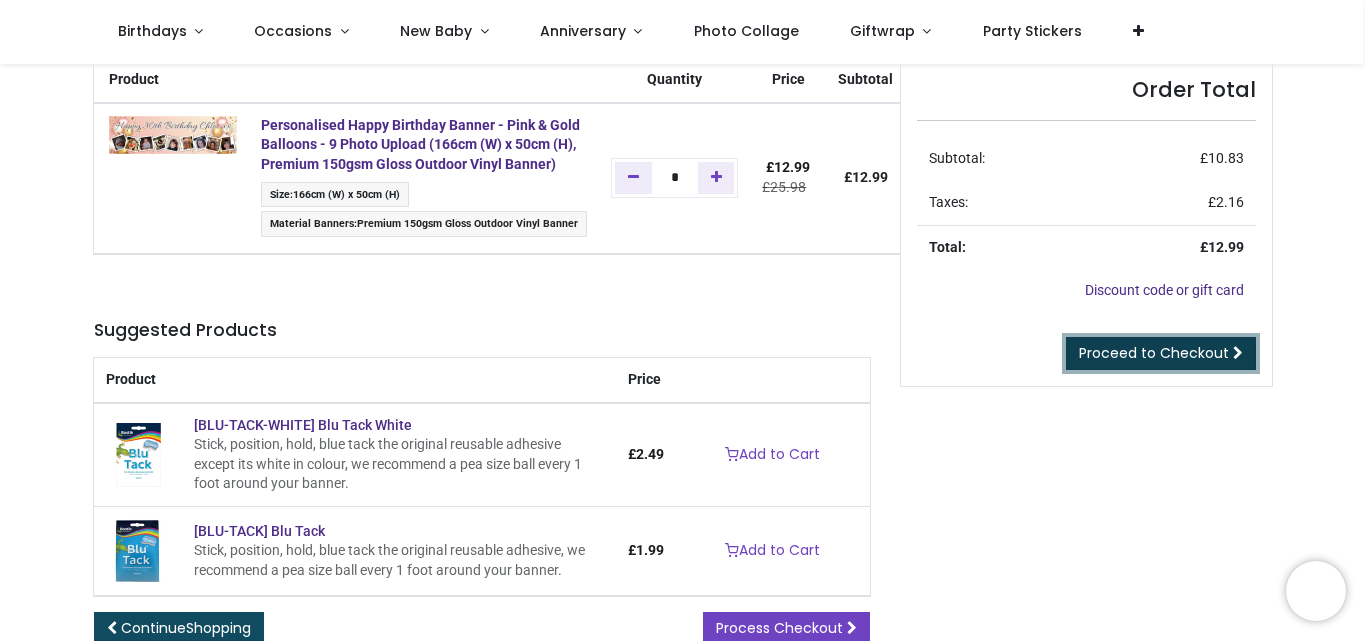 click on "Proceed to Checkout" at bounding box center (1154, 353) 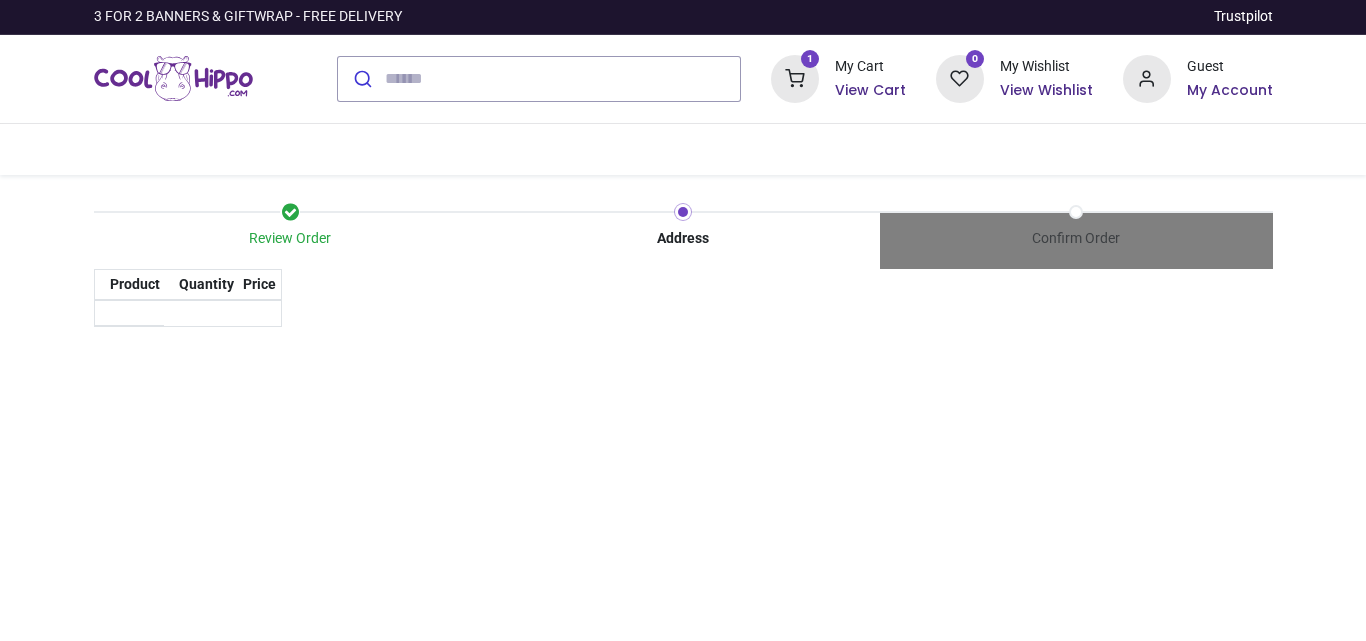 scroll, scrollTop: 0, scrollLeft: 0, axis: both 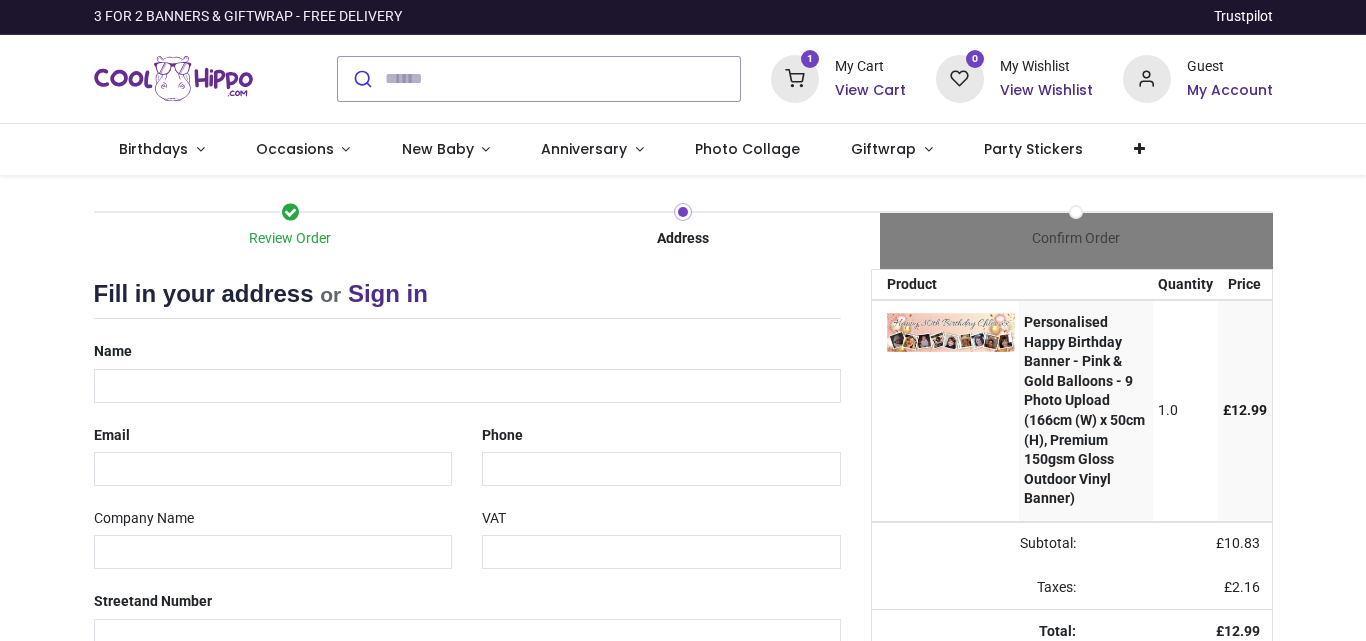 select on "***" 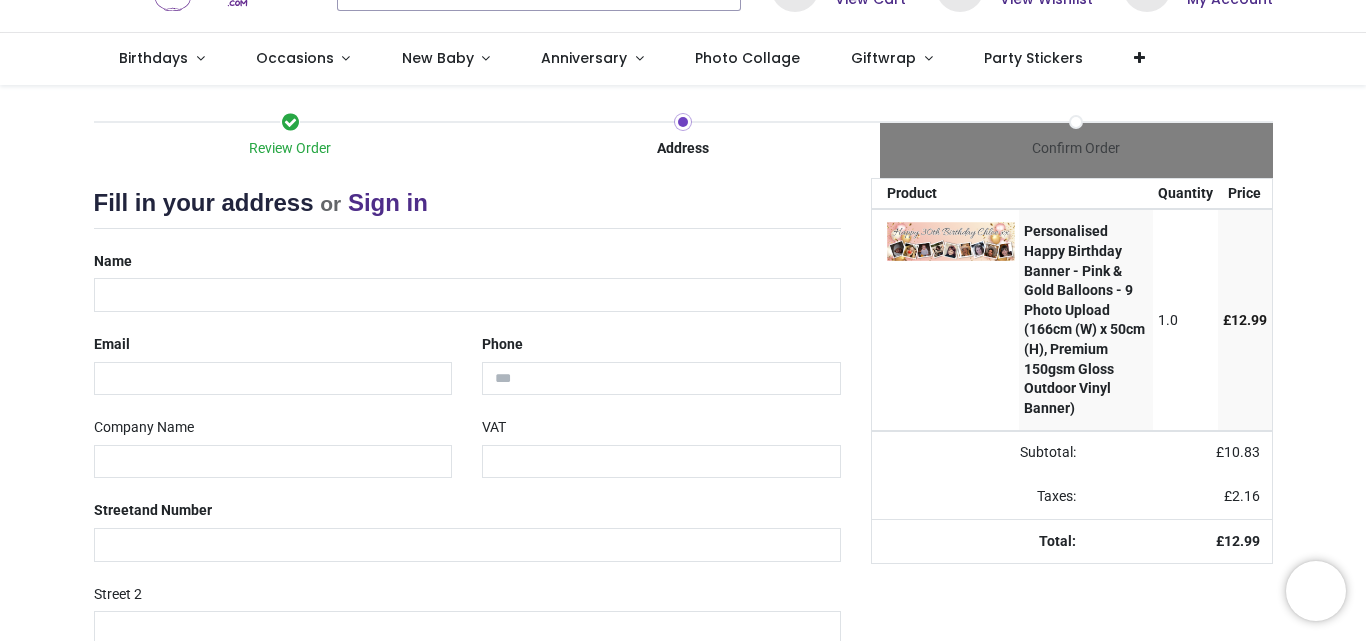 scroll, scrollTop: 100, scrollLeft: 0, axis: vertical 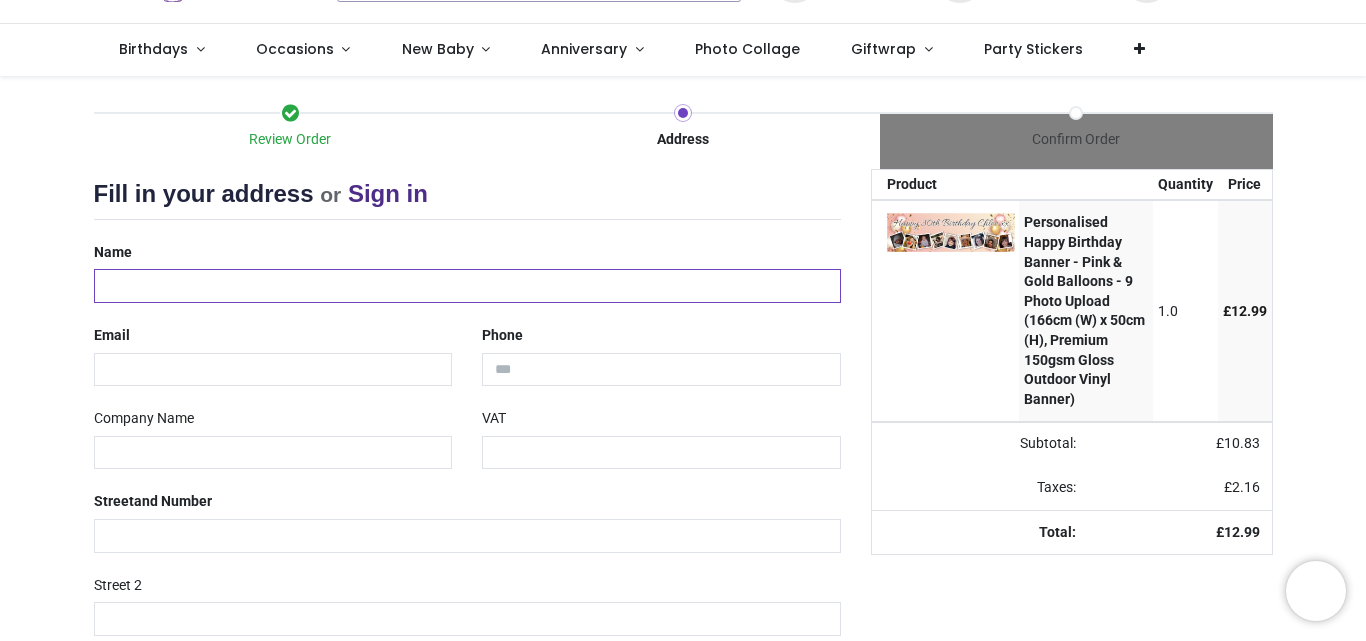 click at bounding box center [467, 286] 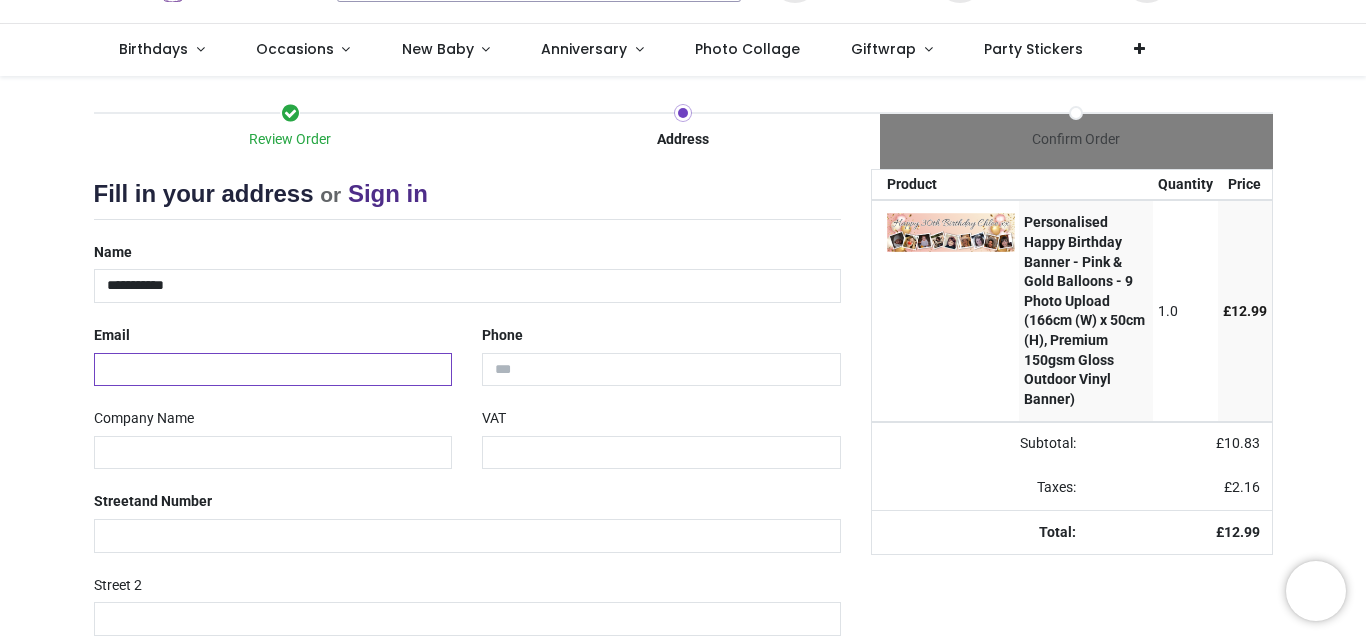 type on "**********" 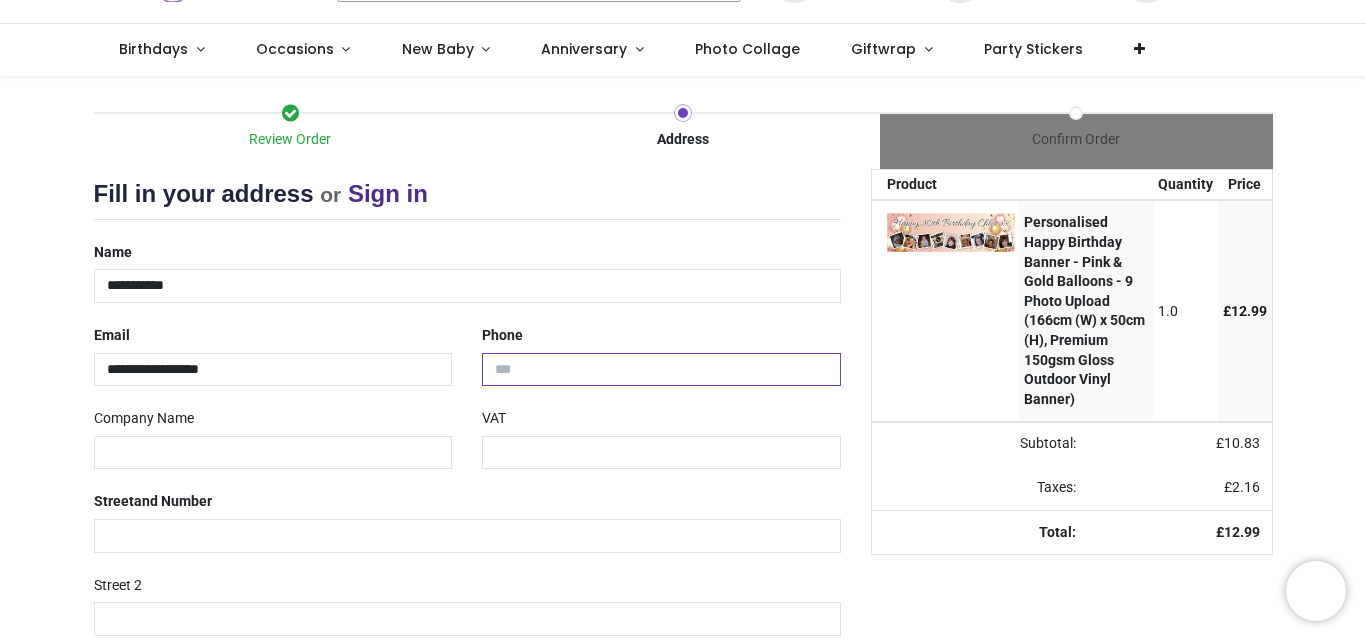 type on "**********" 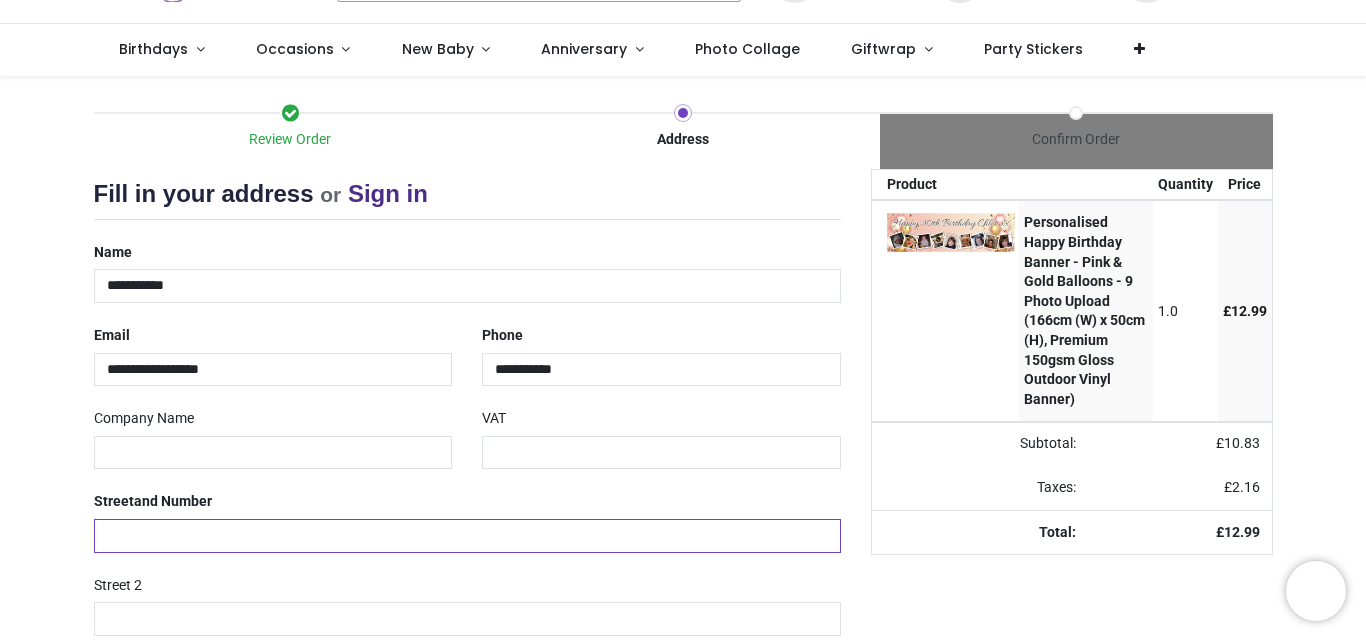 type on "**********" 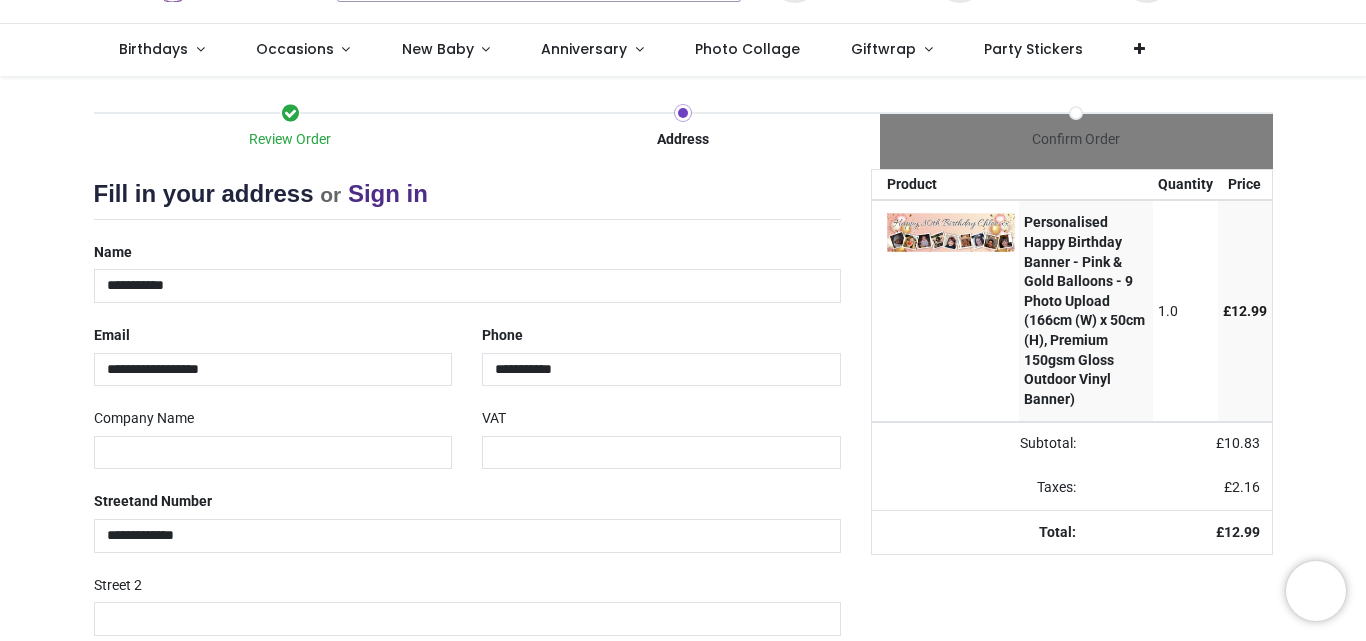 type on "**********" 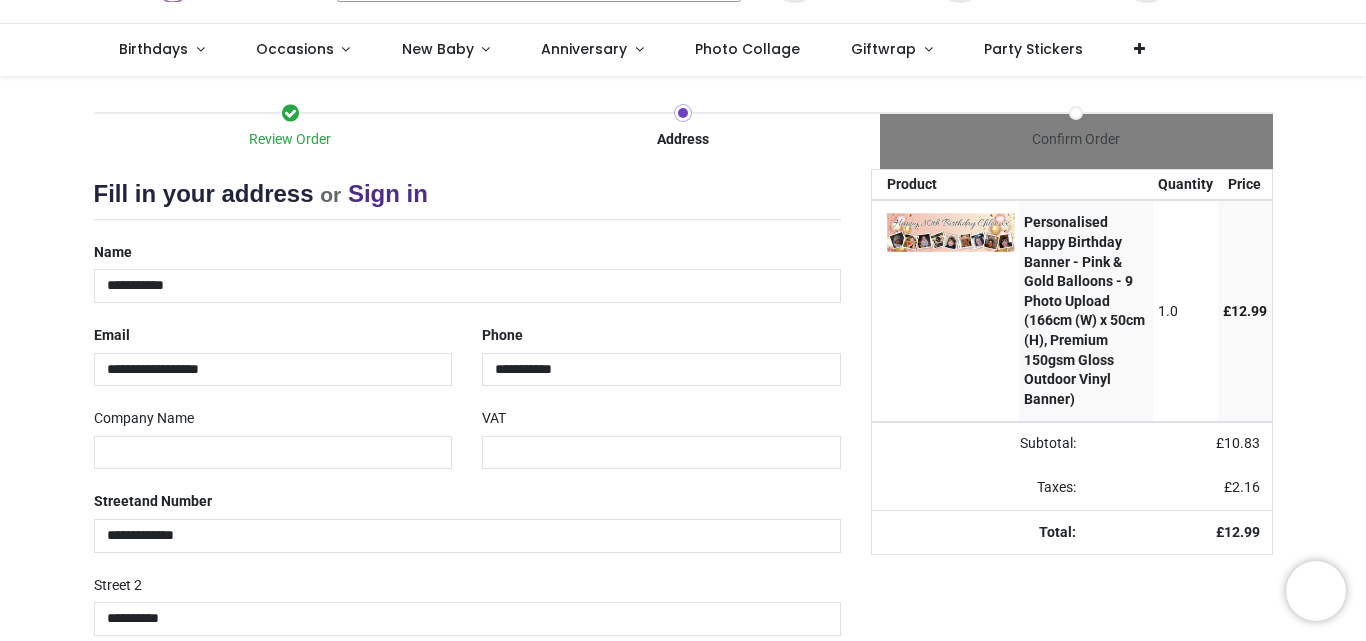 type on "*******" 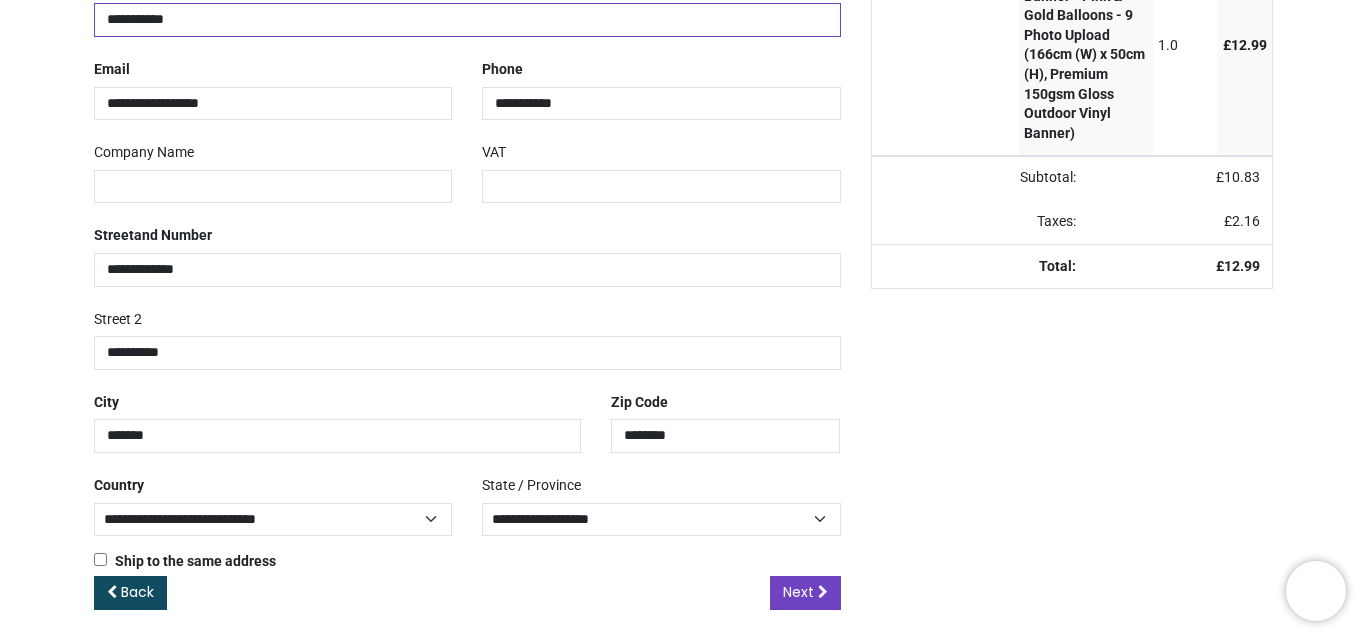 scroll, scrollTop: 375, scrollLeft: 0, axis: vertical 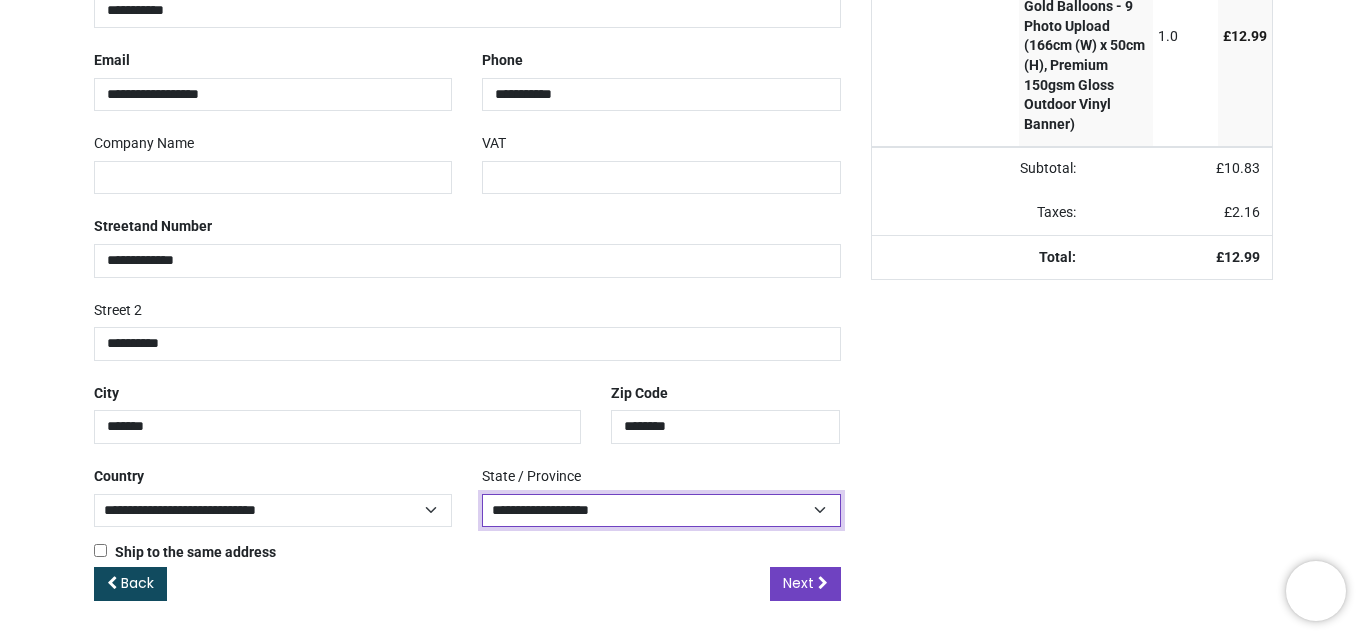 click on "**********" at bounding box center [661, 511] 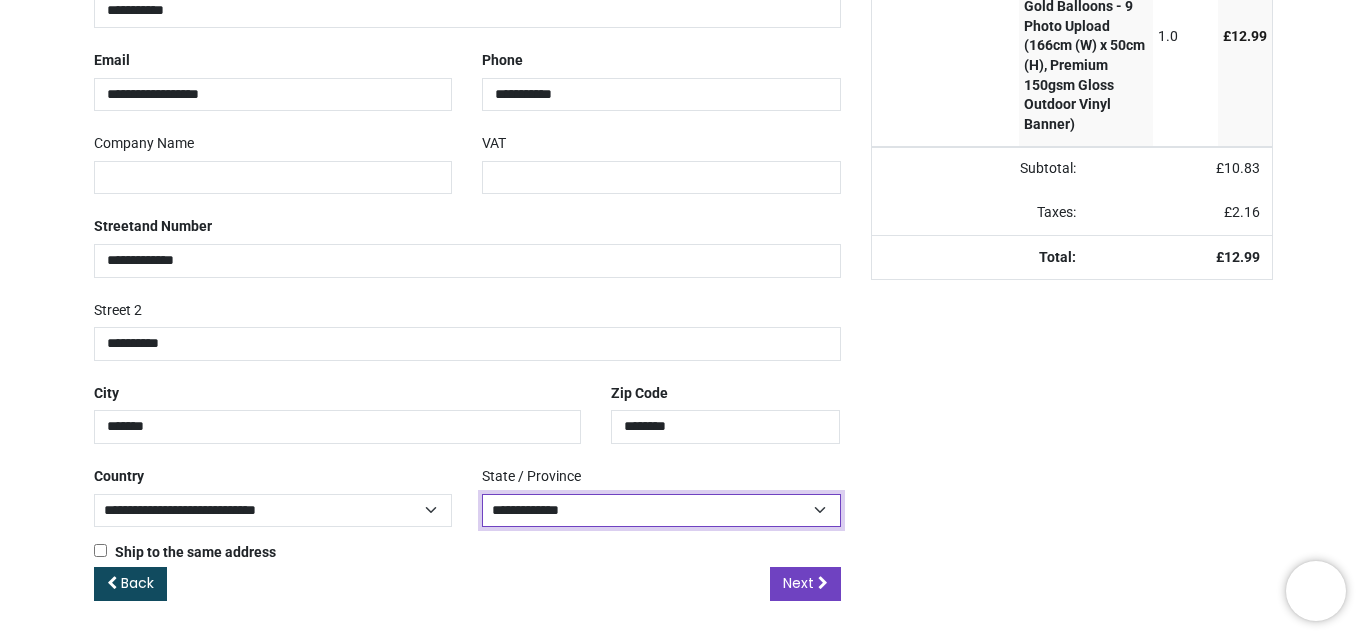 click on "**********" at bounding box center (661, 511) 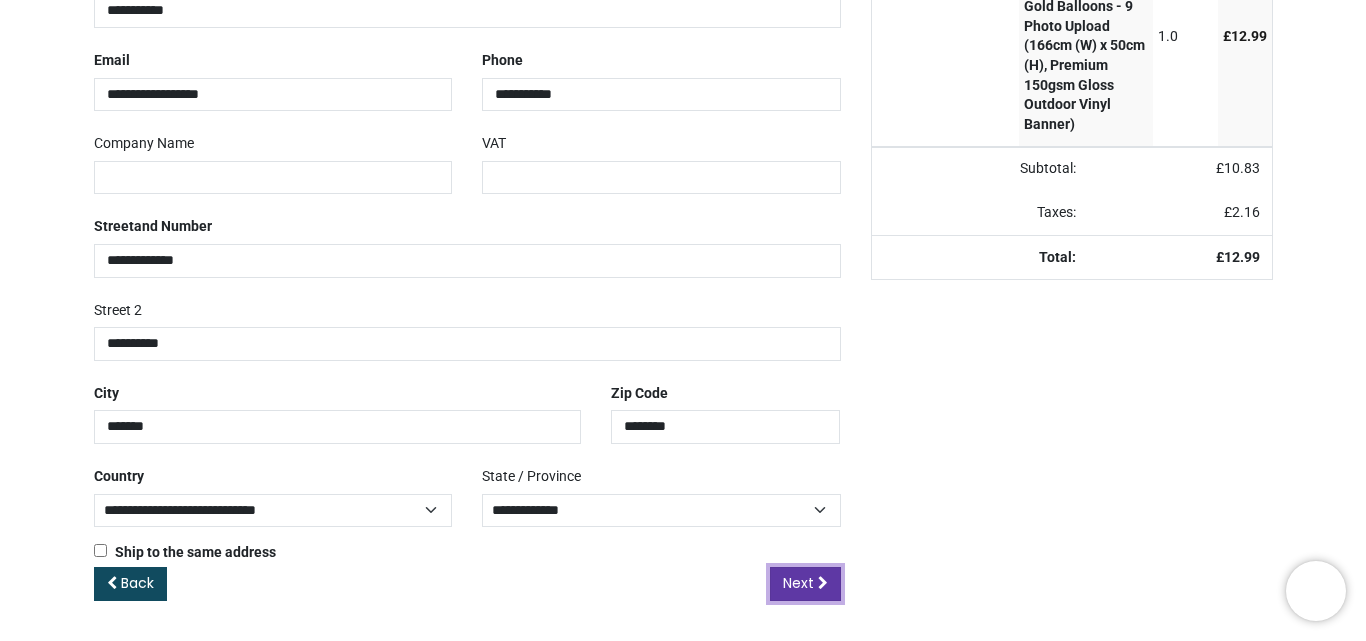 click on "Next" at bounding box center [798, 583] 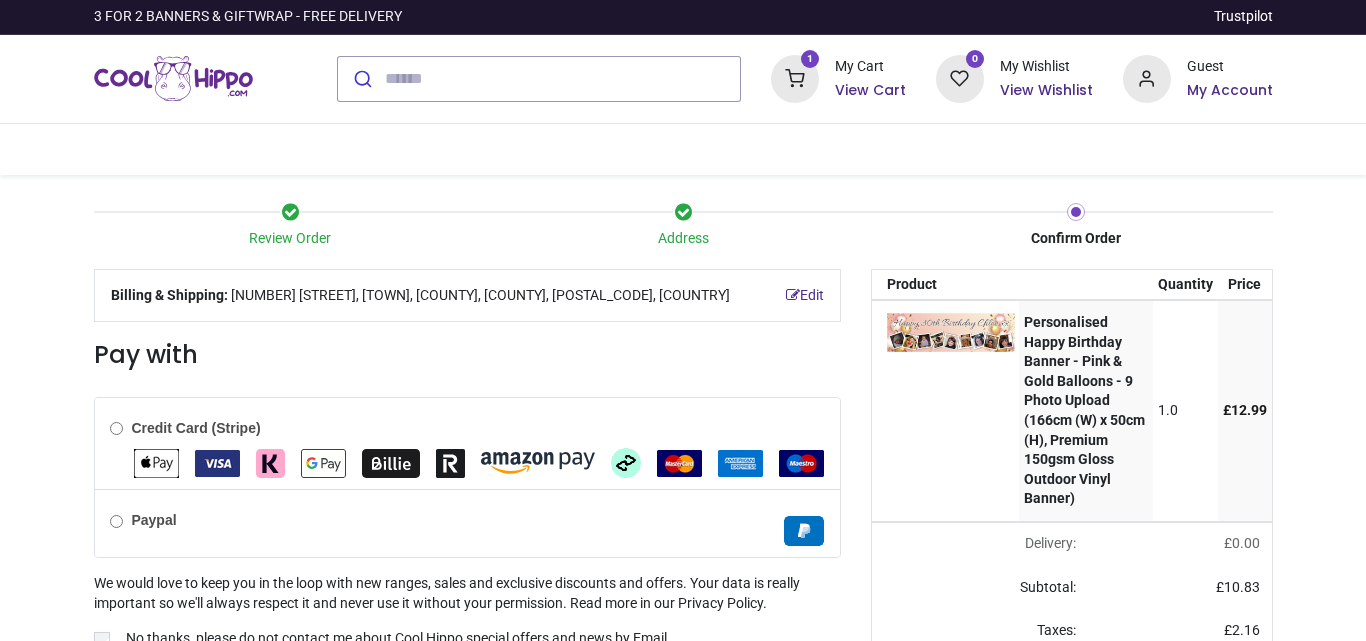 scroll, scrollTop: 0, scrollLeft: 0, axis: both 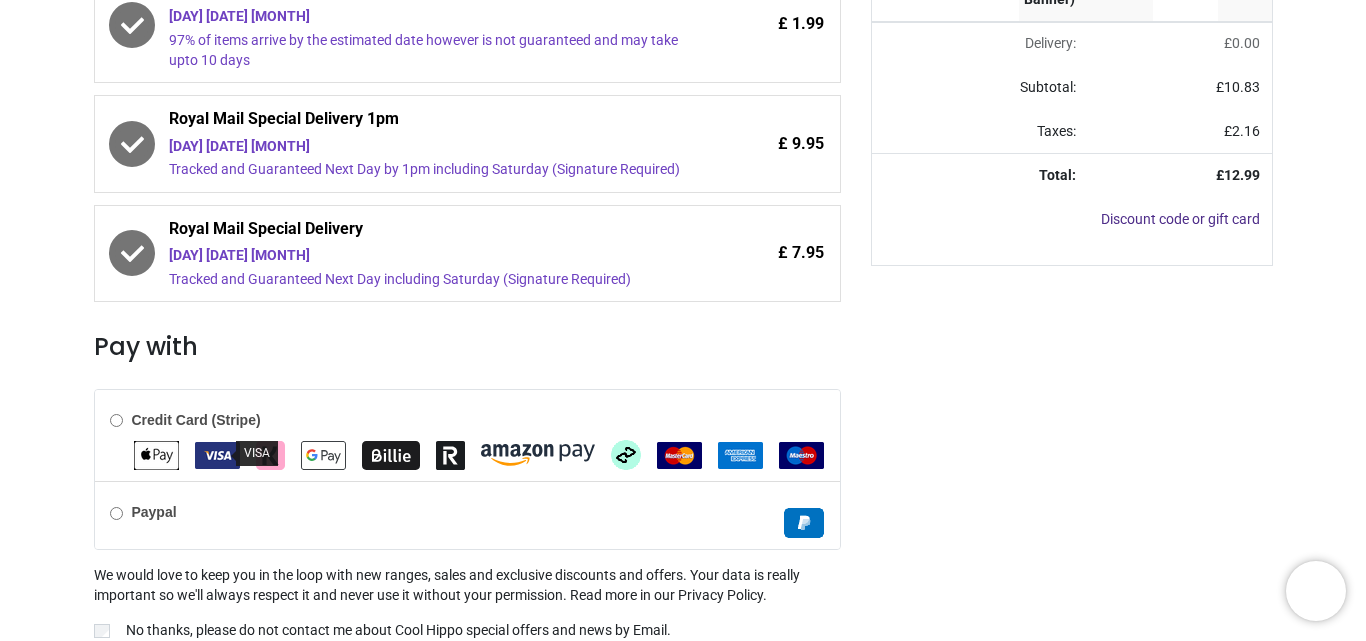 click at bounding box center (217, 455) 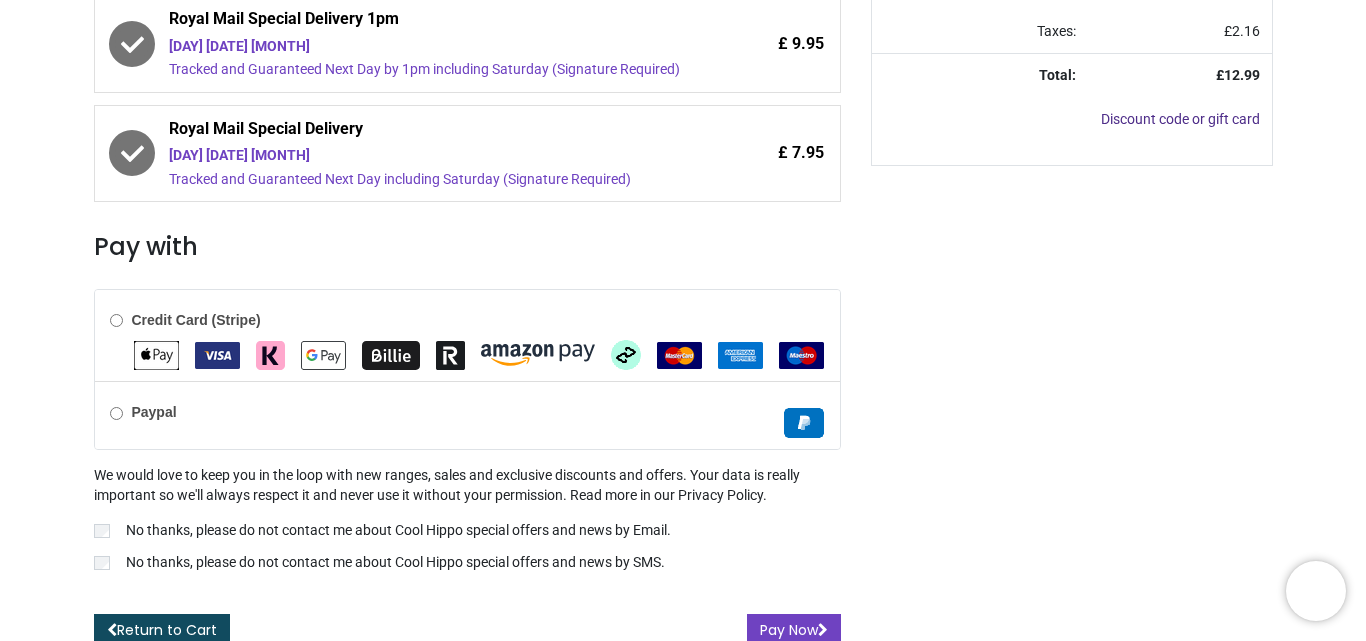 scroll, scrollTop: 615, scrollLeft: 0, axis: vertical 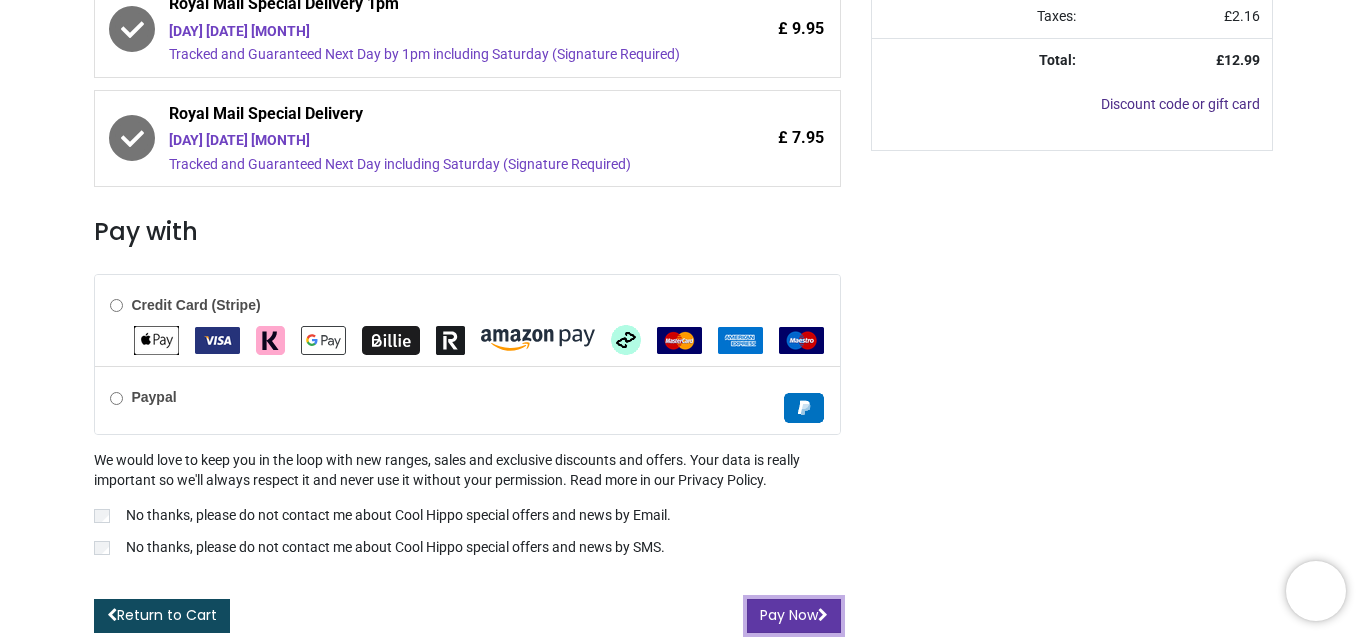 click on "Pay Now" at bounding box center (794, 616) 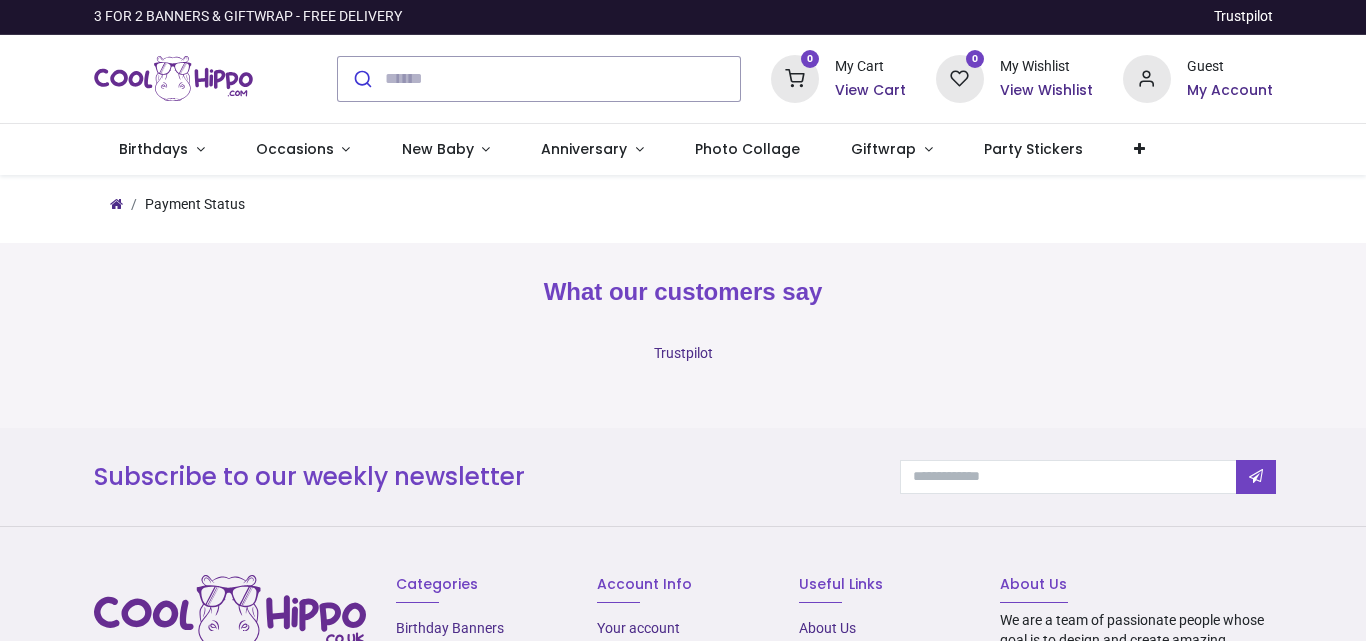 scroll, scrollTop: 0, scrollLeft: 0, axis: both 